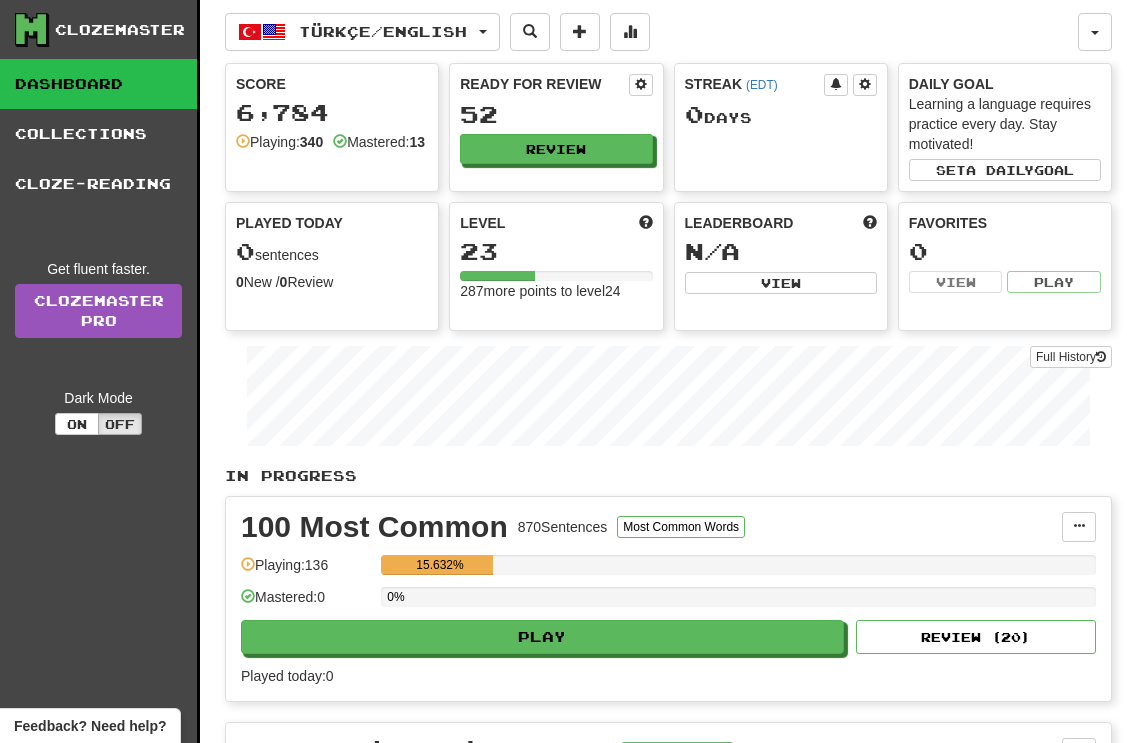 scroll, scrollTop: 0, scrollLeft: 0, axis: both 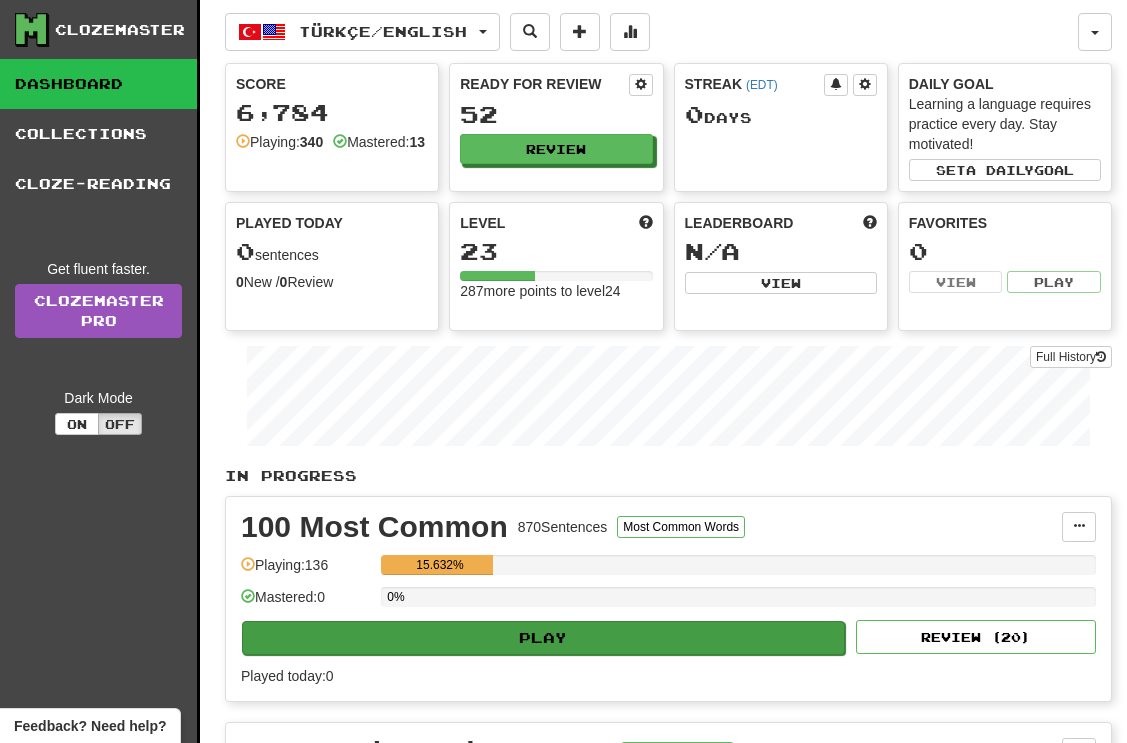 click on "Play" at bounding box center (543, 638) 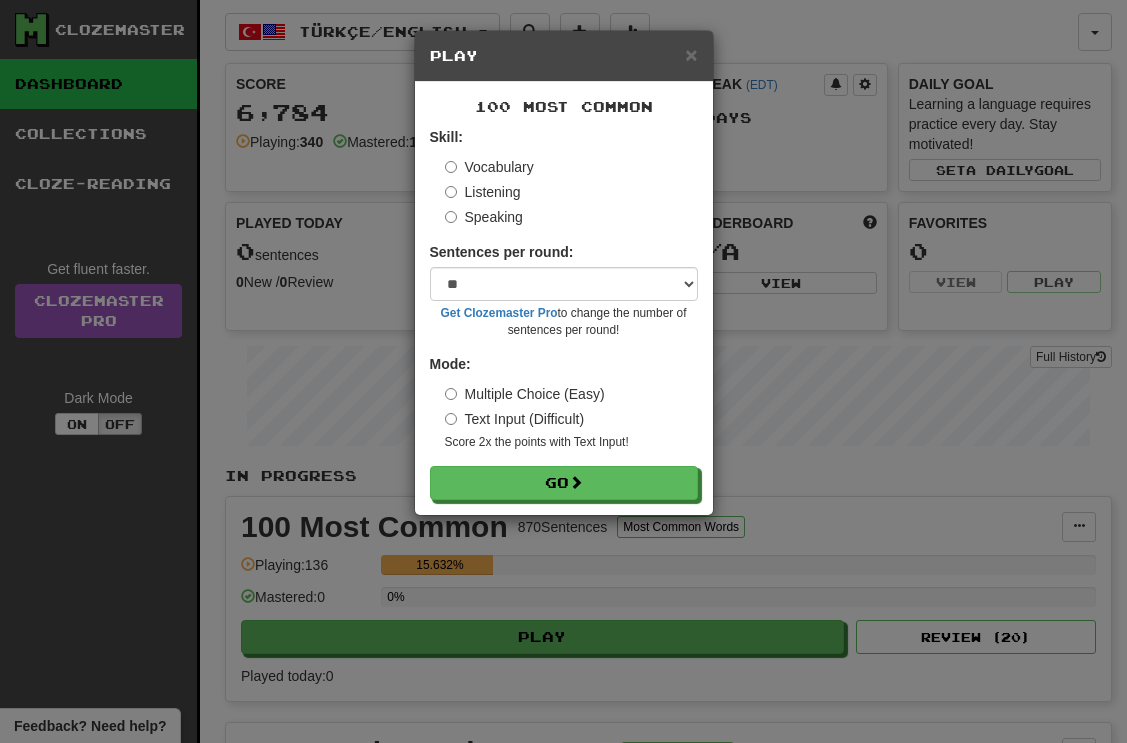 click on "Play" at bounding box center (564, 56) 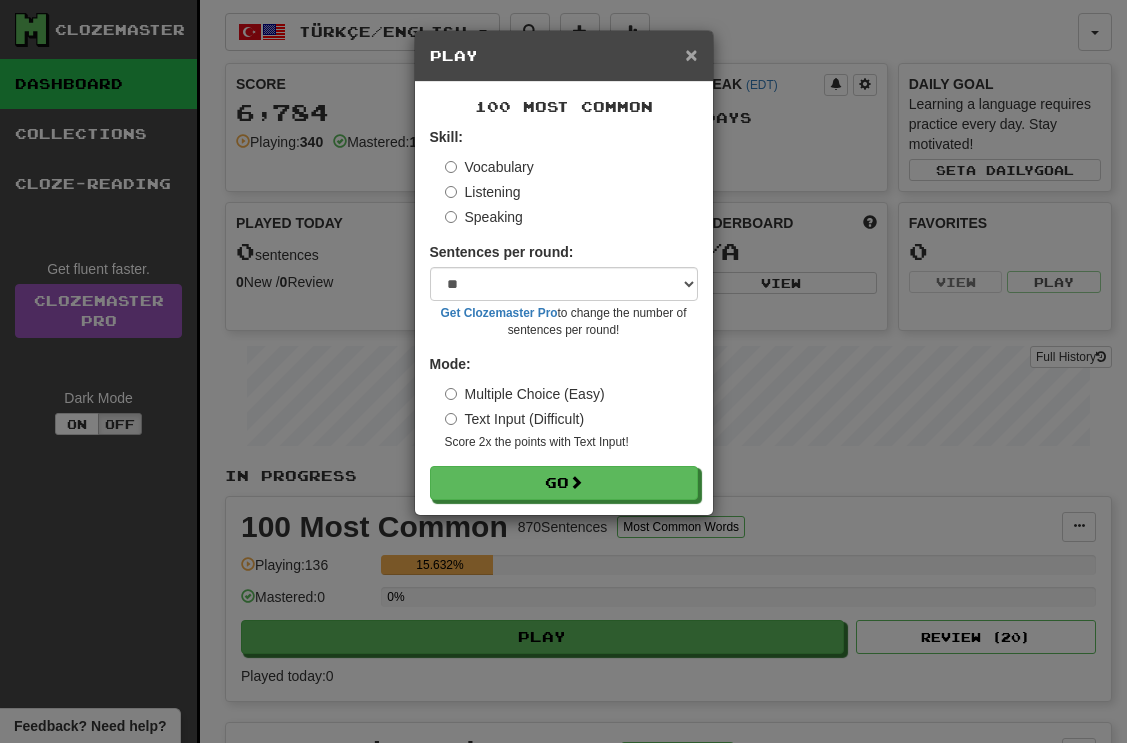 click on "×" at bounding box center (691, 54) 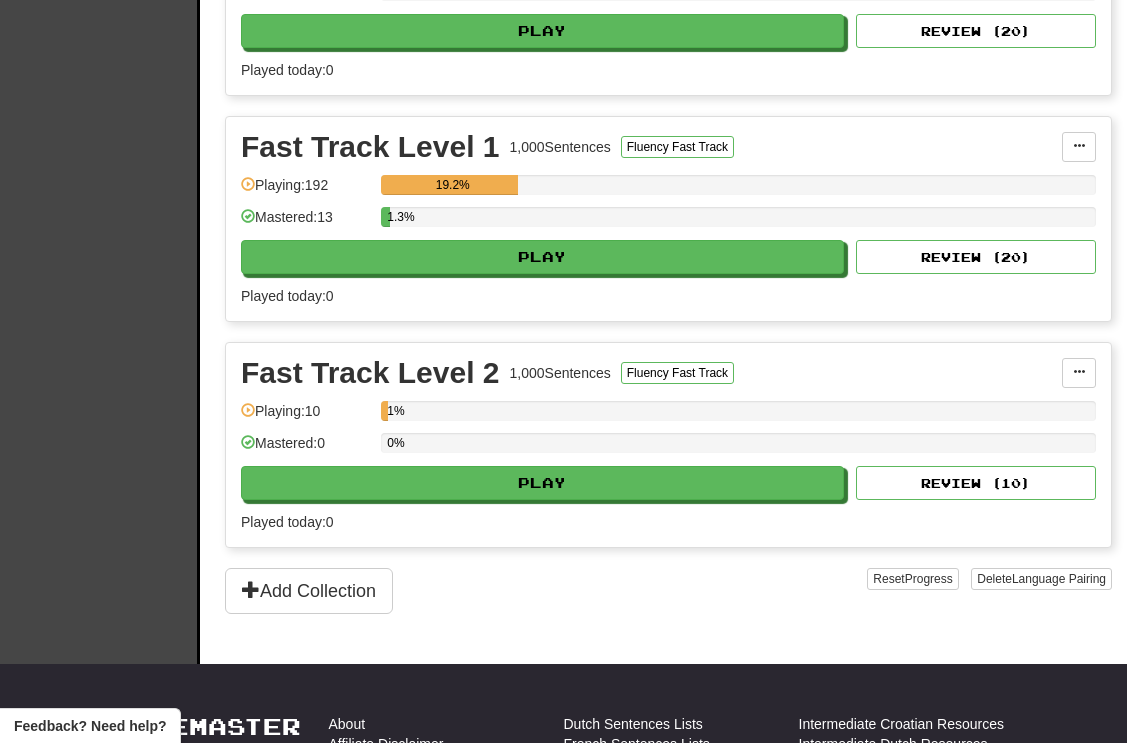 scroll, scrollTop: 605, scrollLeft: 0, axis: vertical 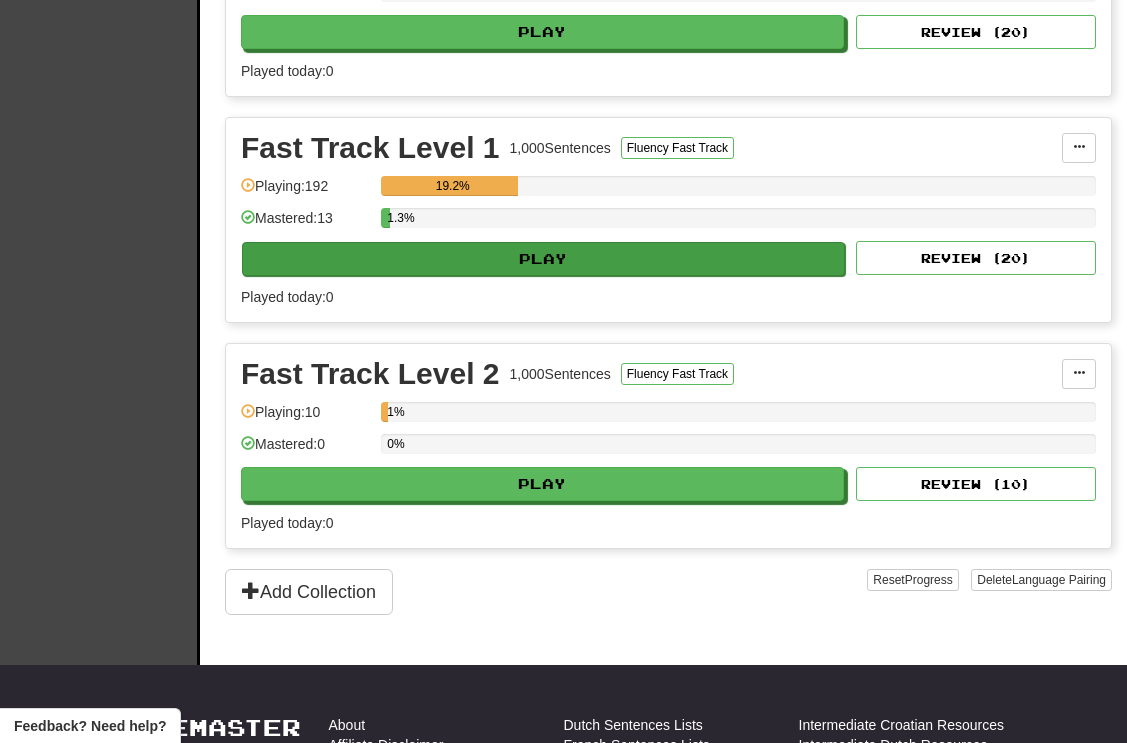 click on "Play" at bounding box center (543, 259) 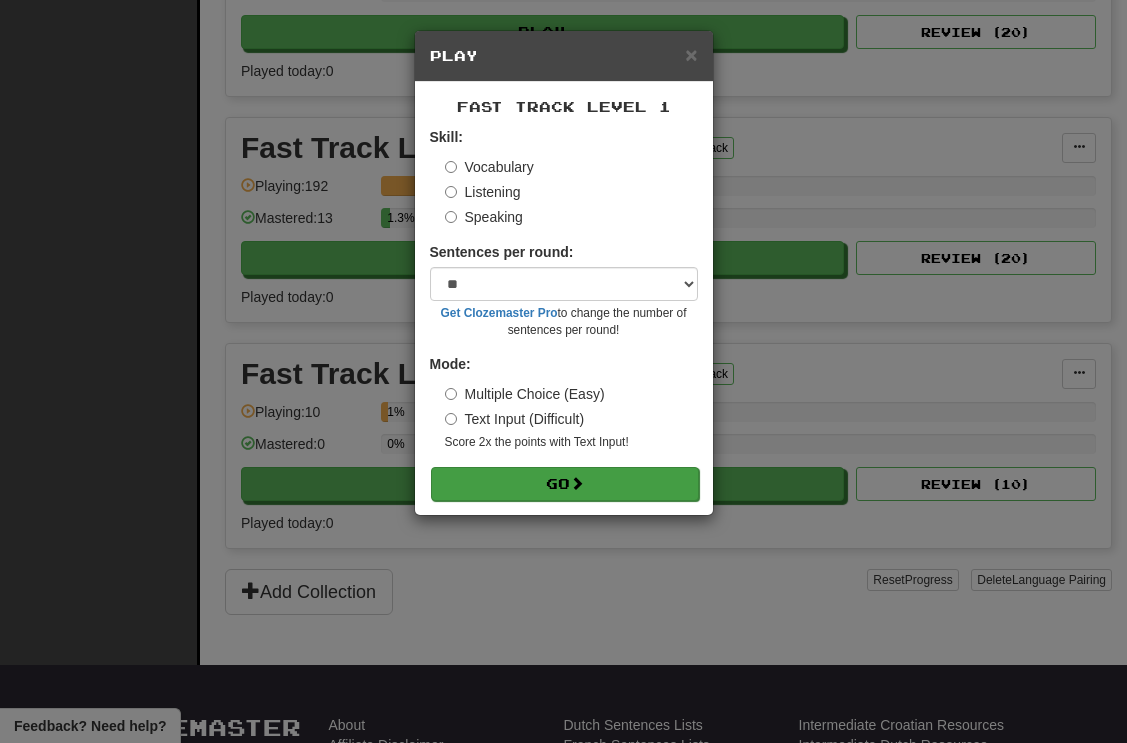 click on "Go" at bounding box center [565, 484] 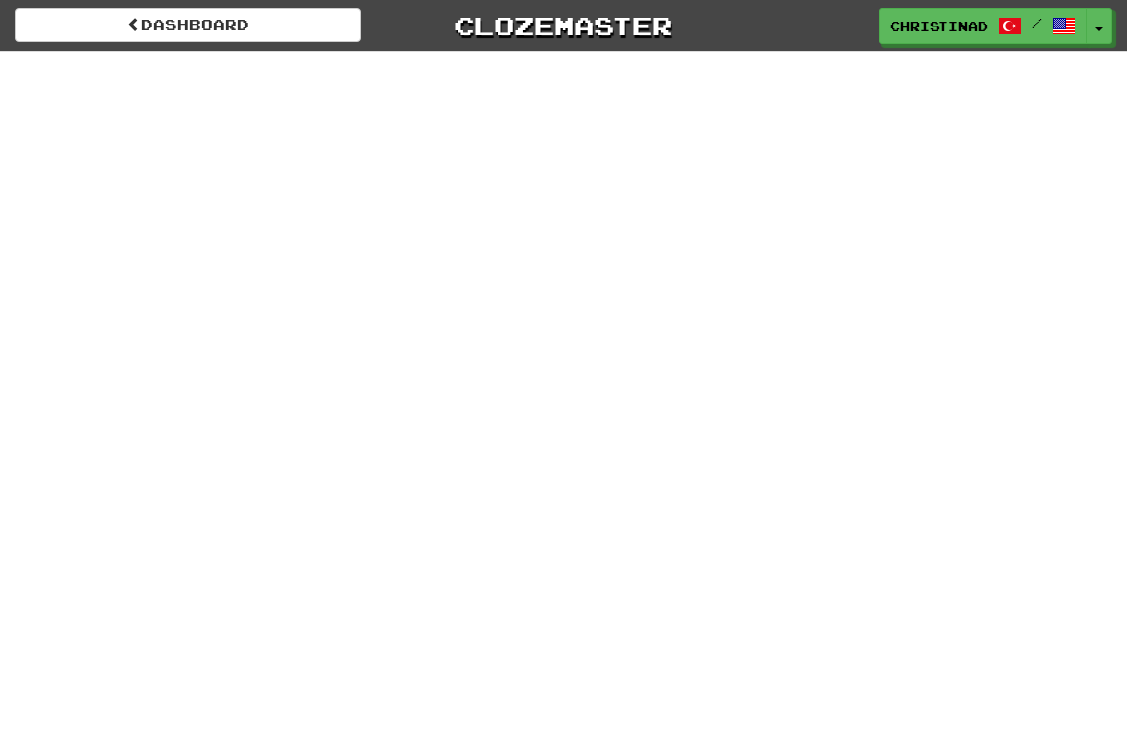 scroll, scrollTop: 0, scrollLeft: 0, axis: both 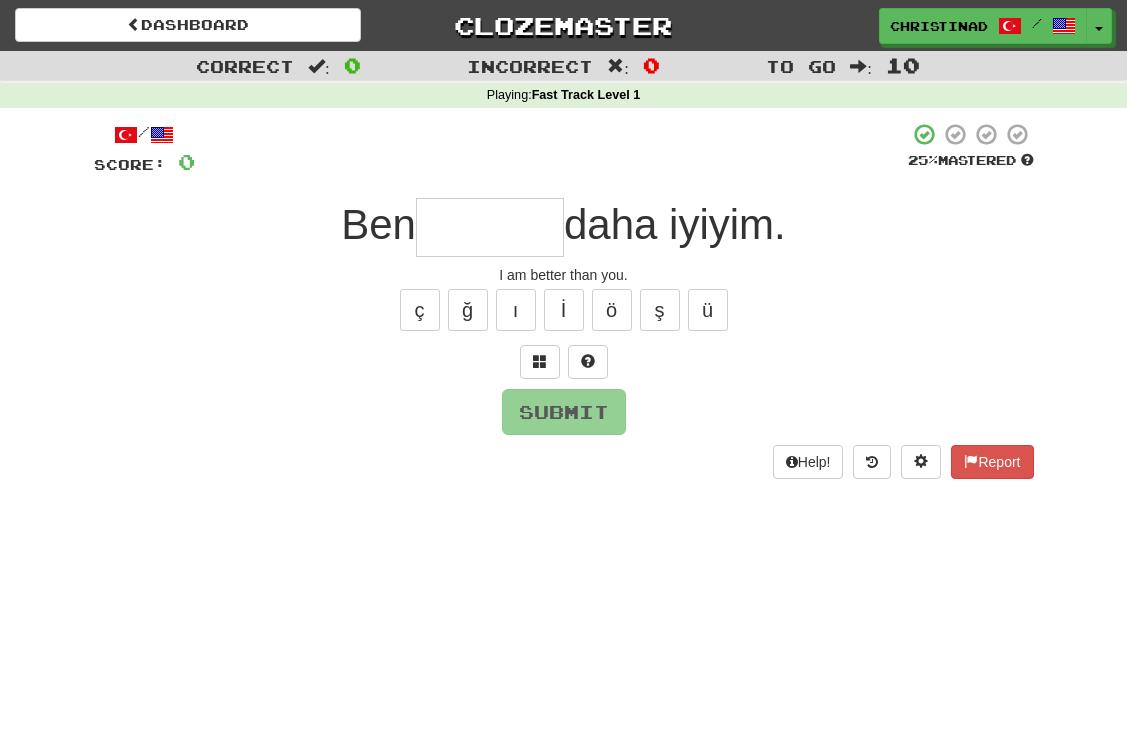 type on "*" 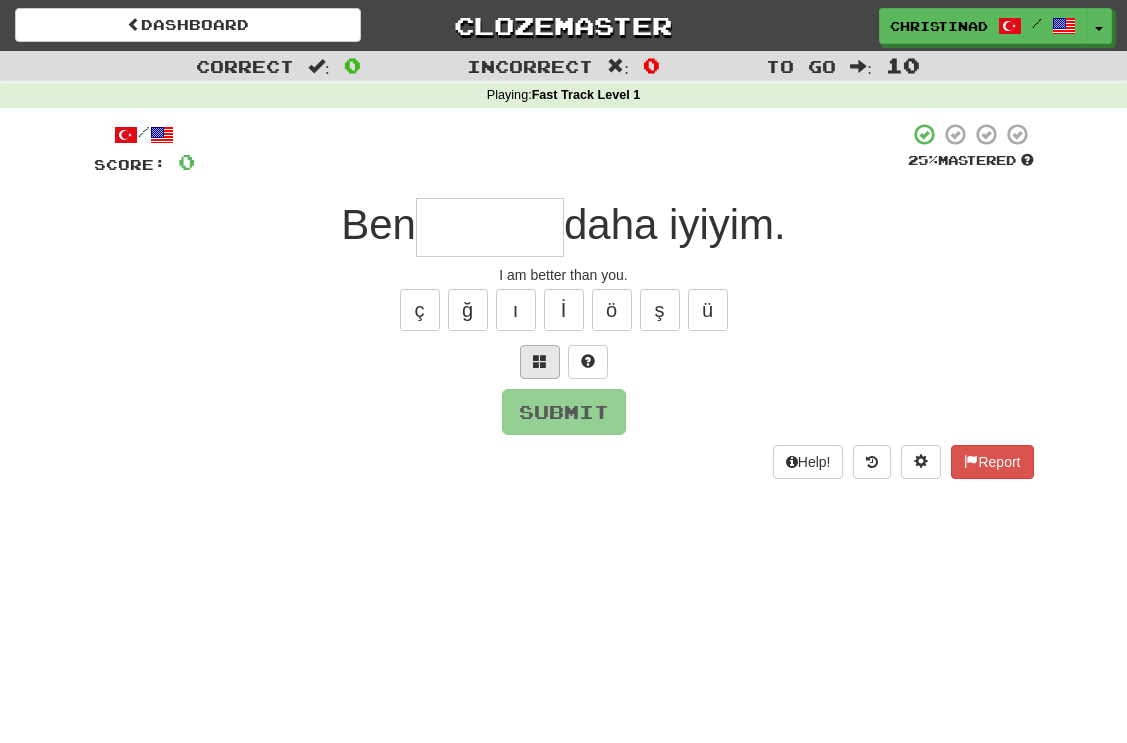 click at bounding box center (540, 362) 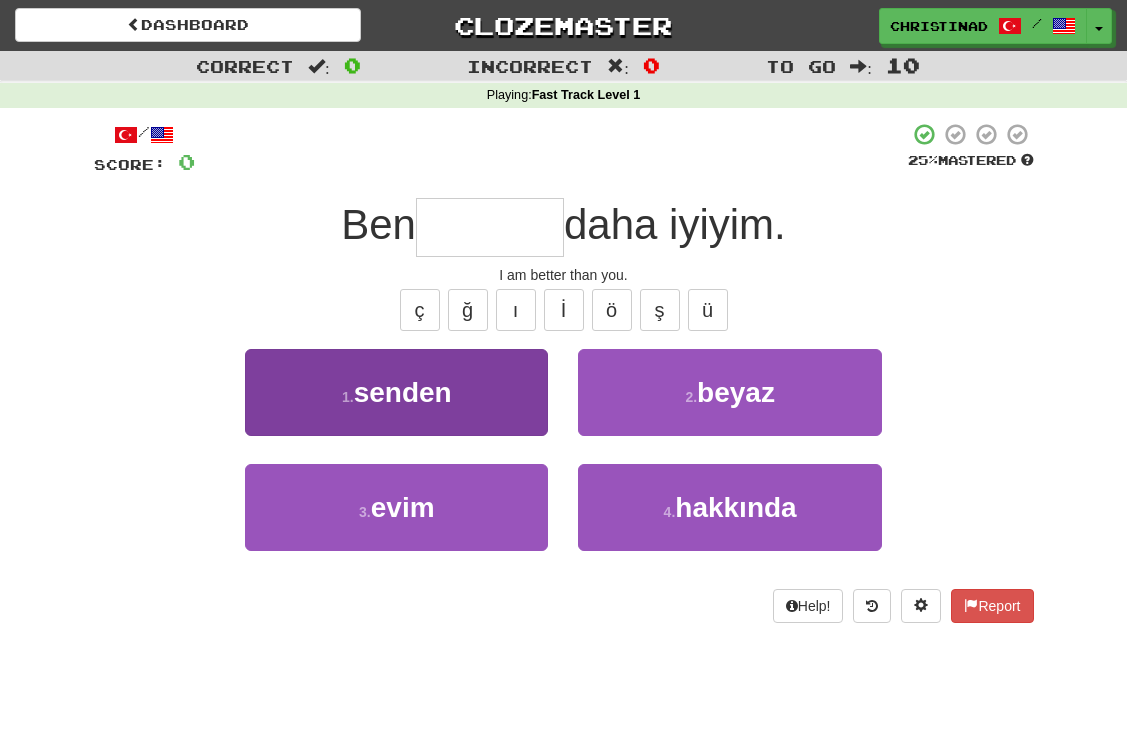 click on "1 .  senden" at bounding box center (396, 392) 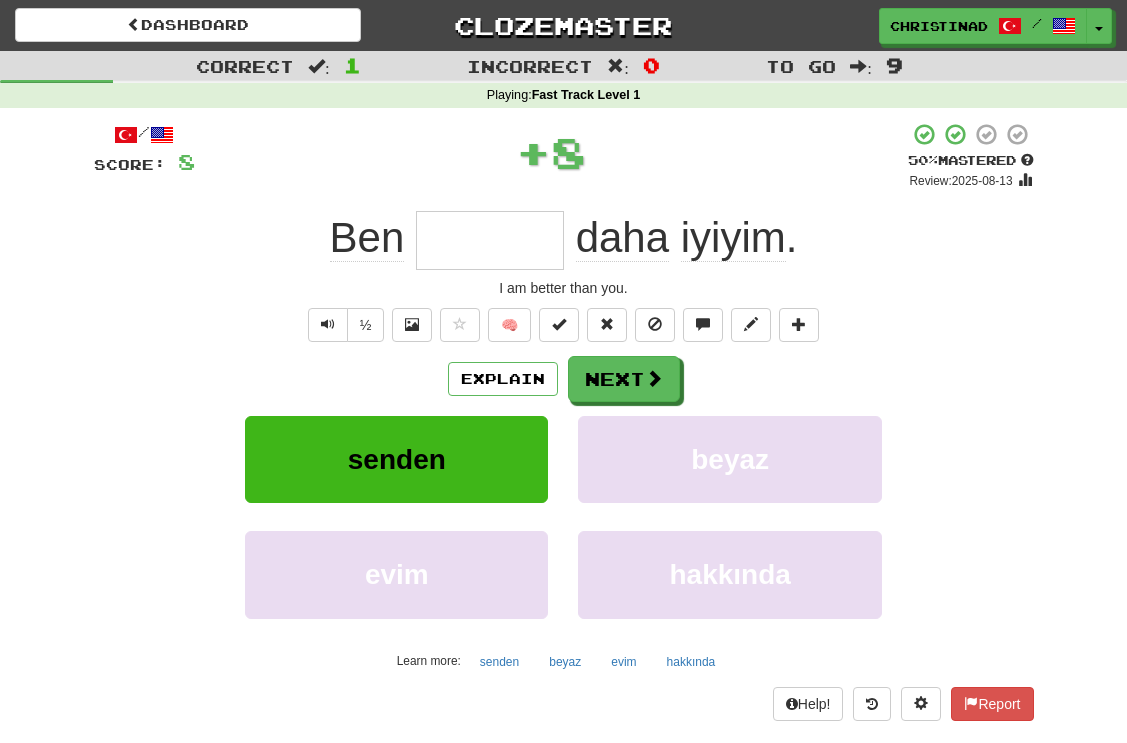 type on "******" 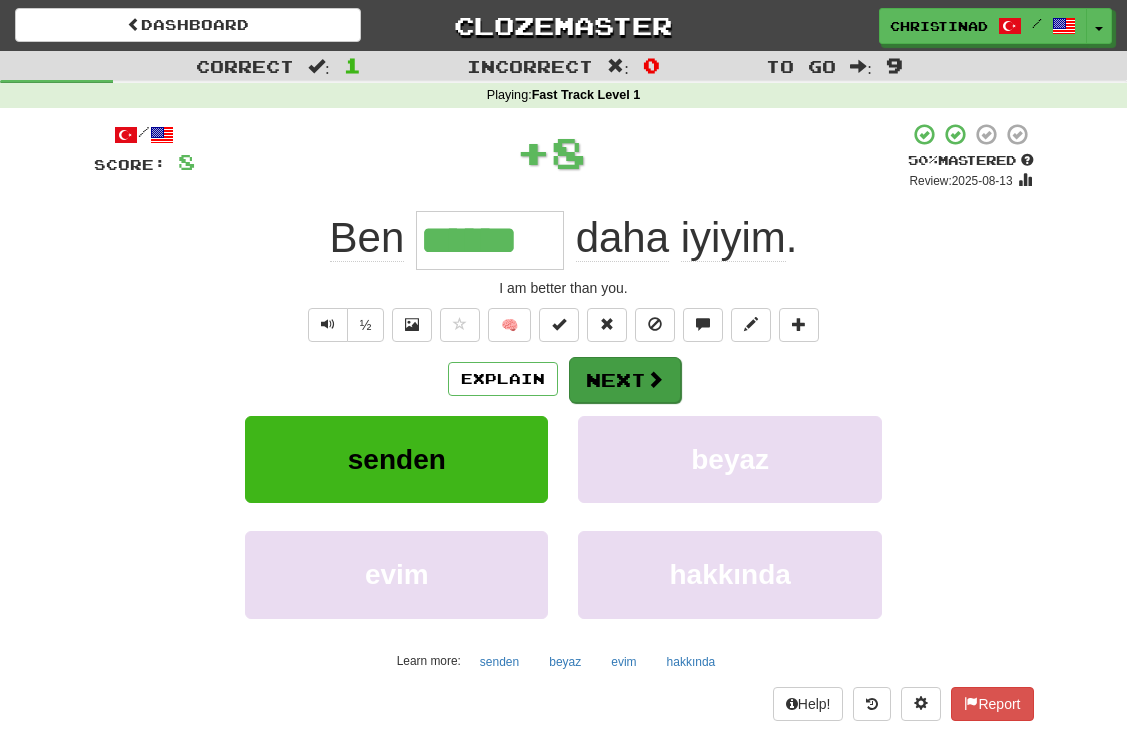 click on "Next" at bounding box center [625, 380] 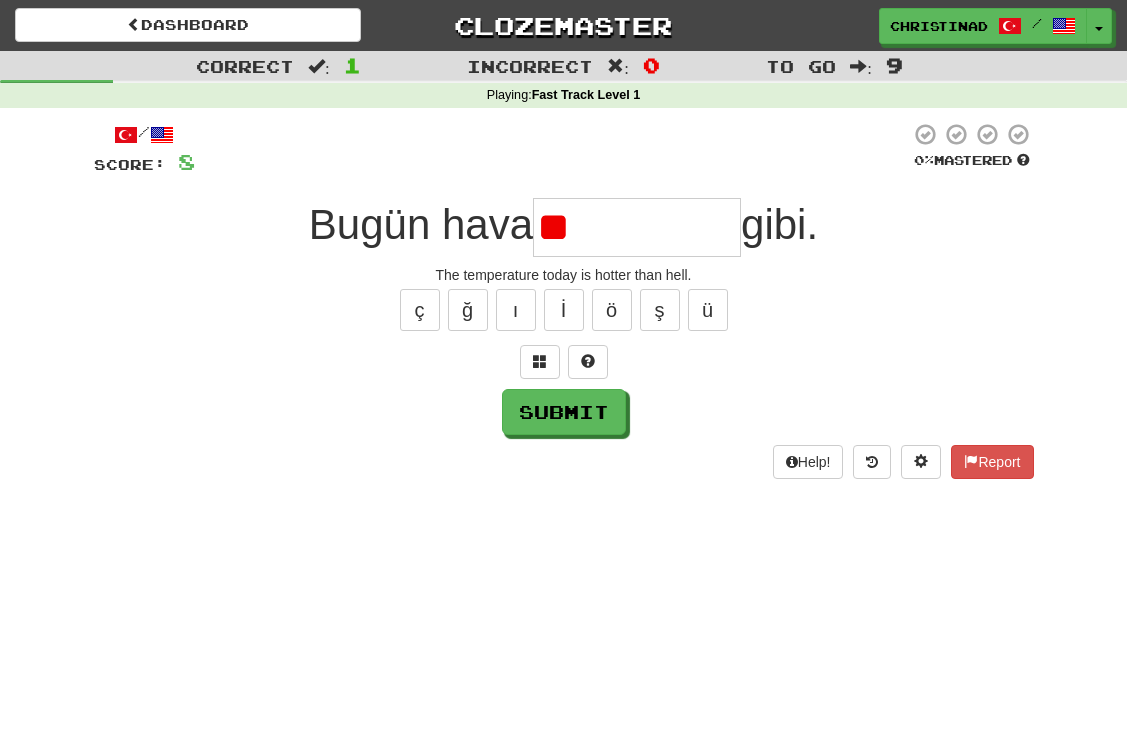 type on "*" 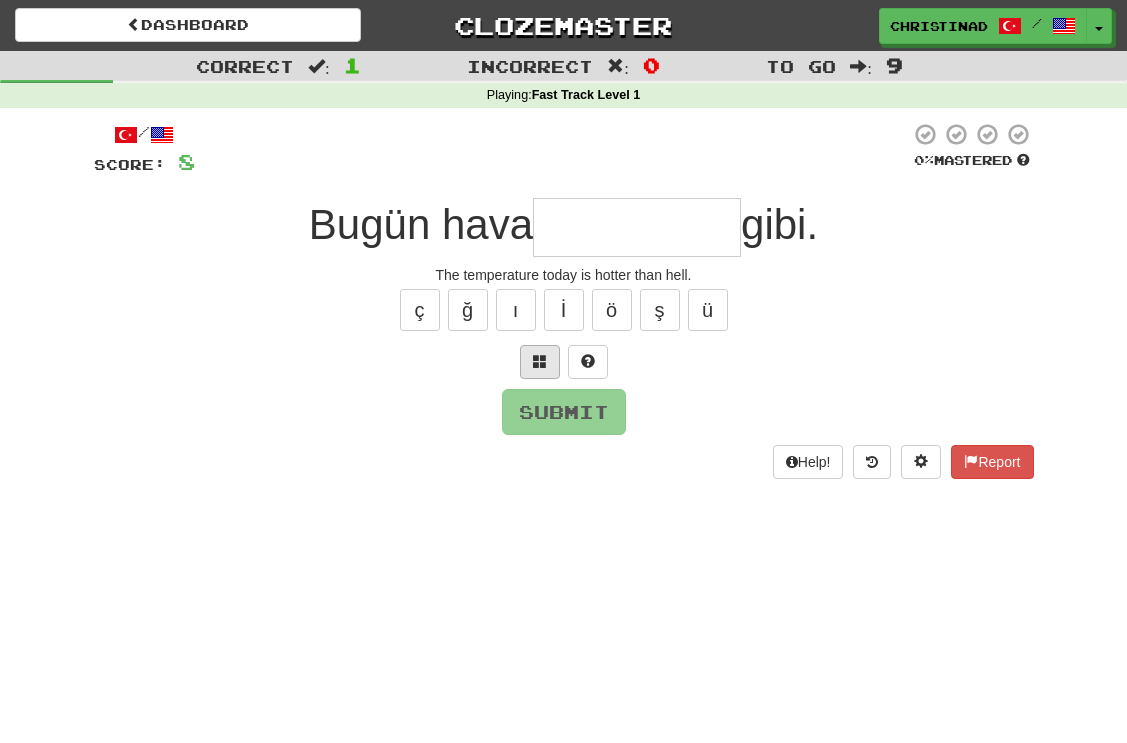 click at bounding box center [540, 361] 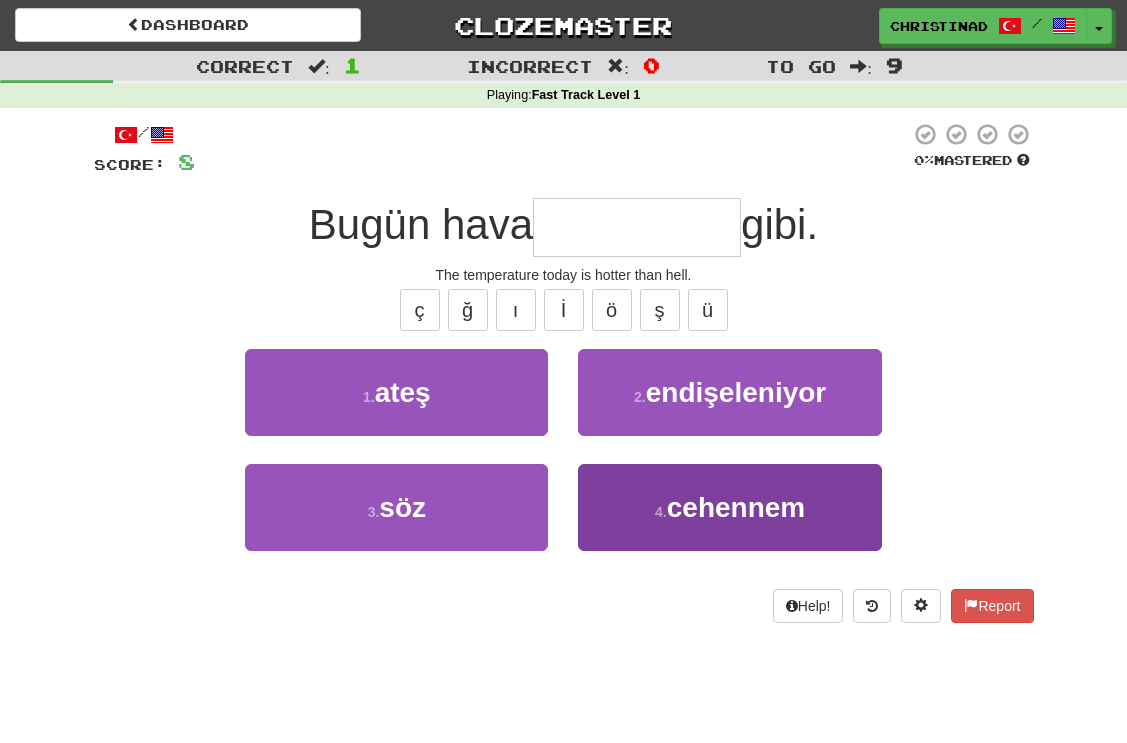 click on "cehennem" at bounding box center [736, 507] 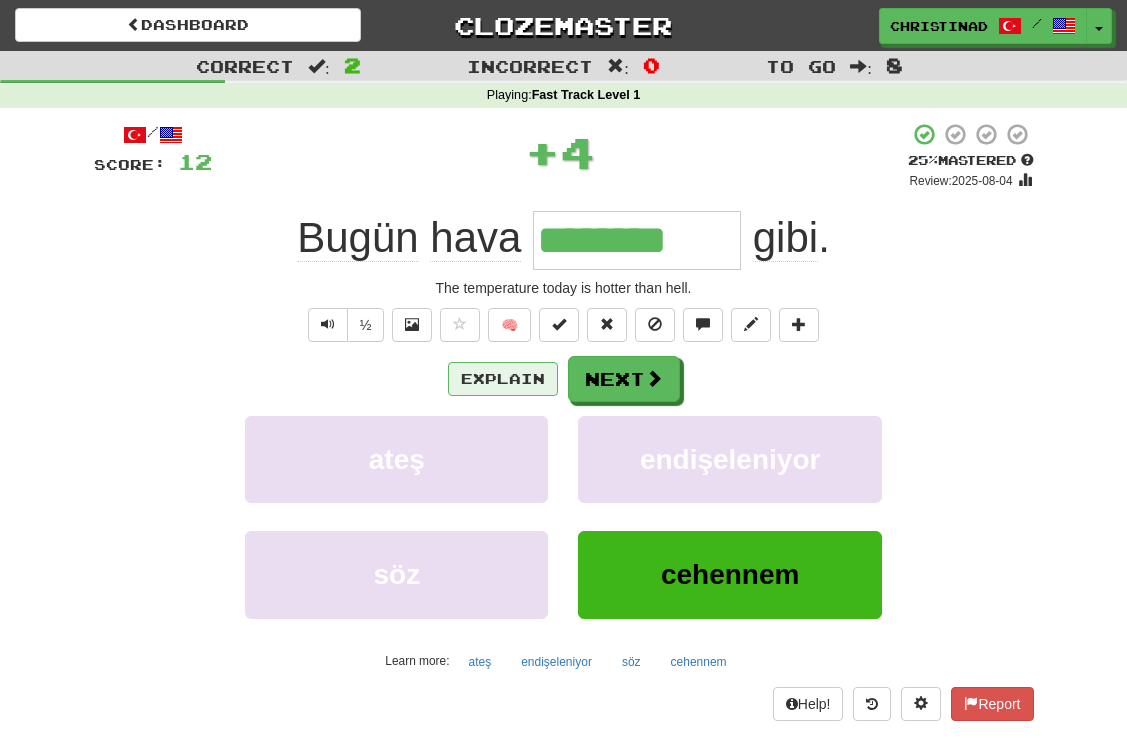 click on "Explain" at bounding box center (503, 379) 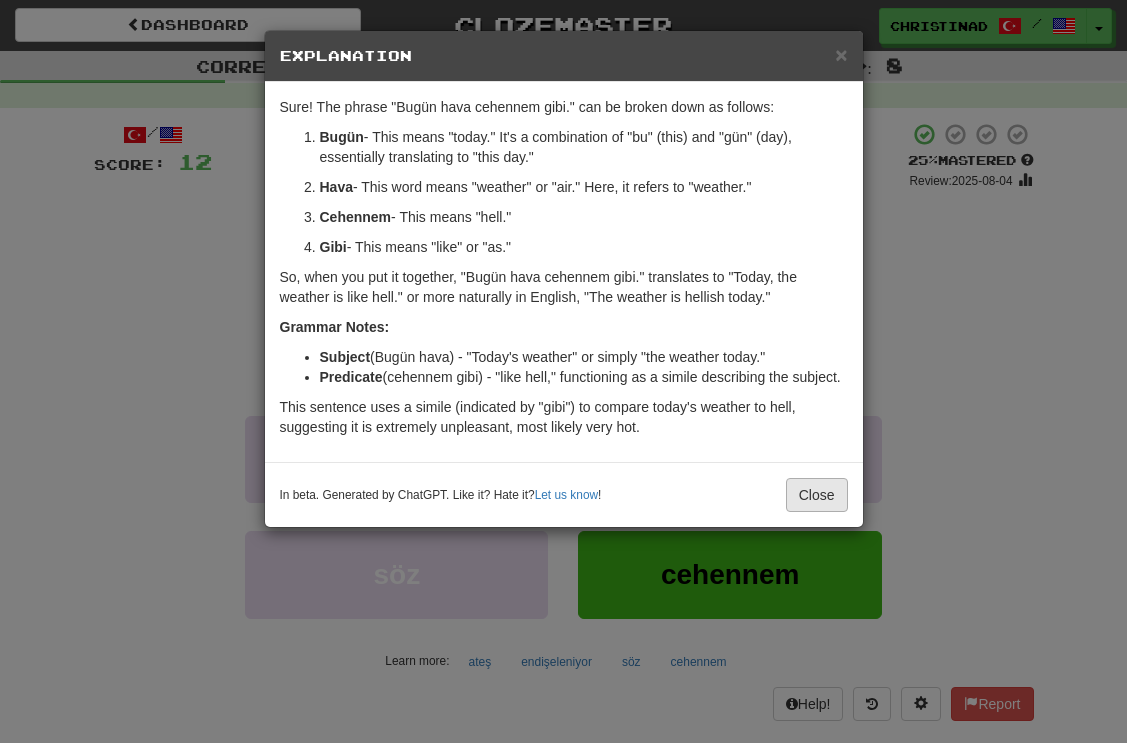 click on "Close" at bounding box center [817, 495] 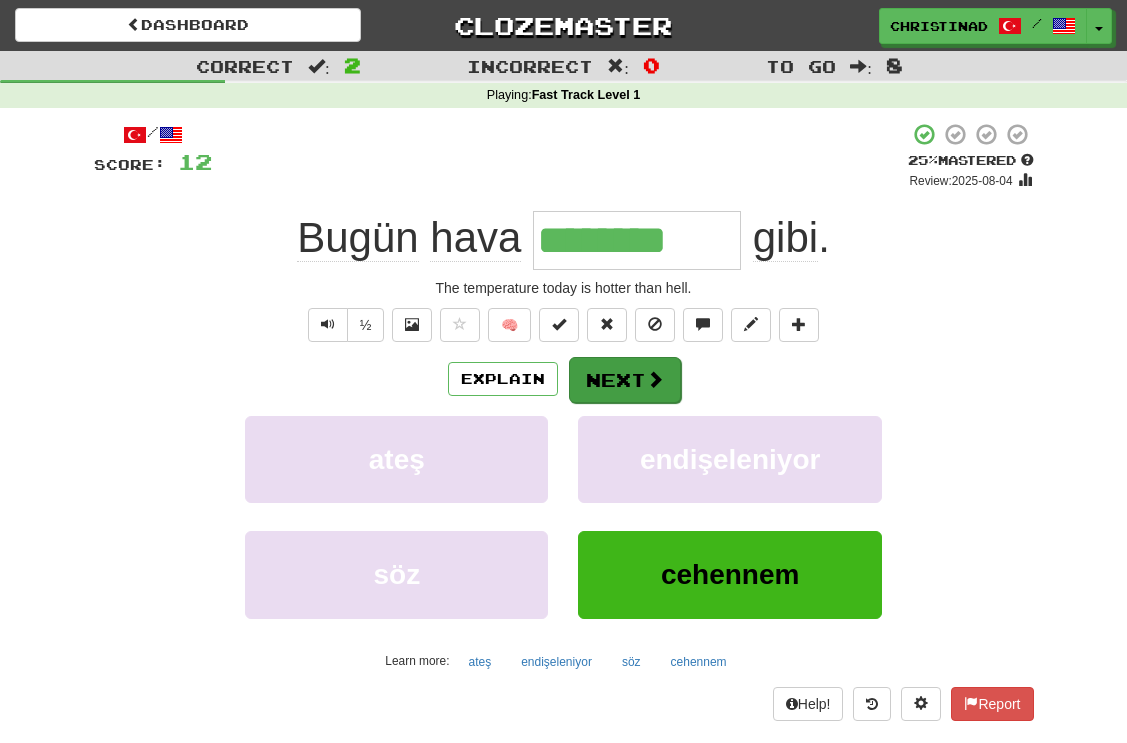 click on "Next" at bounding box center (625, 380) 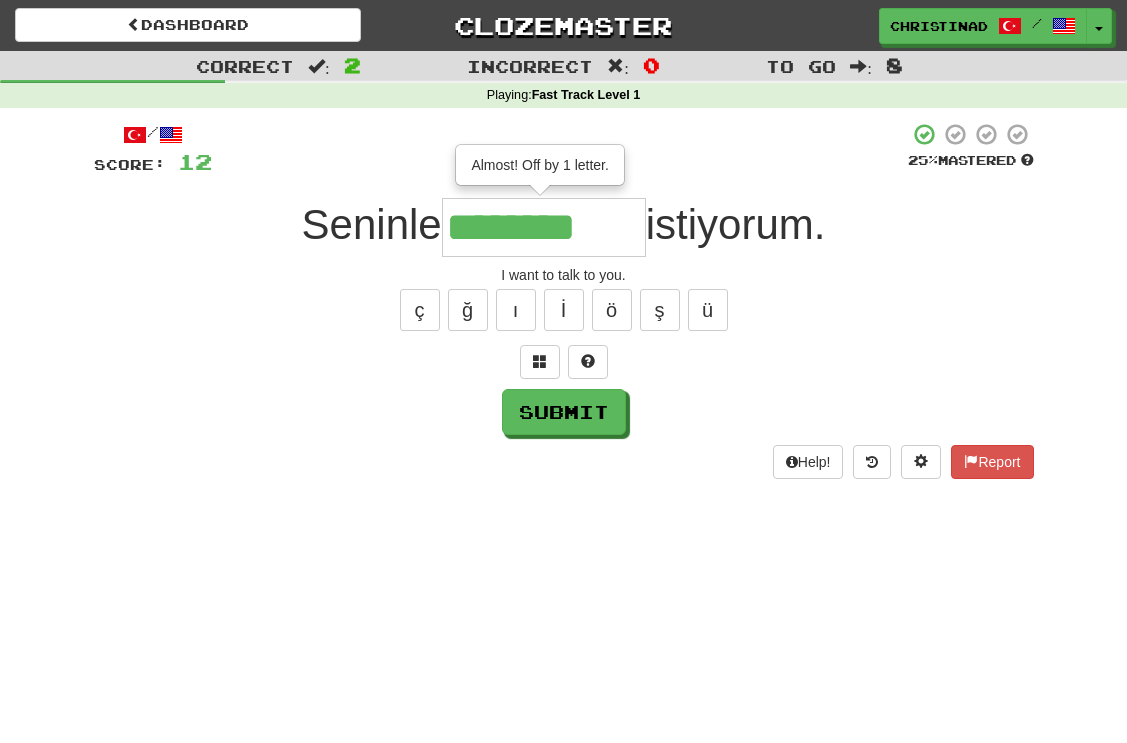 type on "********" 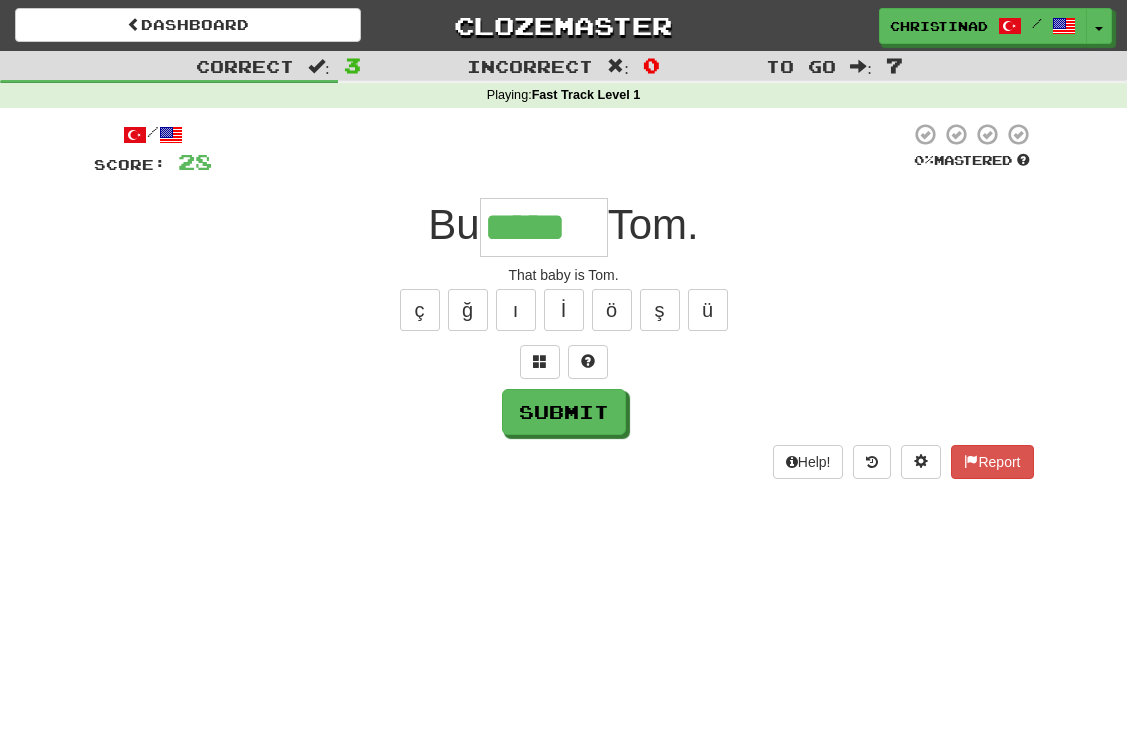 type on "*****" 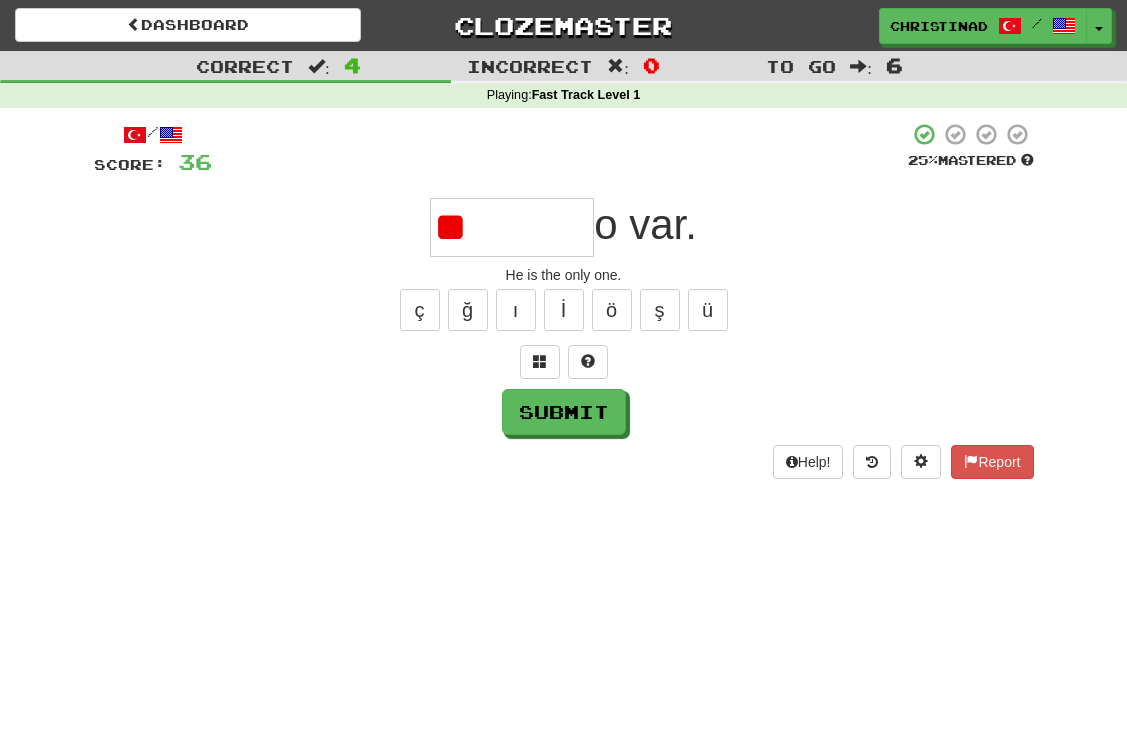 type on "*" 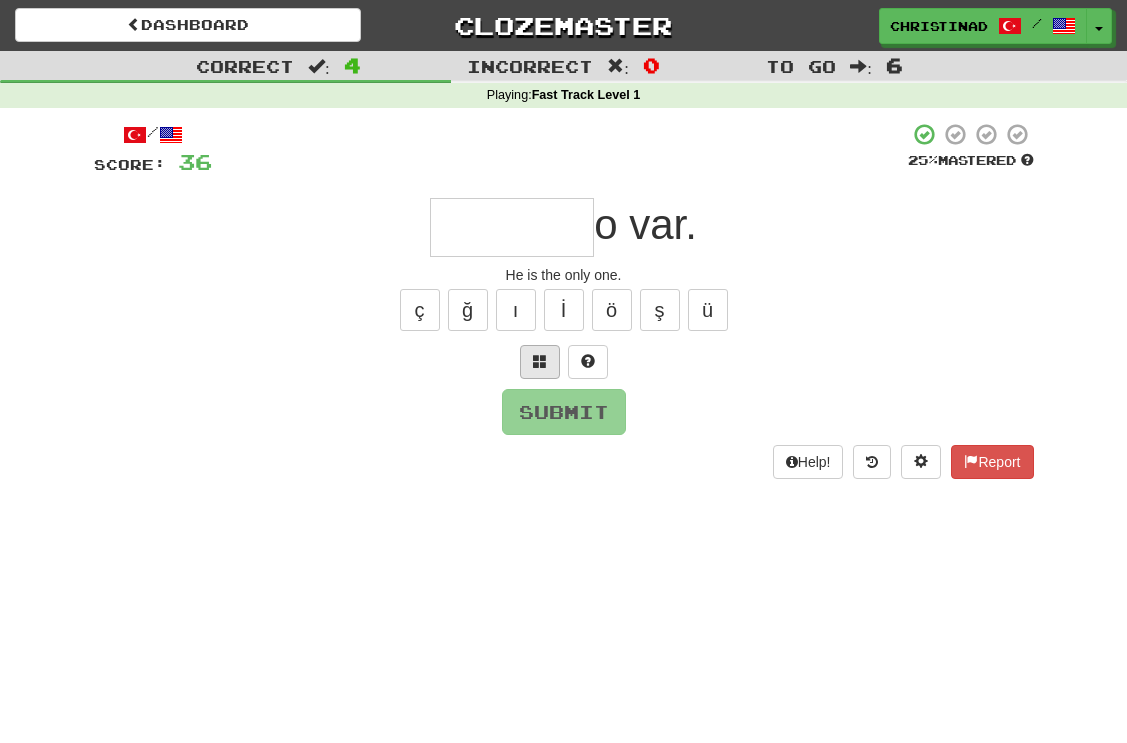 click at bounding box center (540, 361) 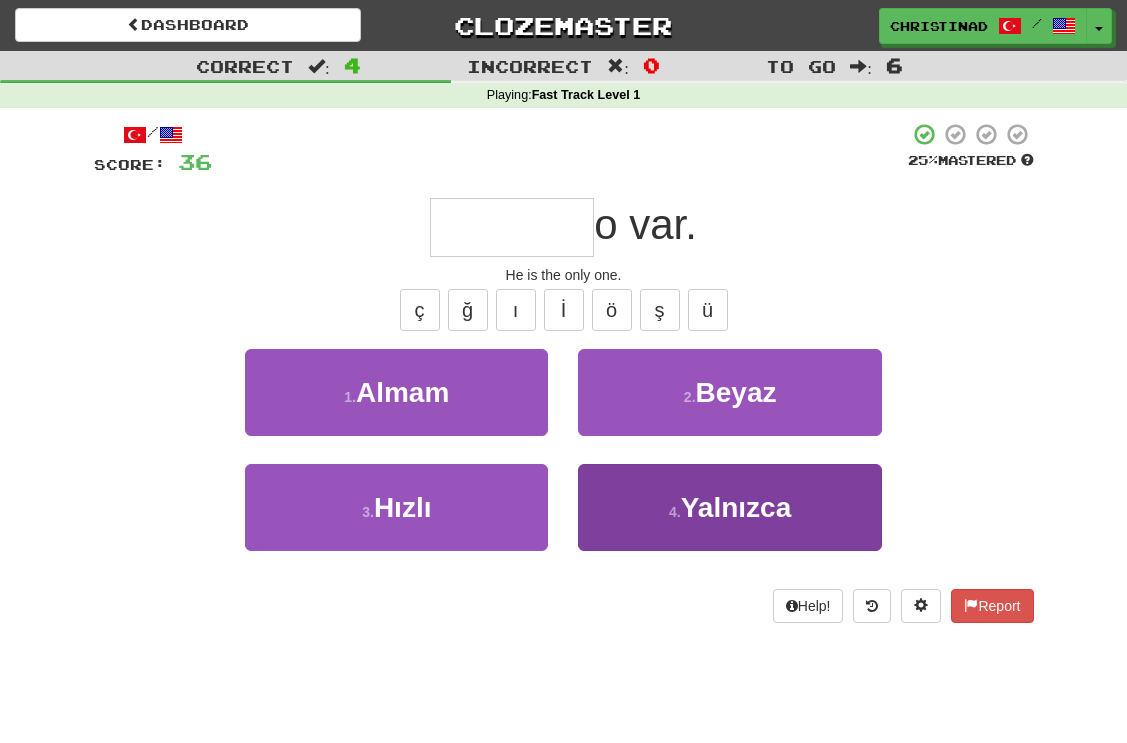 click on "4 .  Yalnızca" at bounding box center (729, 507) 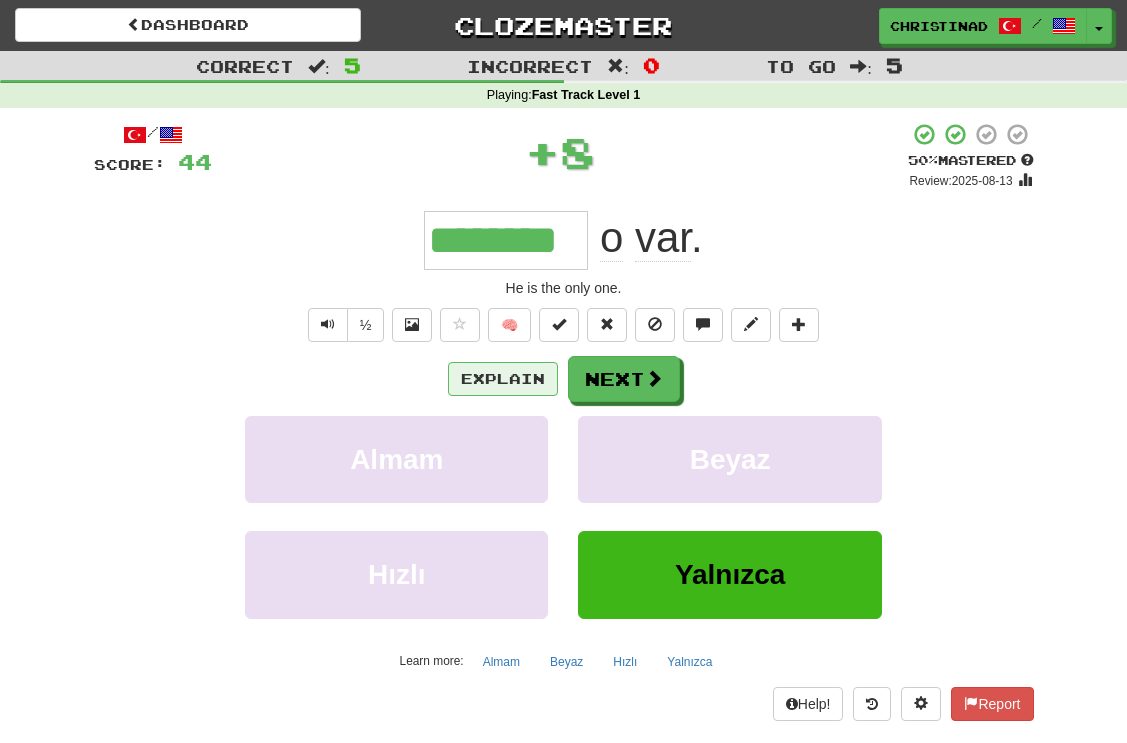 click on "Explain" at bounding box center [503, 379] 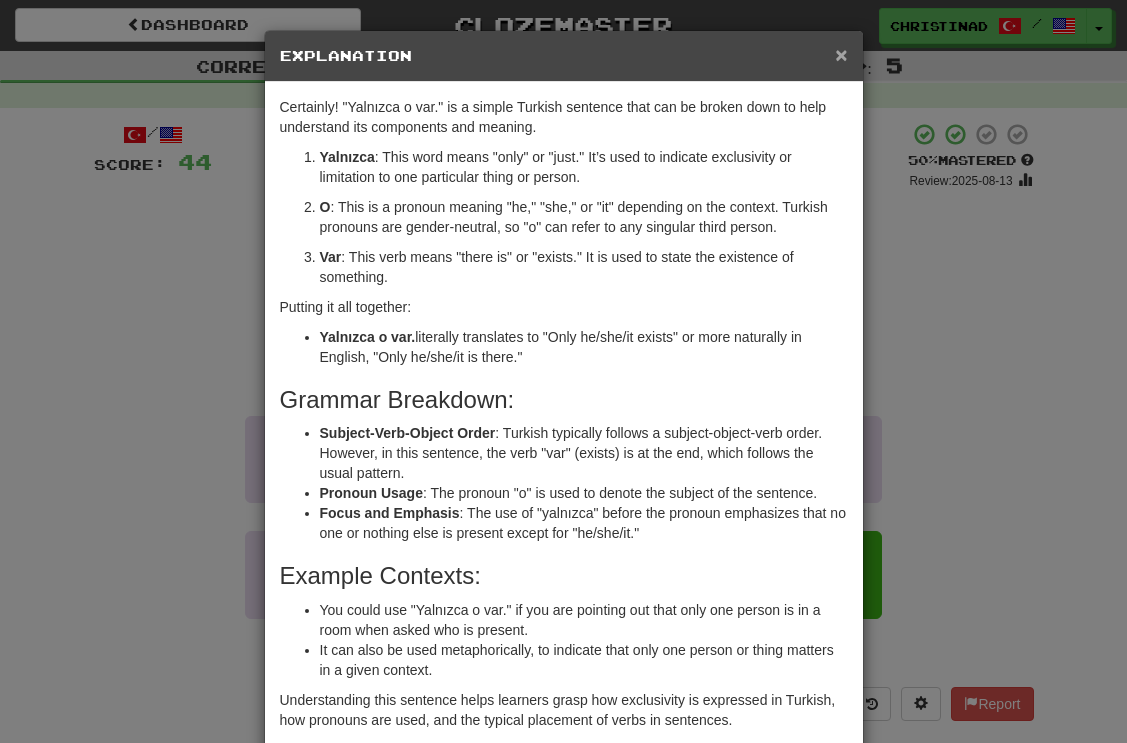 click on "×" at bounding box center [841, 54] 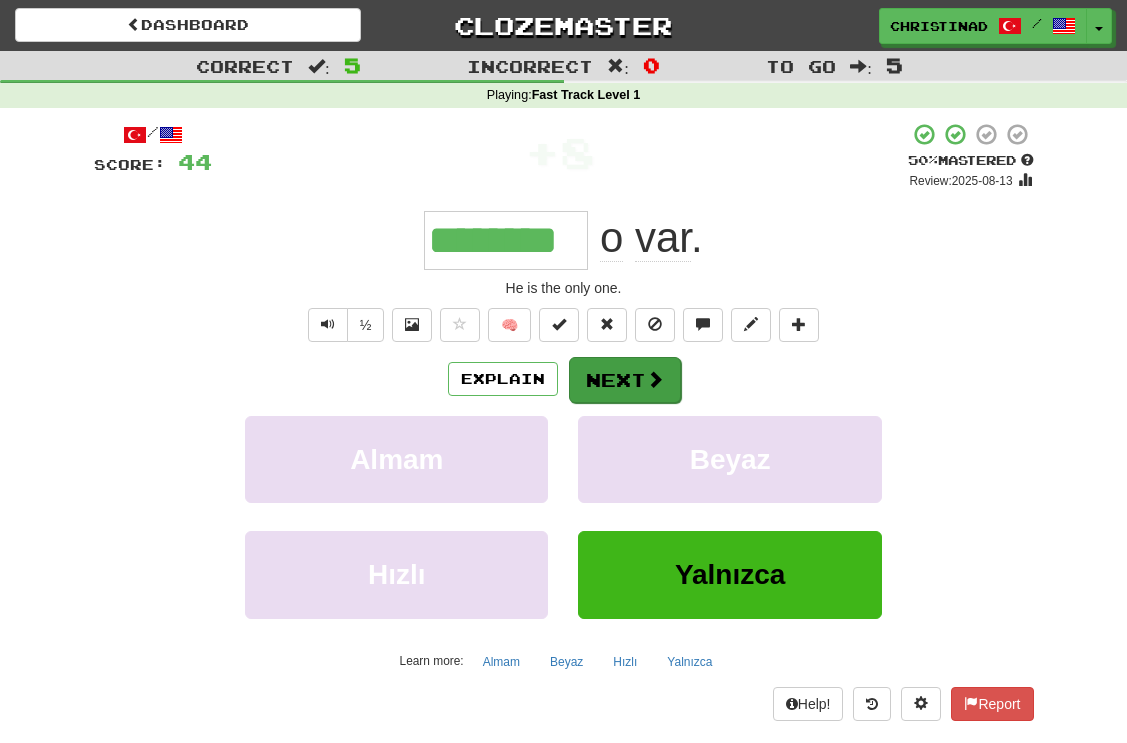 click on "Next" at bounding box center [625, 380] 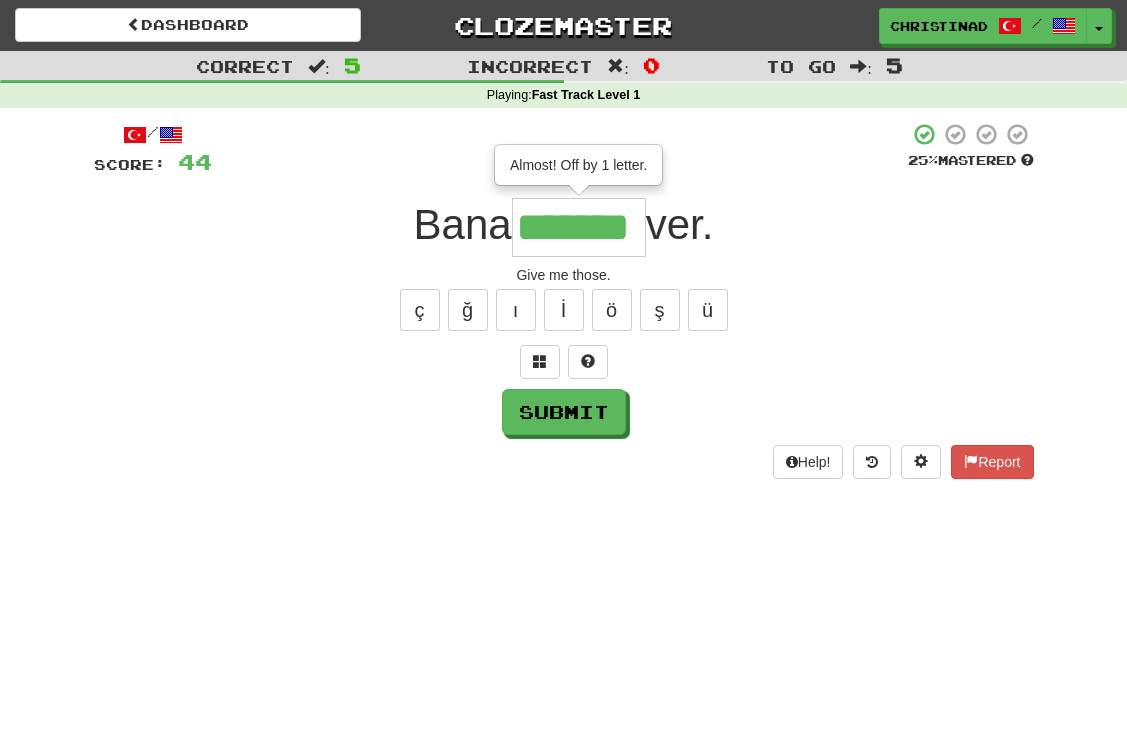 type on "*******" 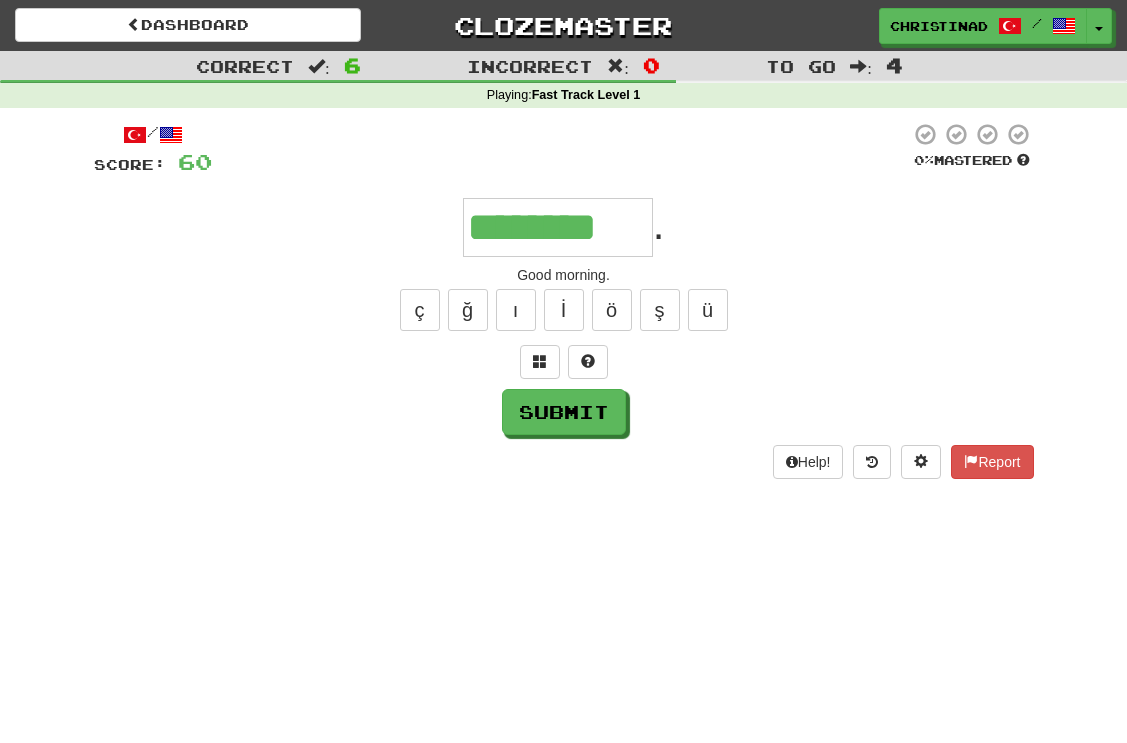 type on "********" 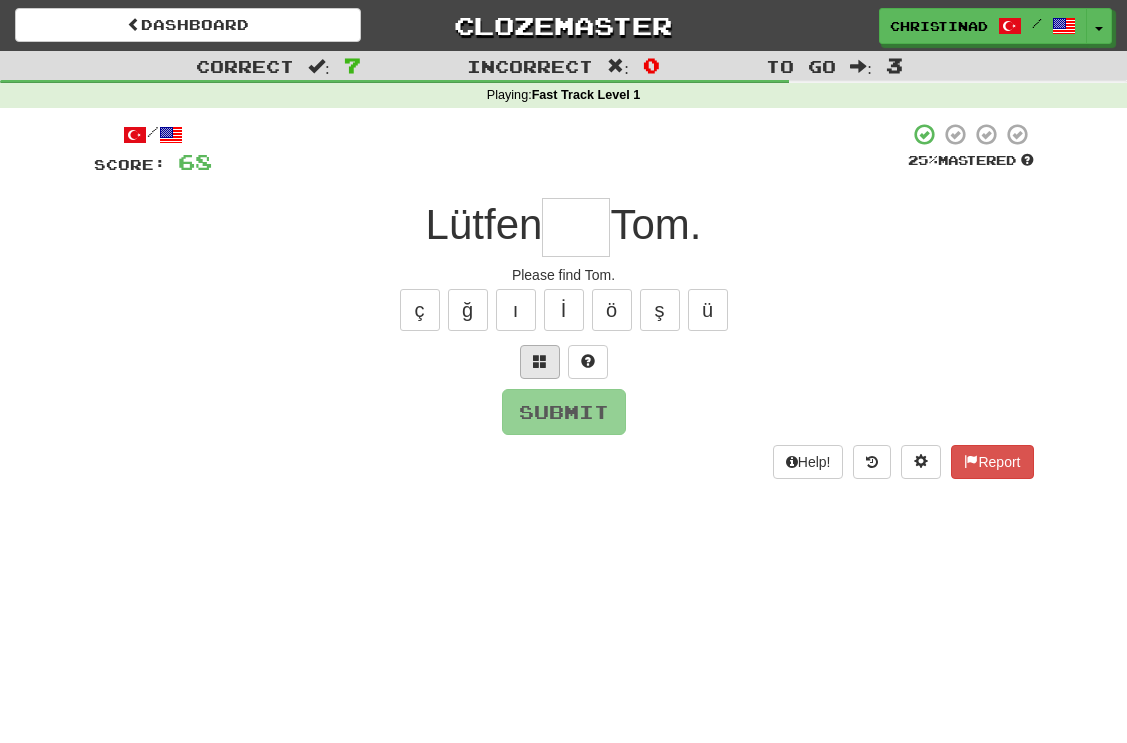 click at bounding box center [540, 361] 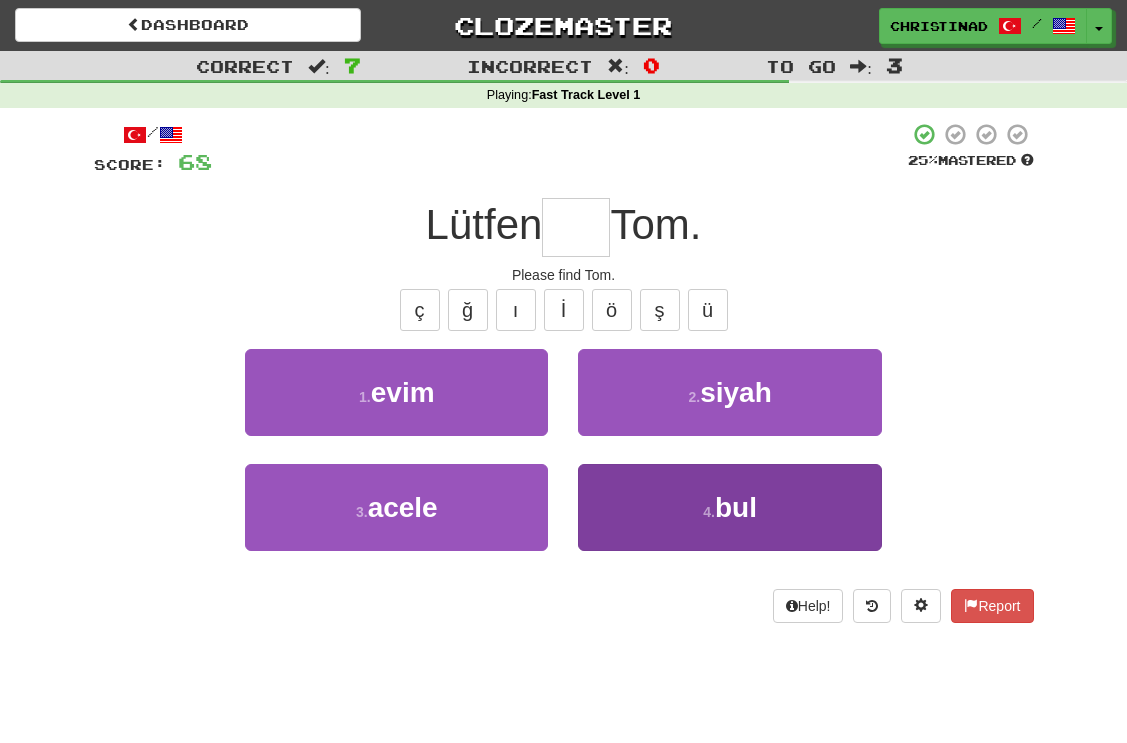 click on "4 .  bul" at bounding box center [729, 507] 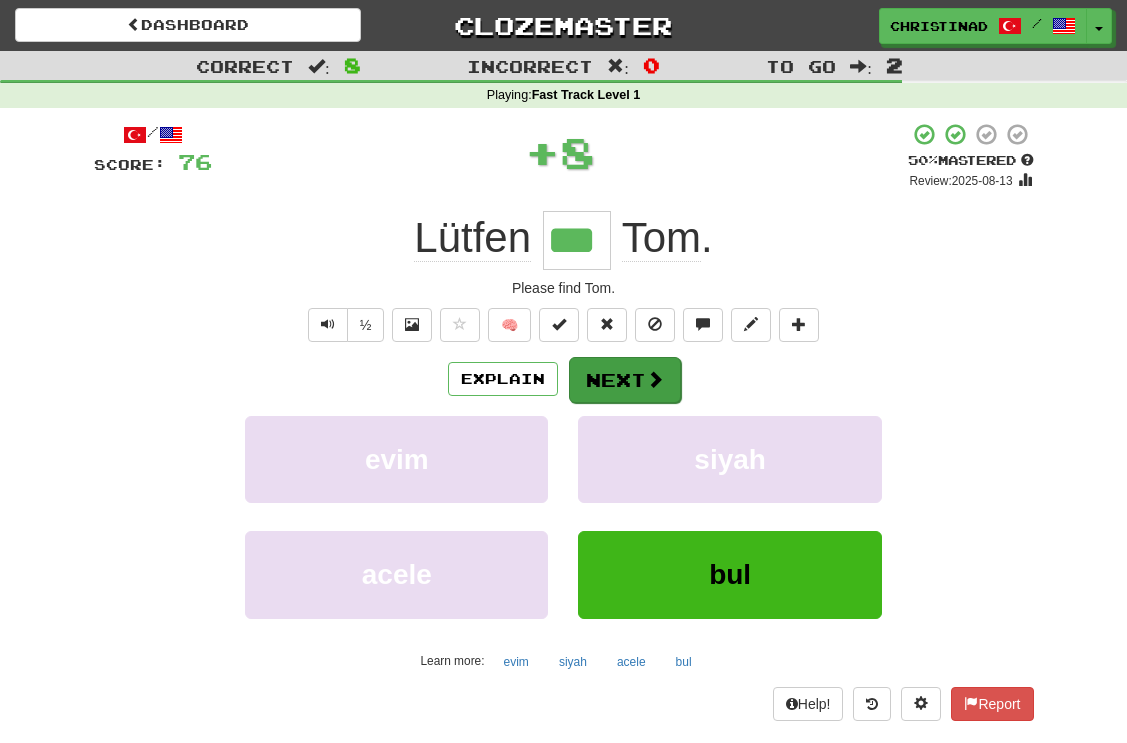 click on "Next" at bounding box center [625, 380] 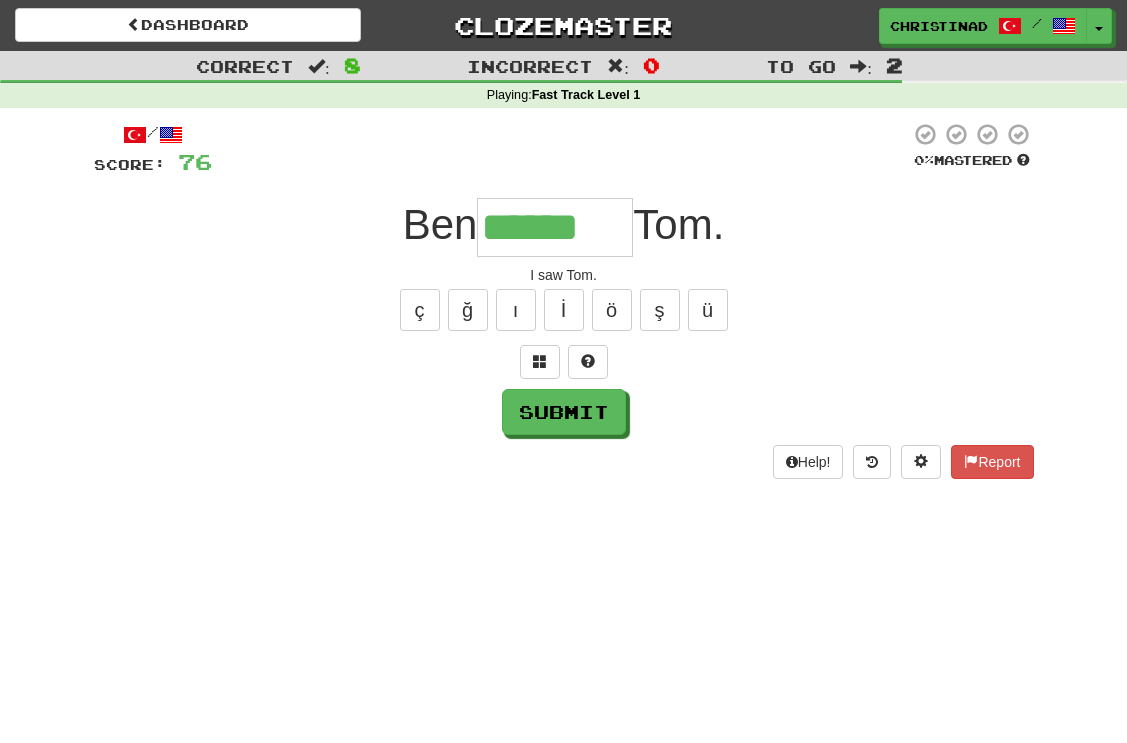 type on "******" 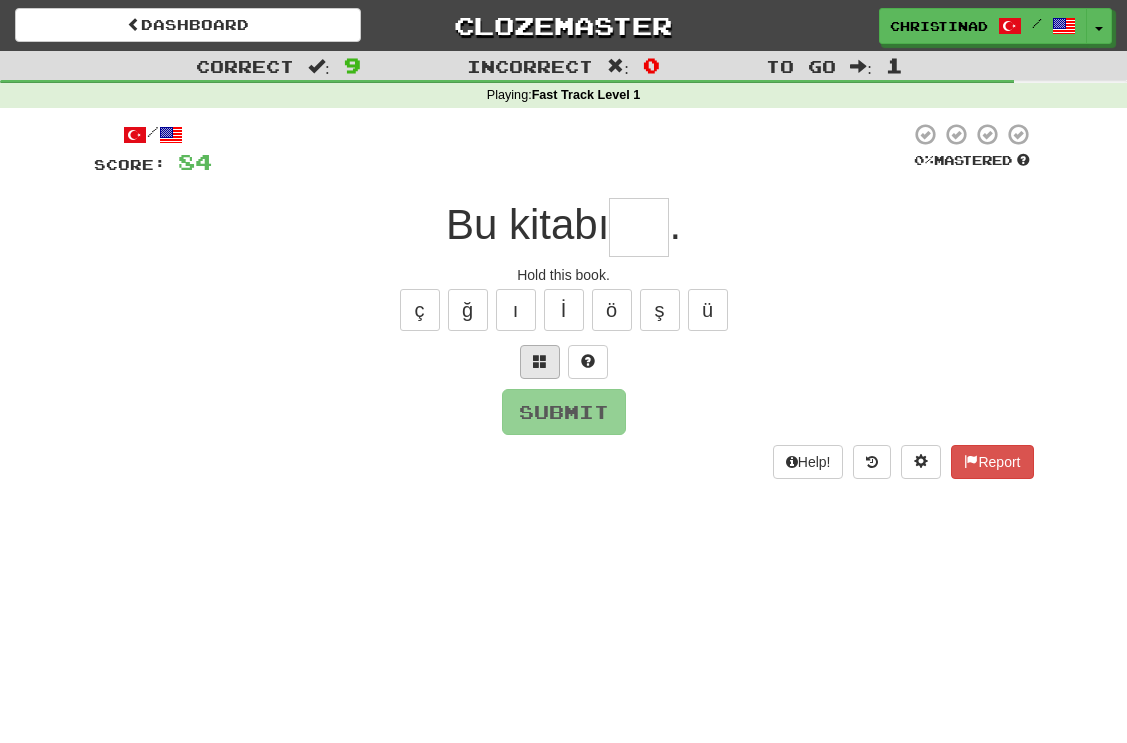 click at bounding box center [540, 362] 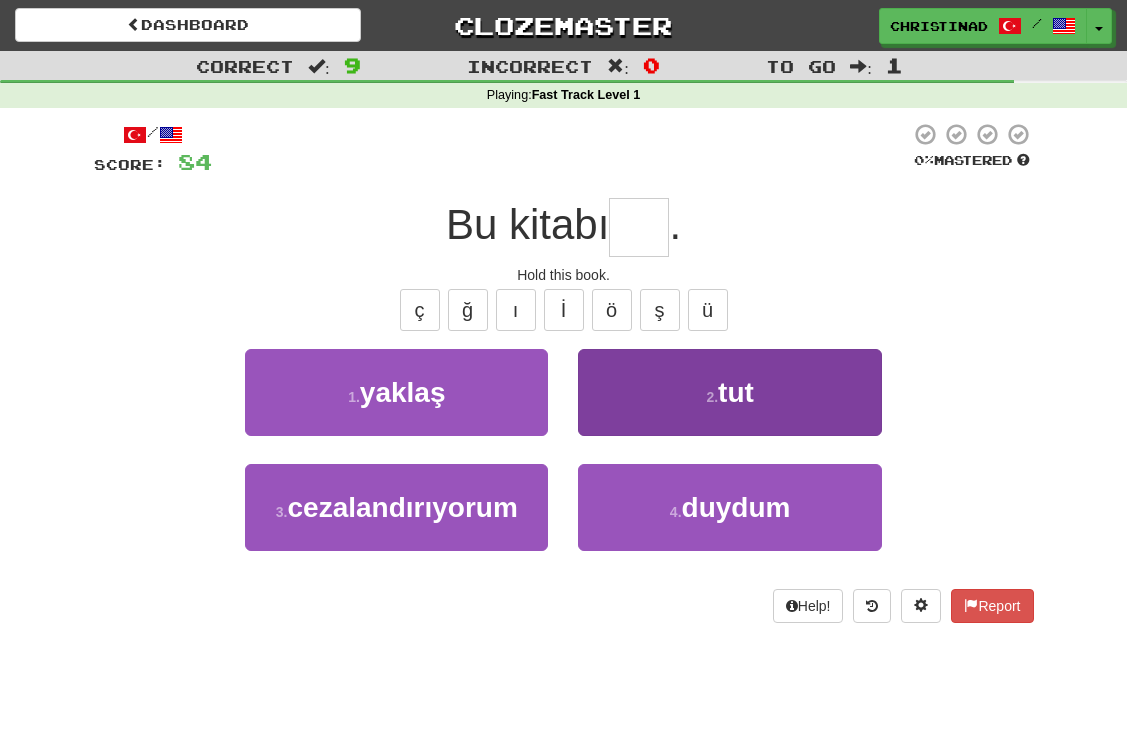 click on "2 .  tut" at bounding box center [729, 392] 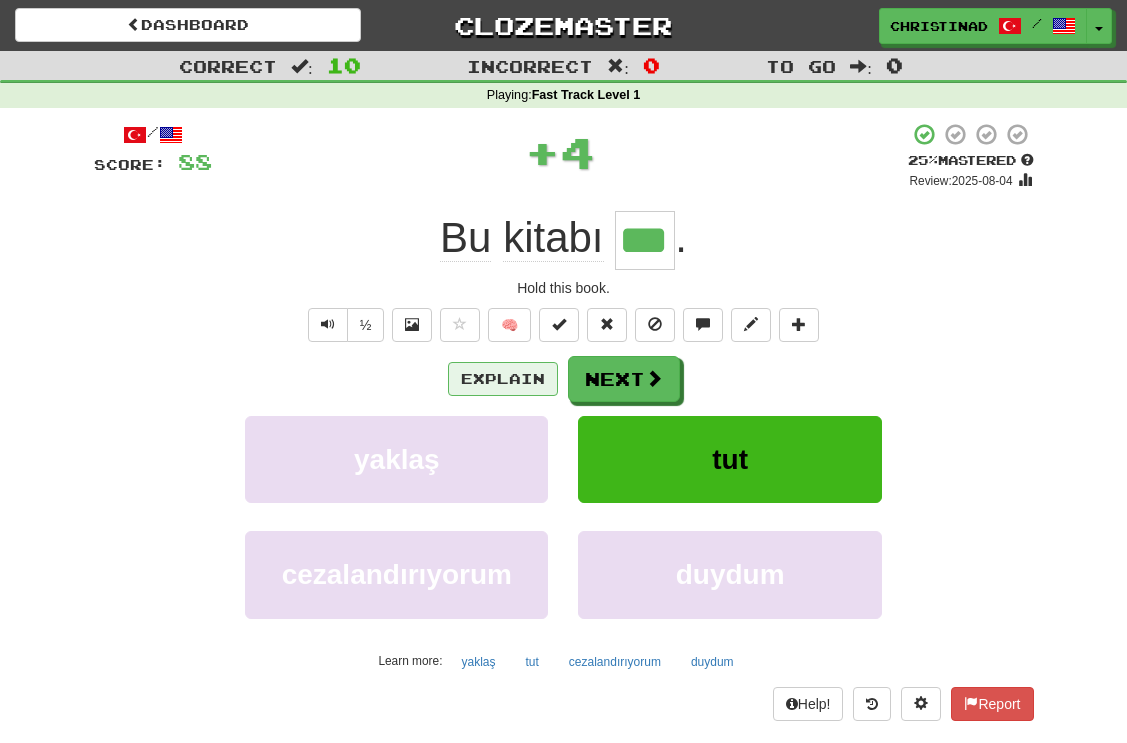 click on "Explain" at bounding box center [503, 379] 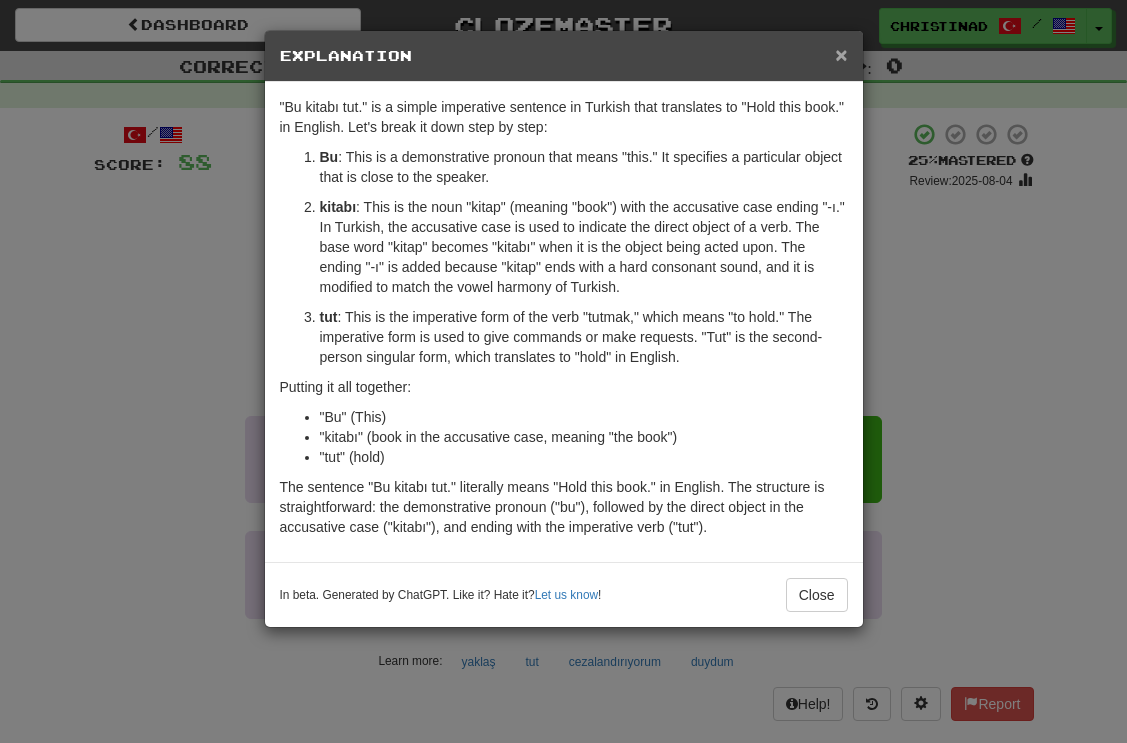 click on "×" at bounding box center [841, 54] 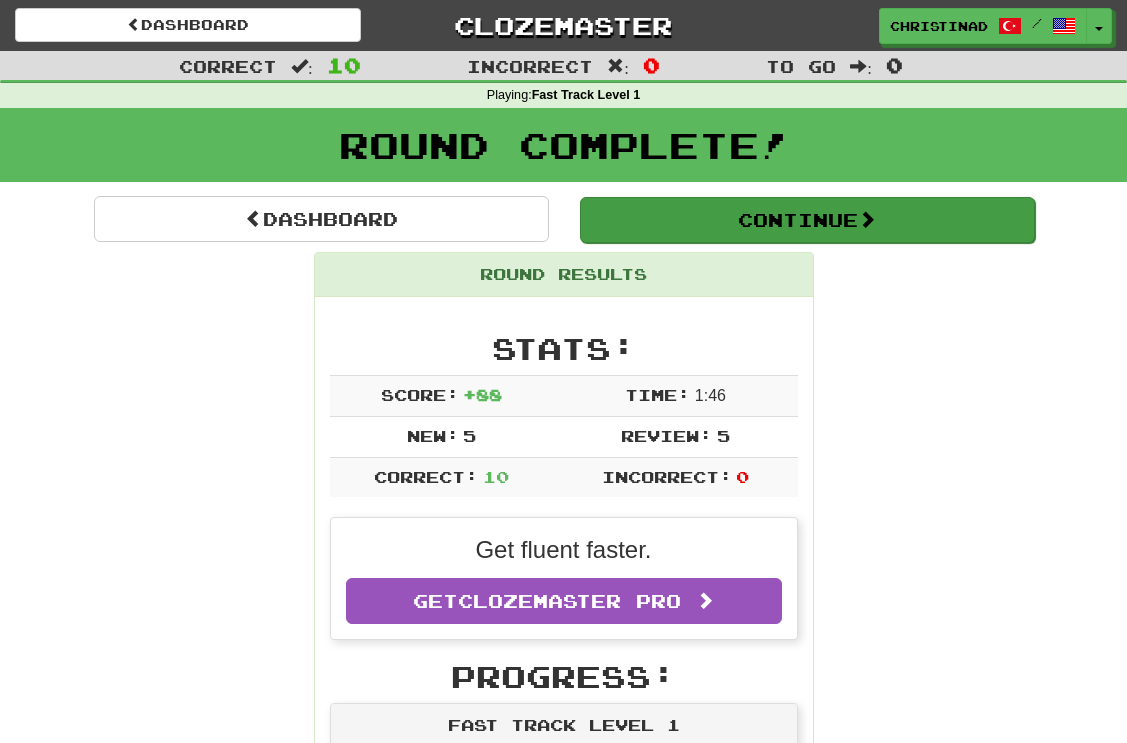 click on "Continue" at bounding box center (807, 220) 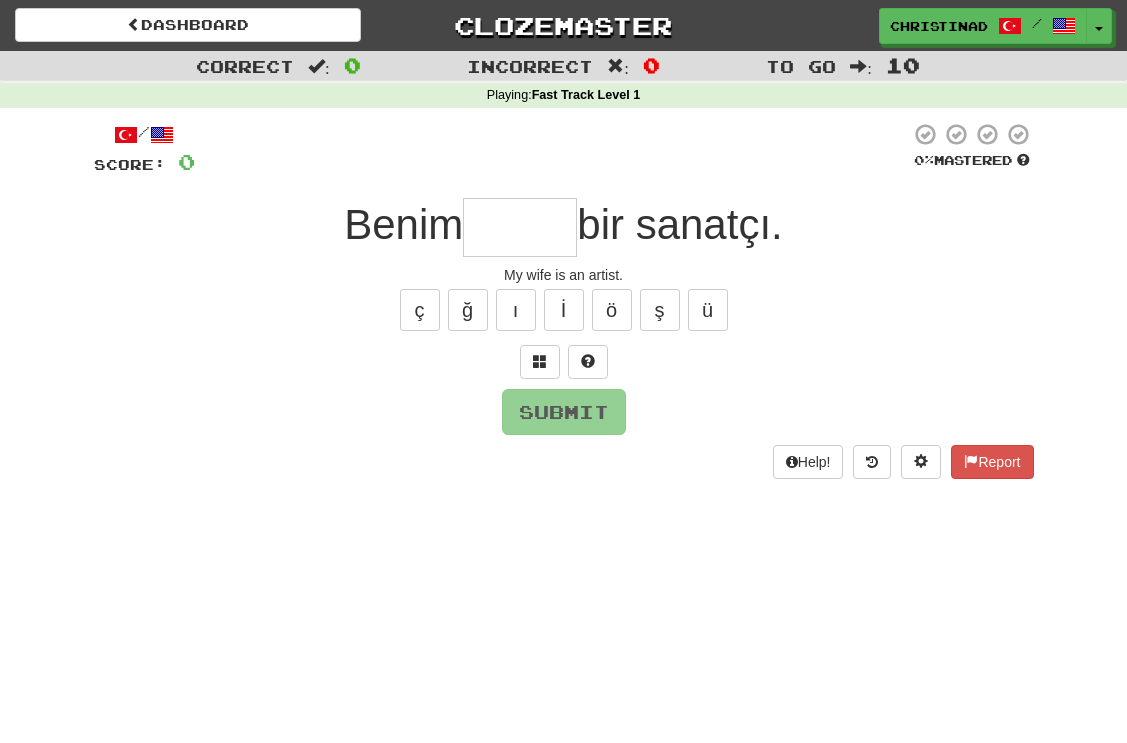 type on "*" 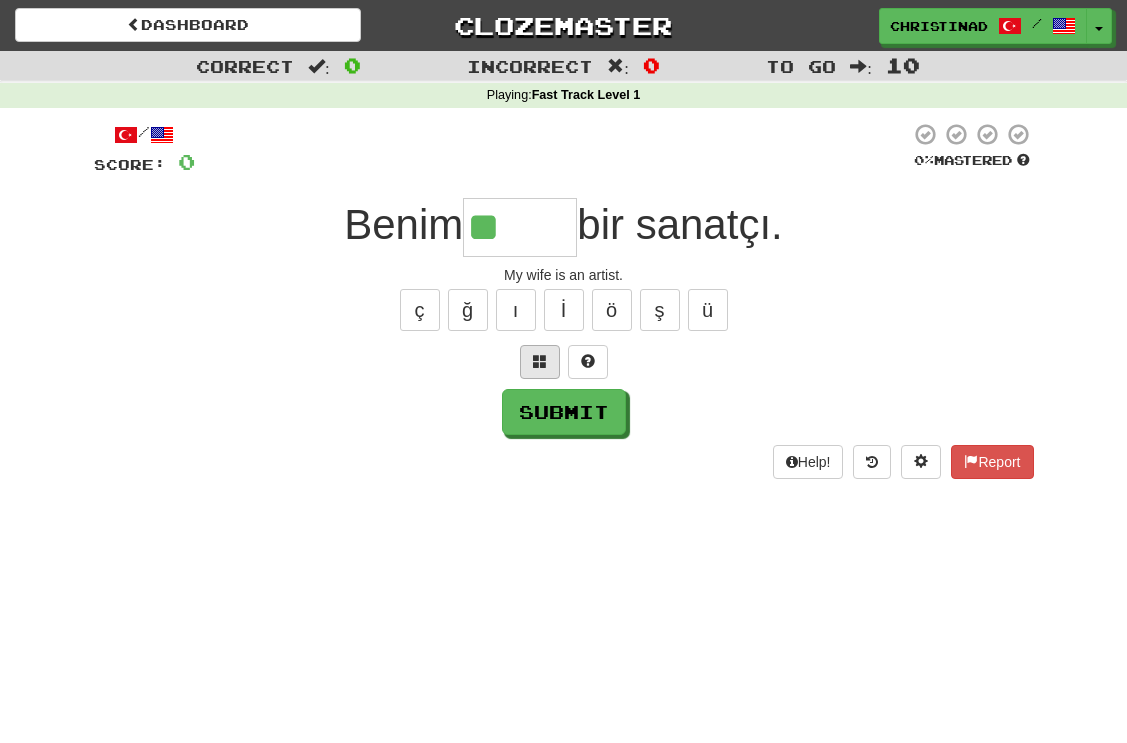 click at bounding box center [540, 362] 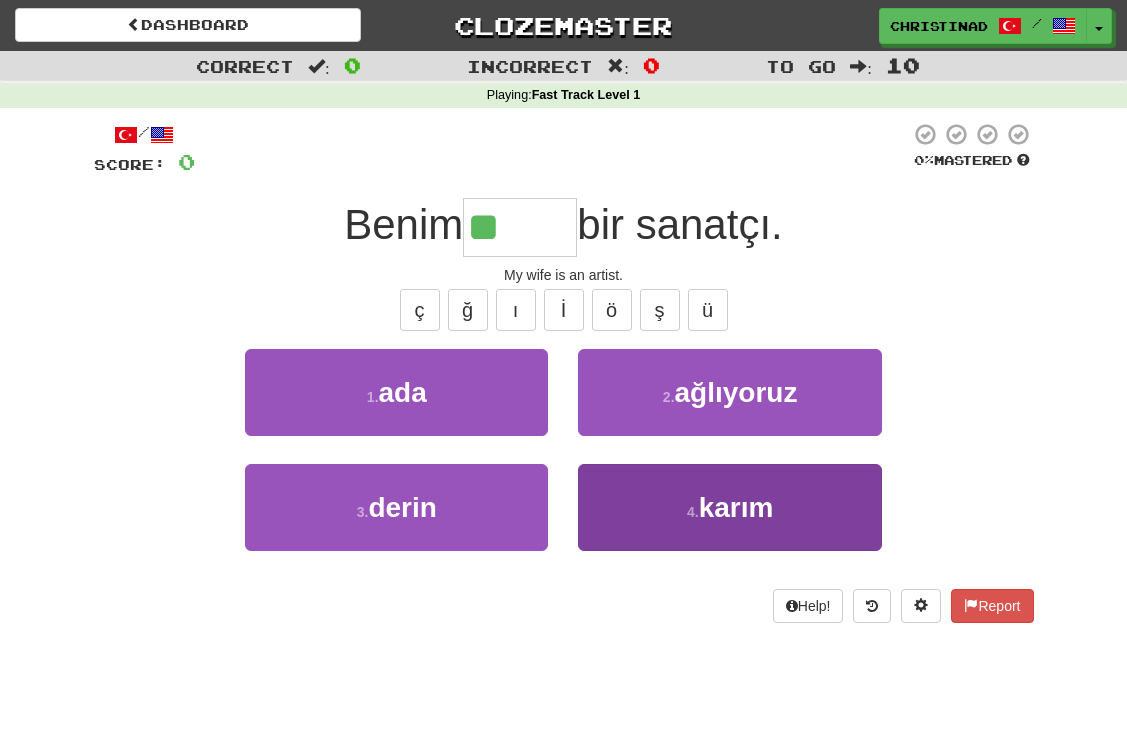 click on "4 .  karım" at bounding box center (729, 507) 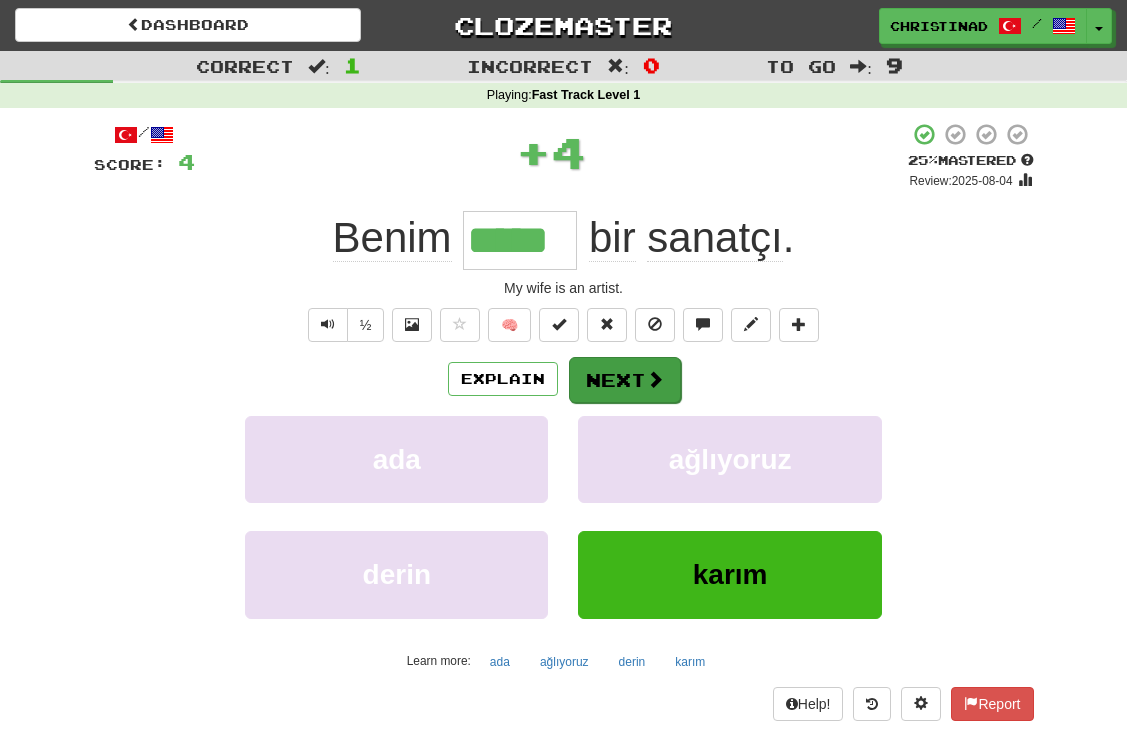click on "Next" at bounding box center (625, 380) 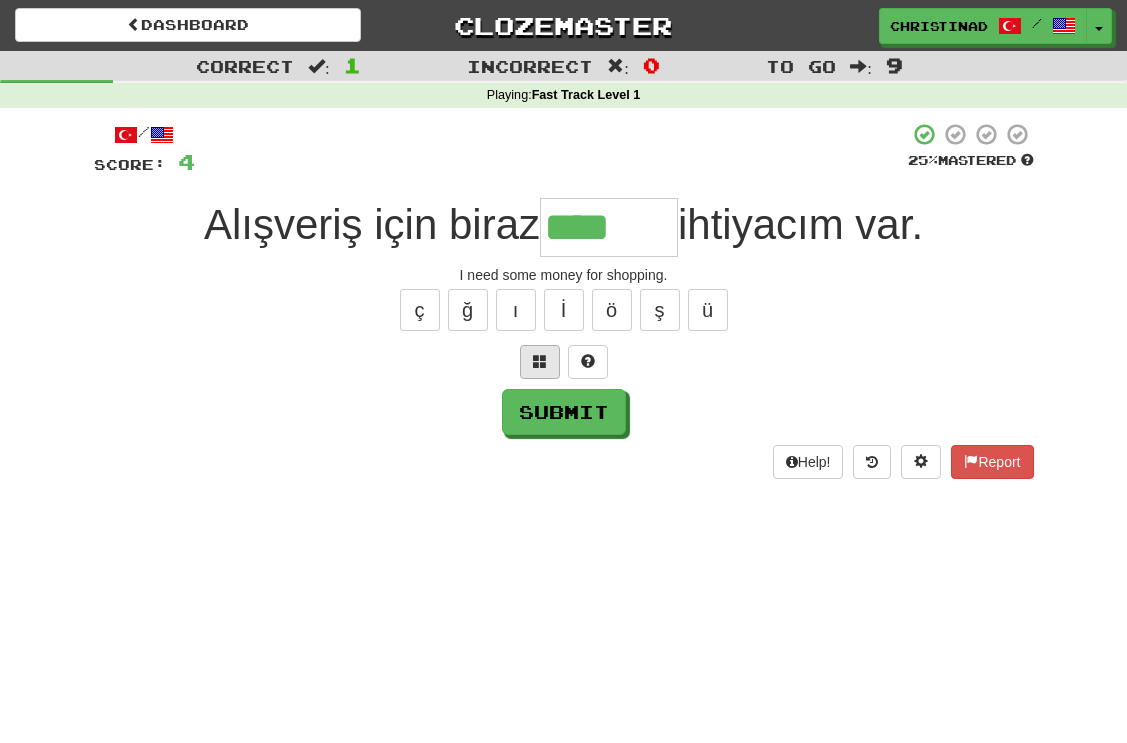 click at bounding box center (540, 361) 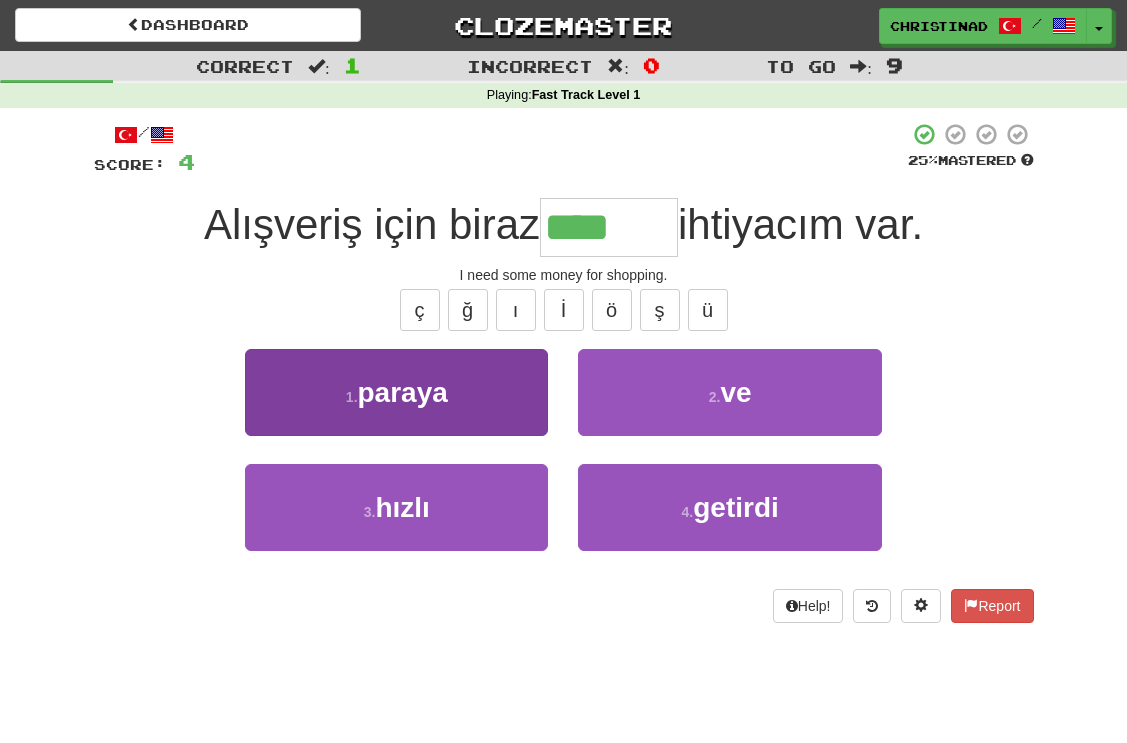 click on "1 .  paraya" at bounding box center (396, 392) 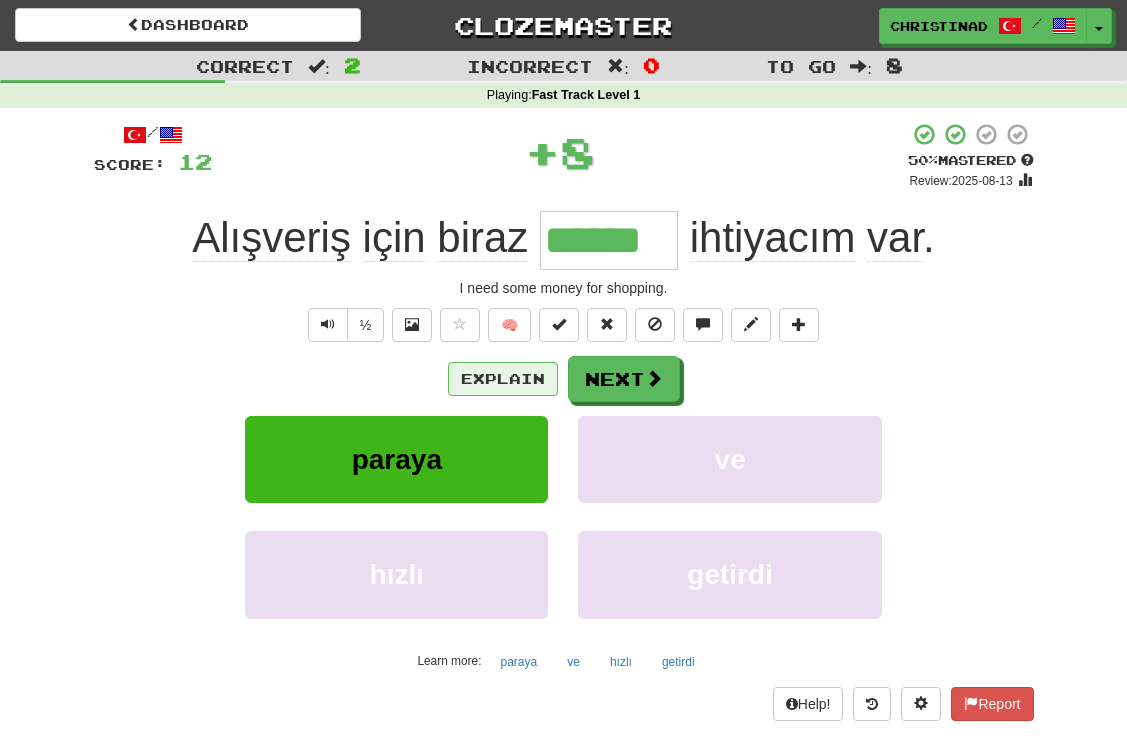 click on "Explain" at bounding box center [503, 379] 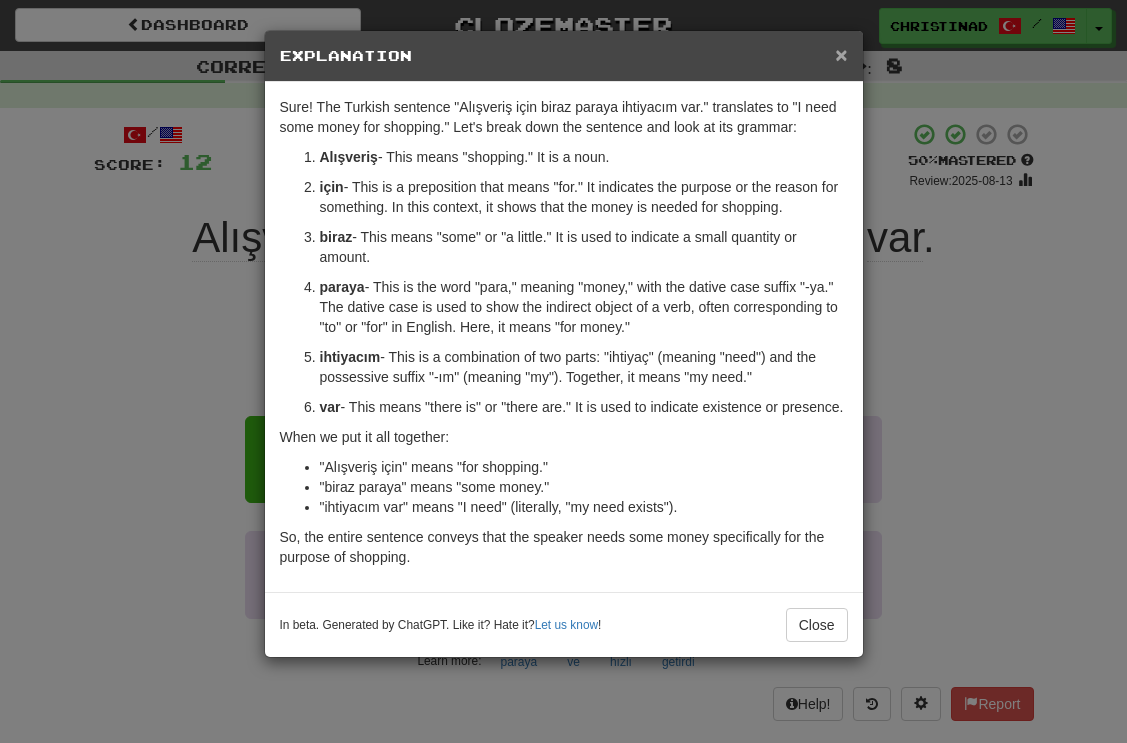 click on "×" at bounding box center (841, 54) 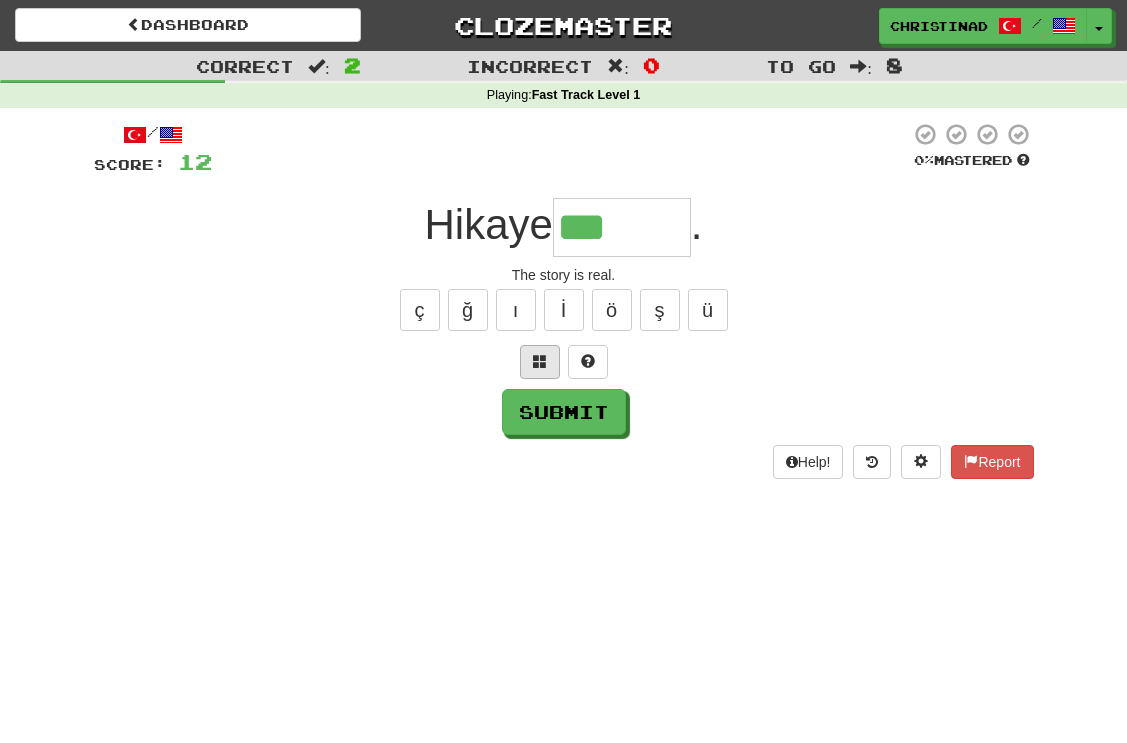 click at bounding box center [540, 361] 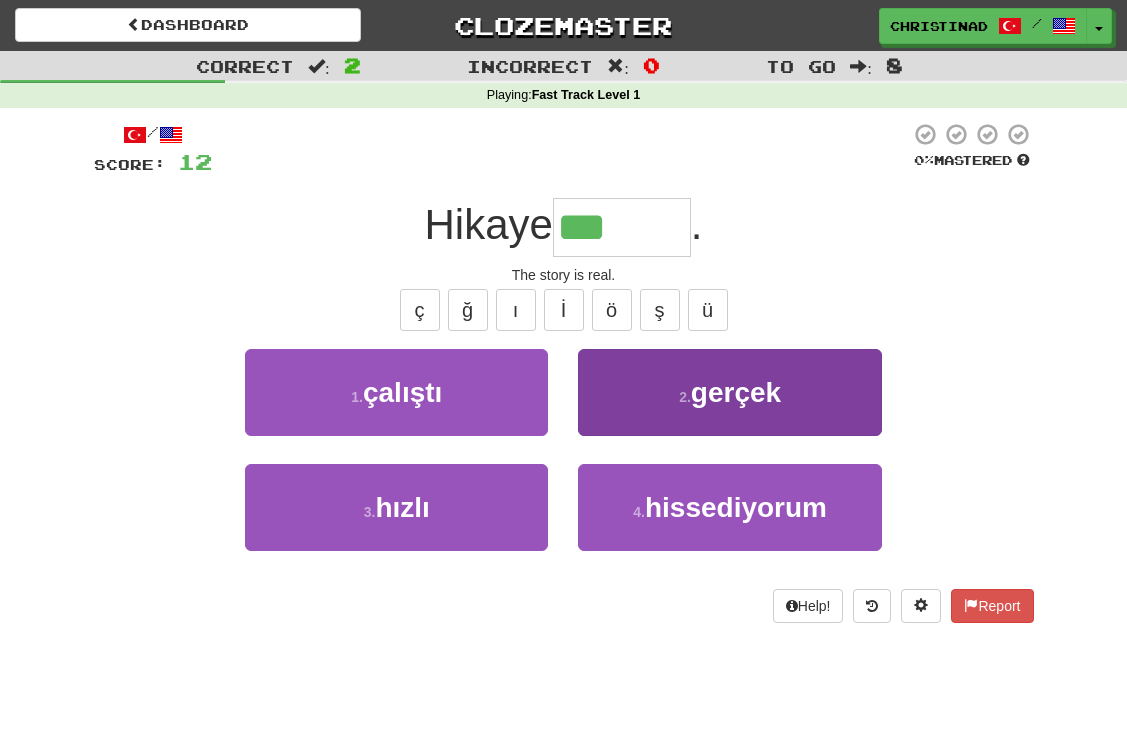 click on "2 .  gerçek" at bounding box center (729, 392) 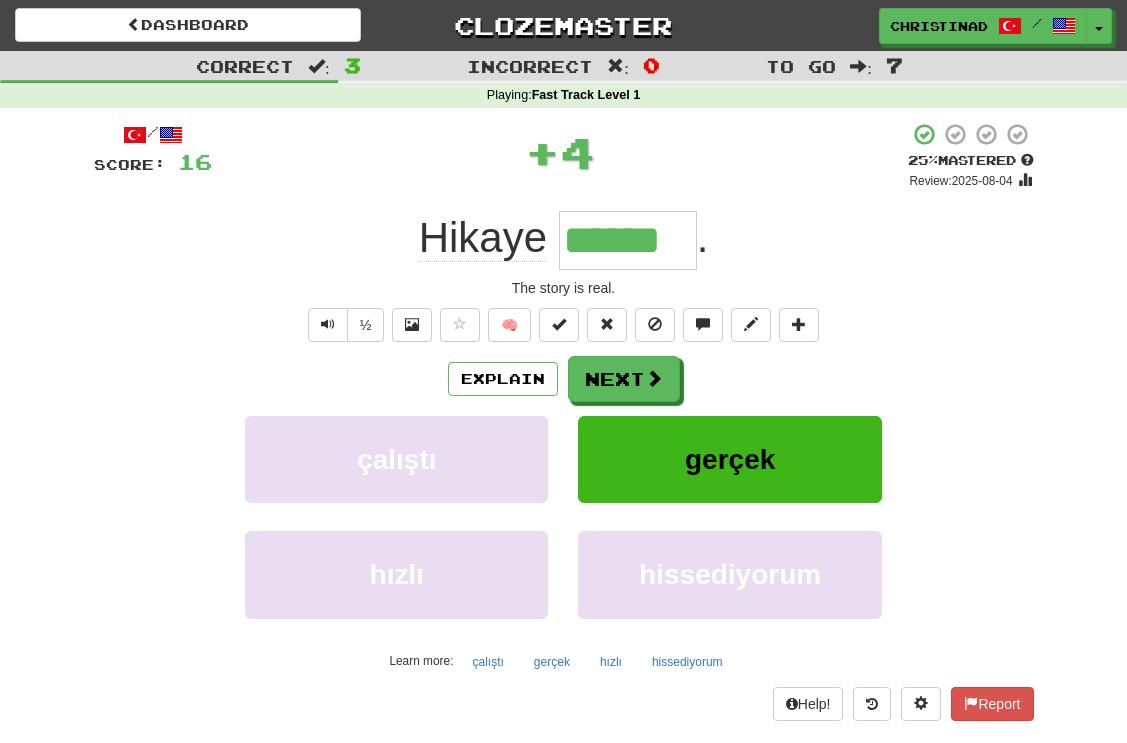 click on "Next" at bounding box center [624, 379] 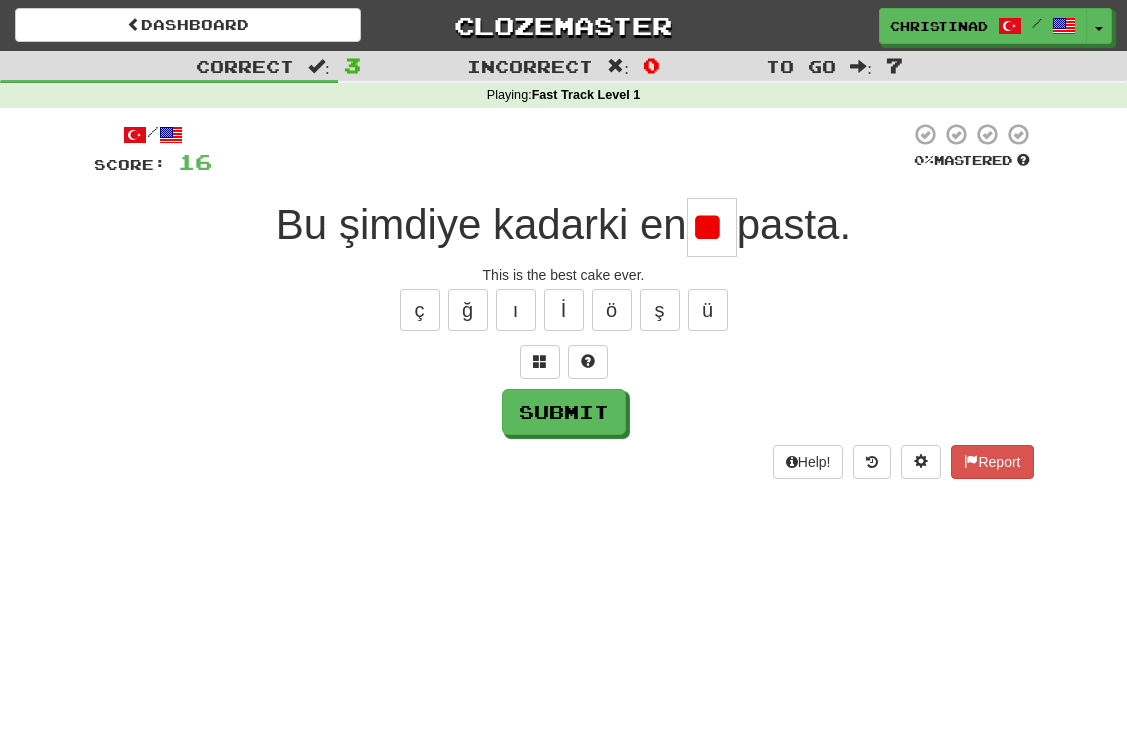 type on "*" 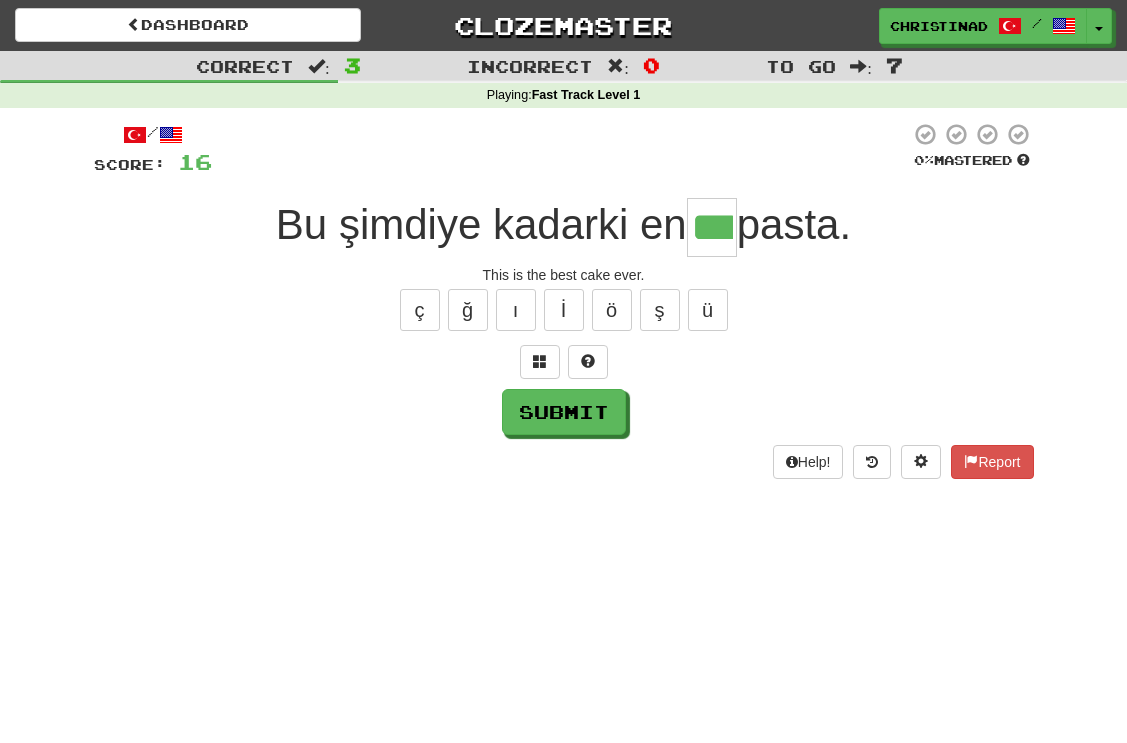 type on "***" 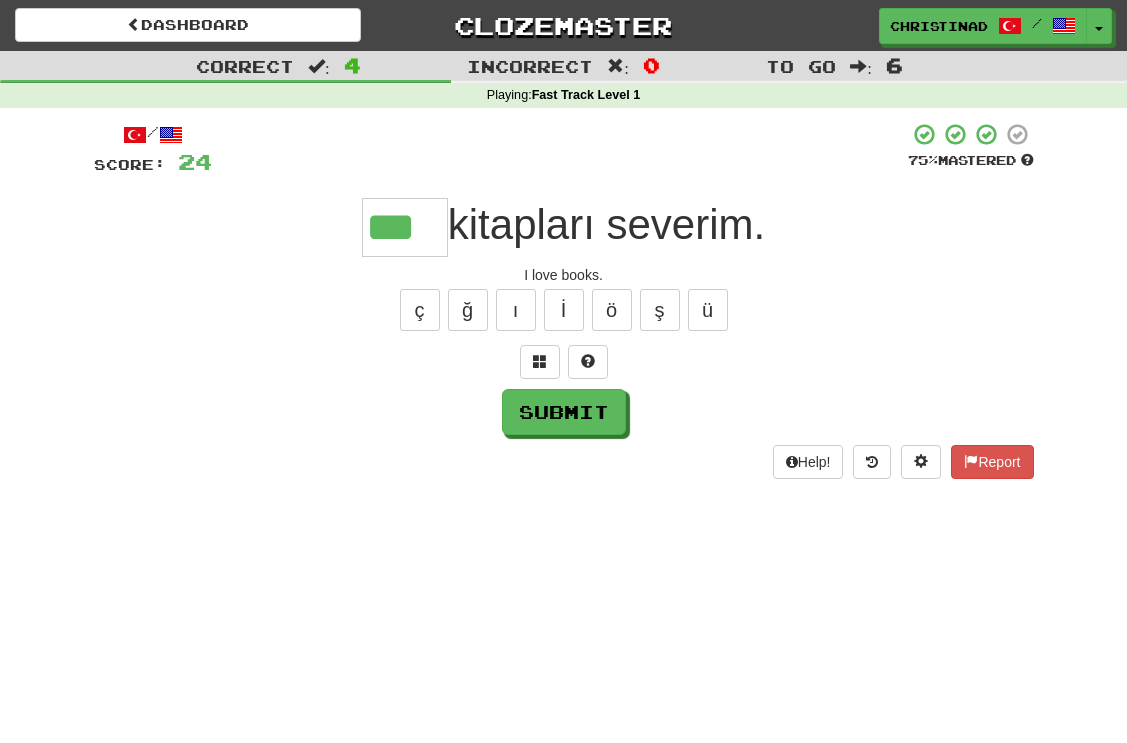 type on "***" 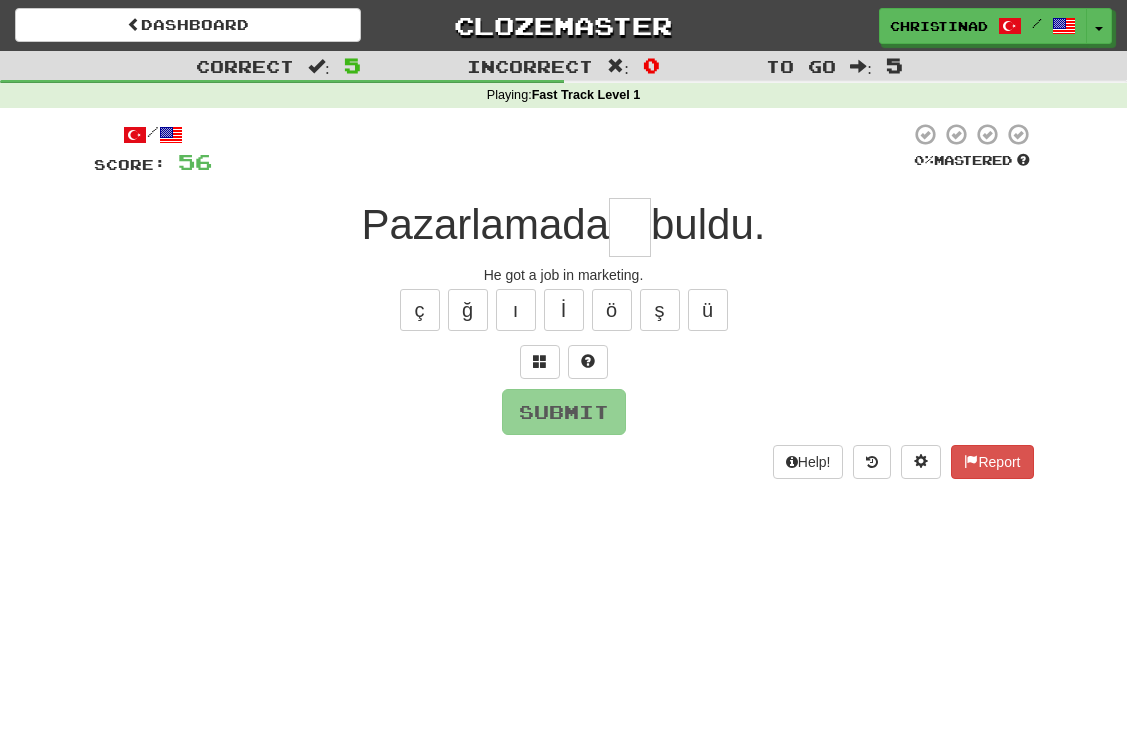 type on "*" 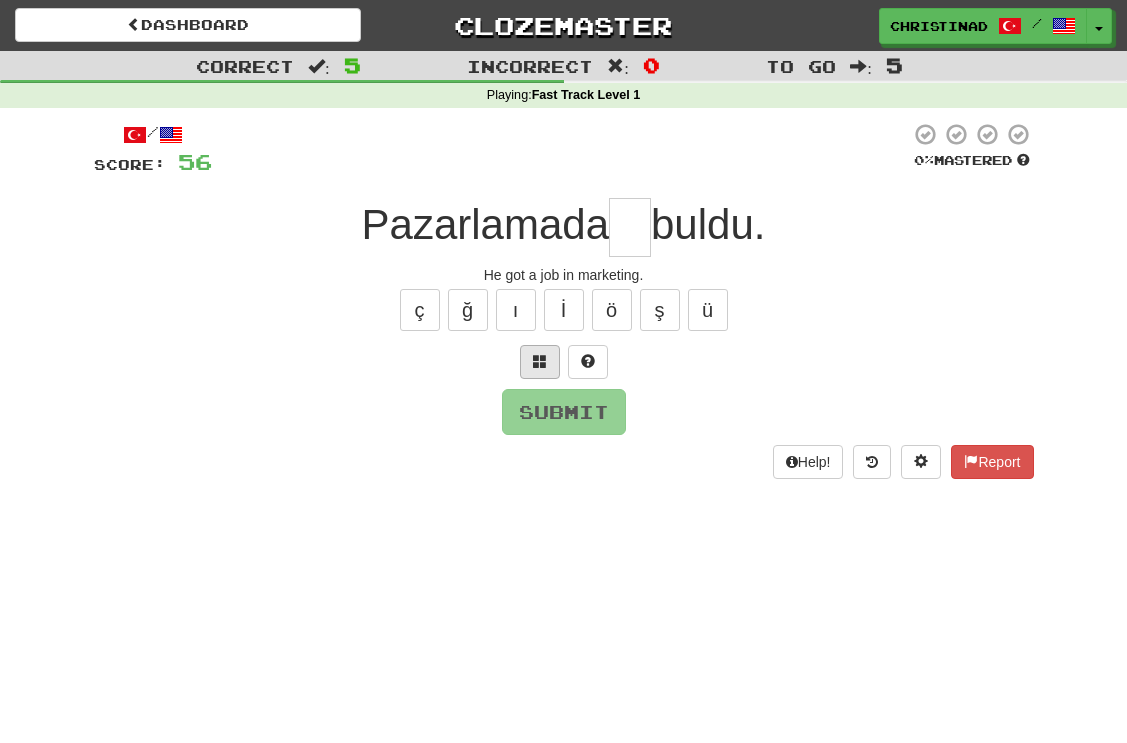 click at bounding box center [540, 362] 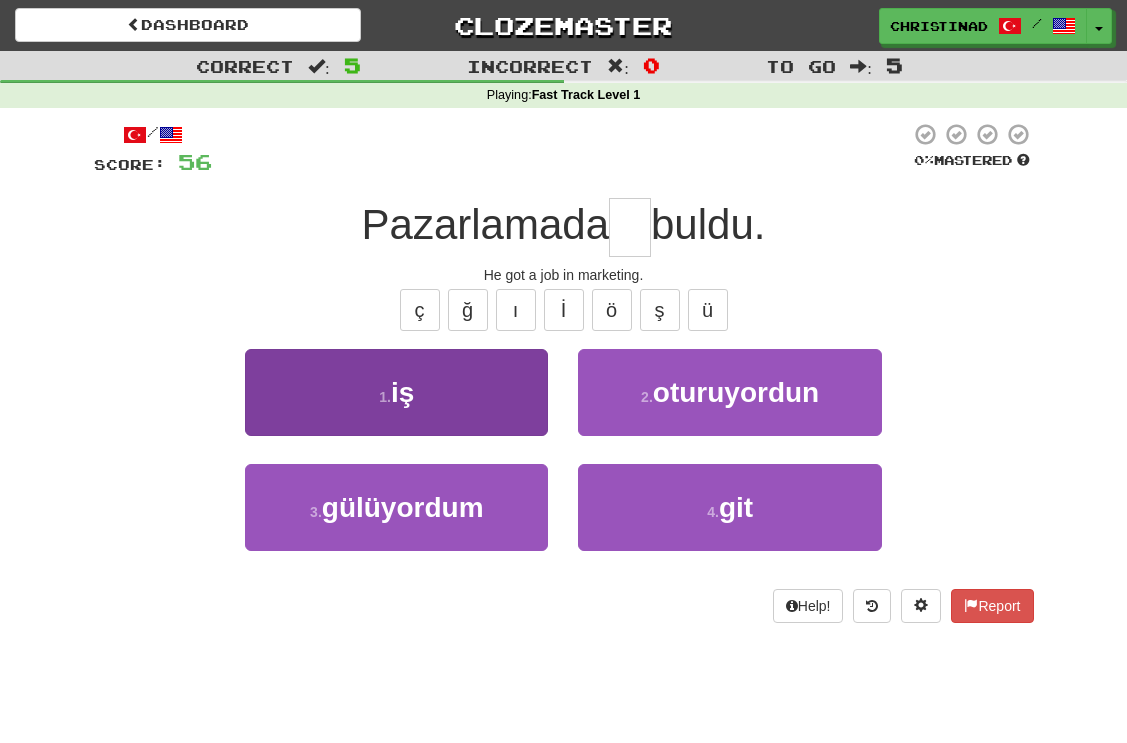 click on "1 .  iş" at bounding box center (396, 392) 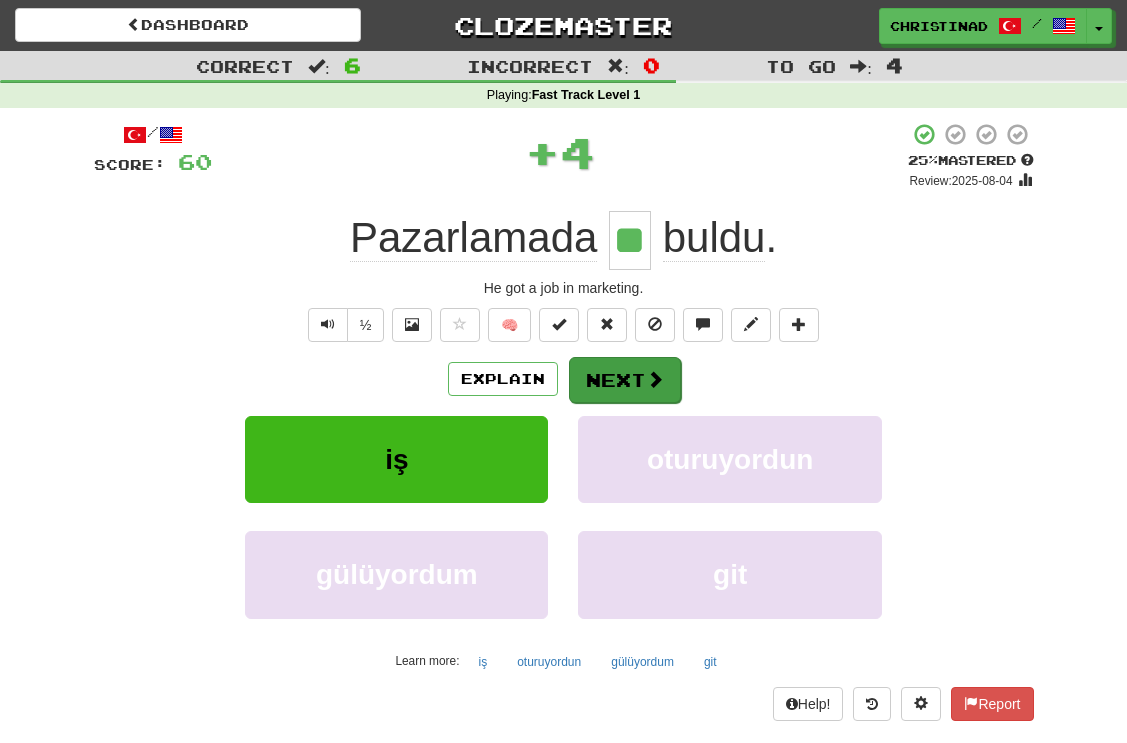 click on "Next" at bounding box center (625, 380) 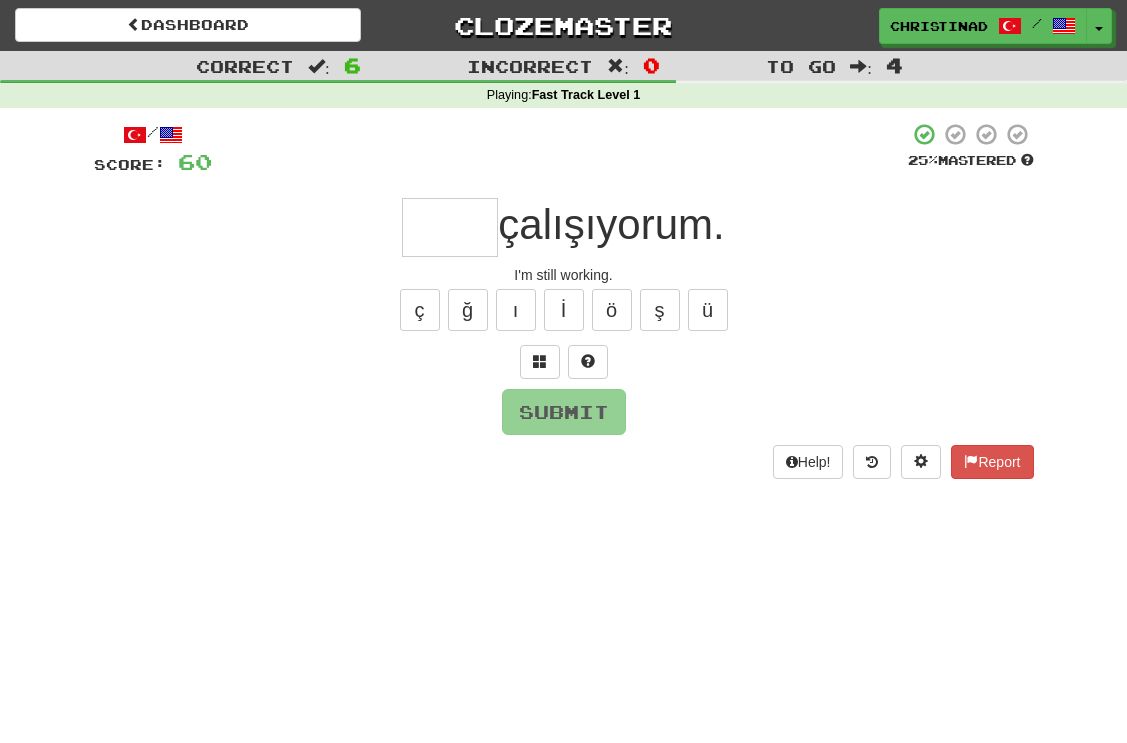 type on "*" 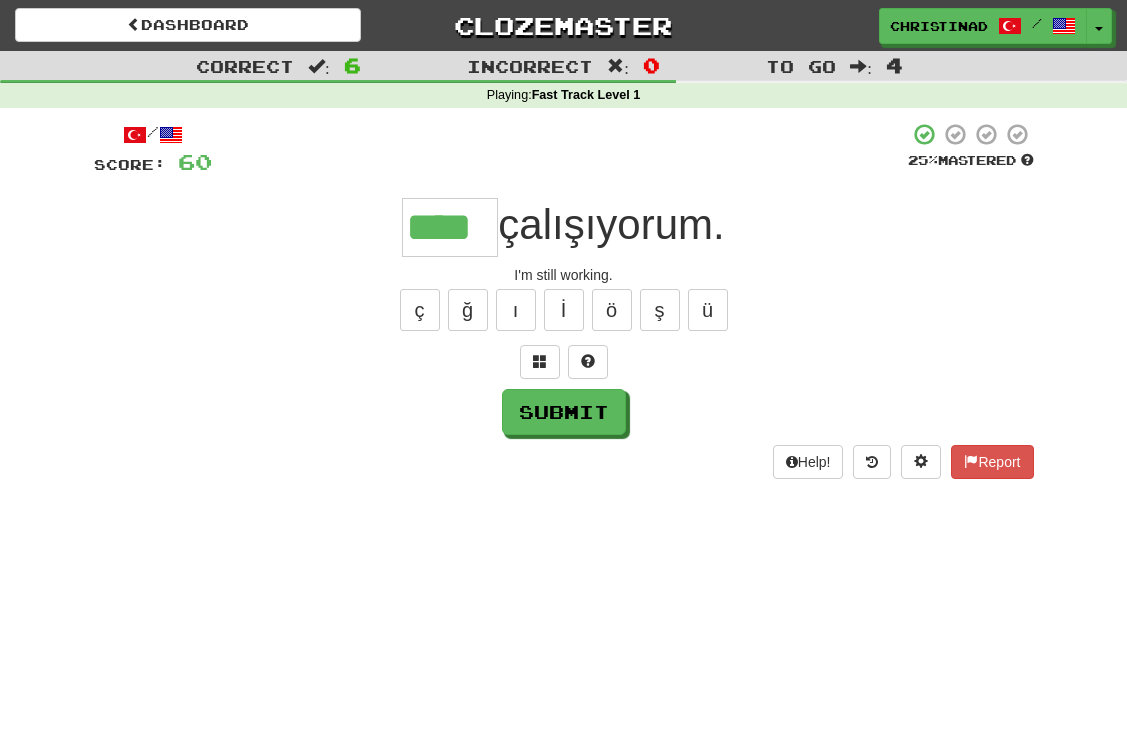 type on "****" 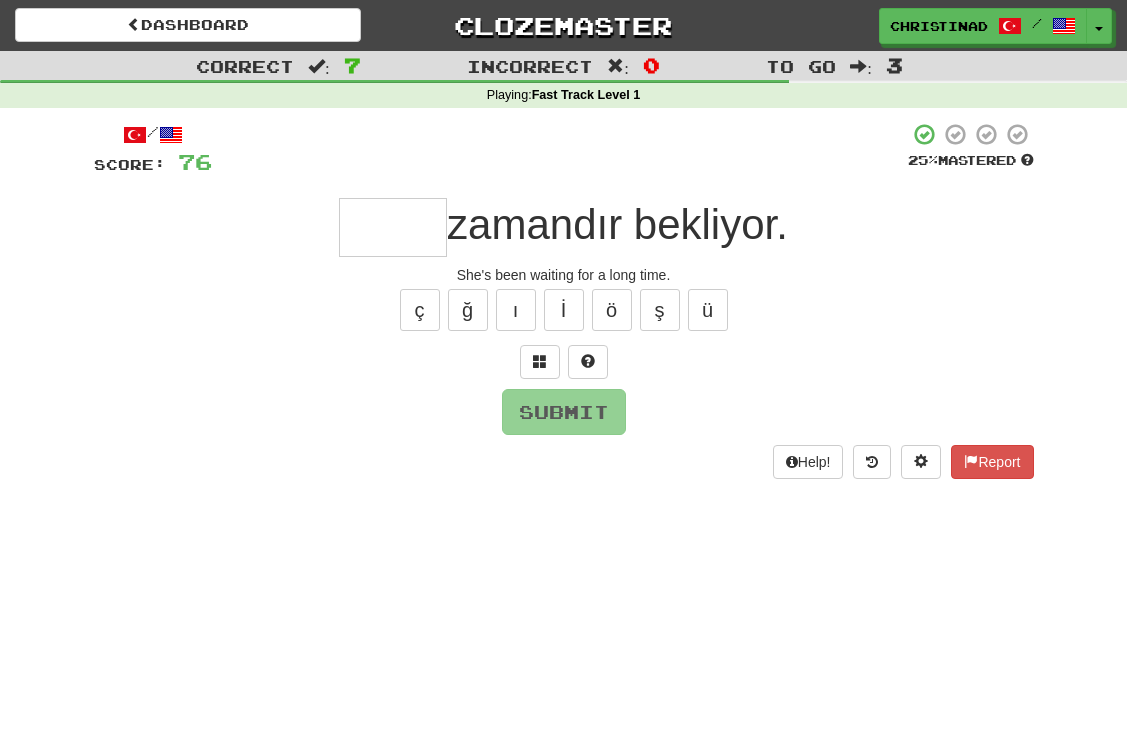 type on "*" 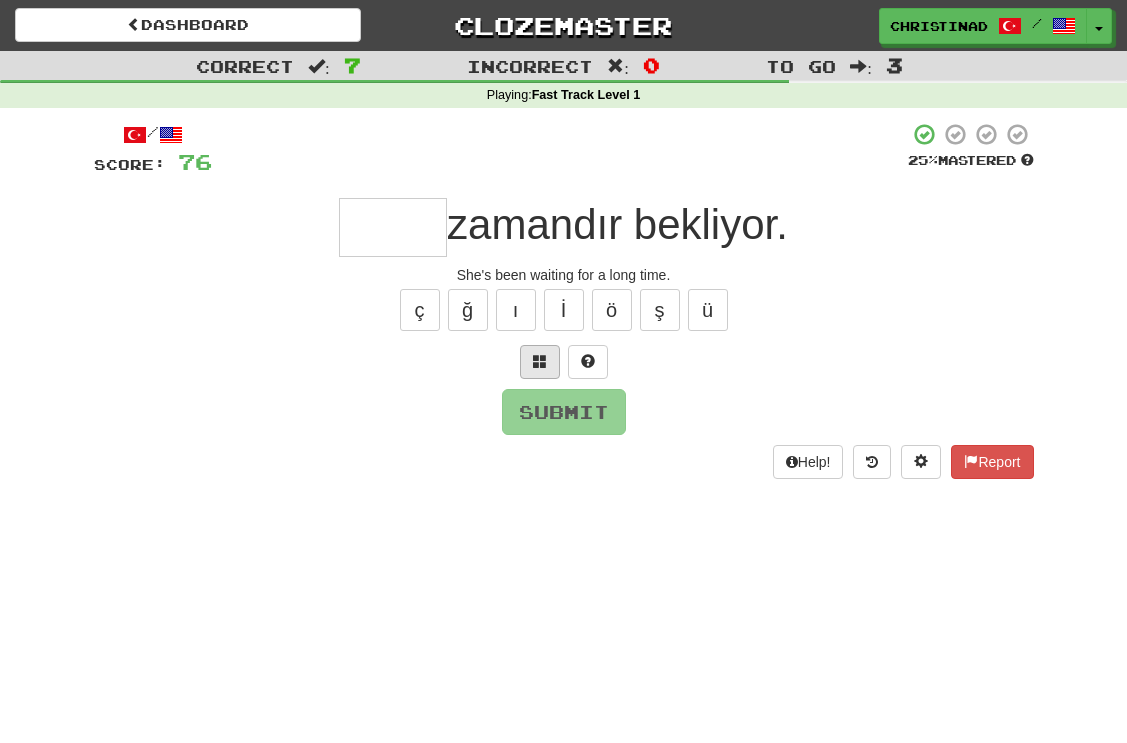click at bounding box center [540, 361] 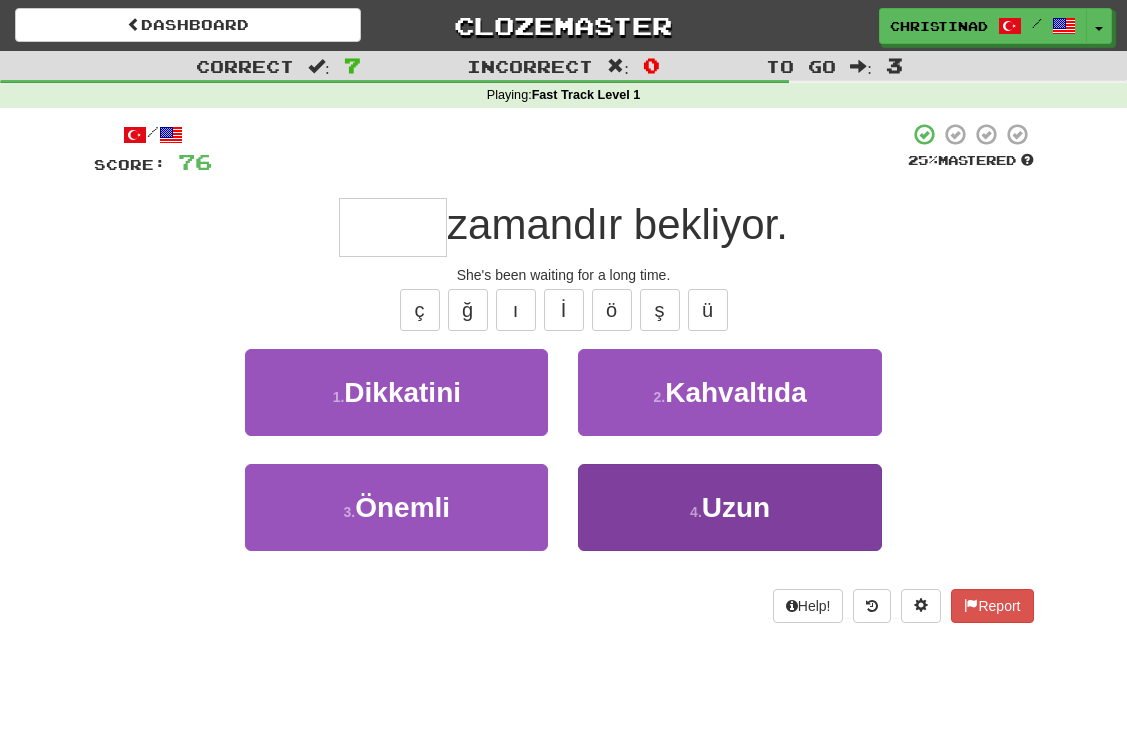 click on "4 .  Uzun" at bounding box center (729, 507) 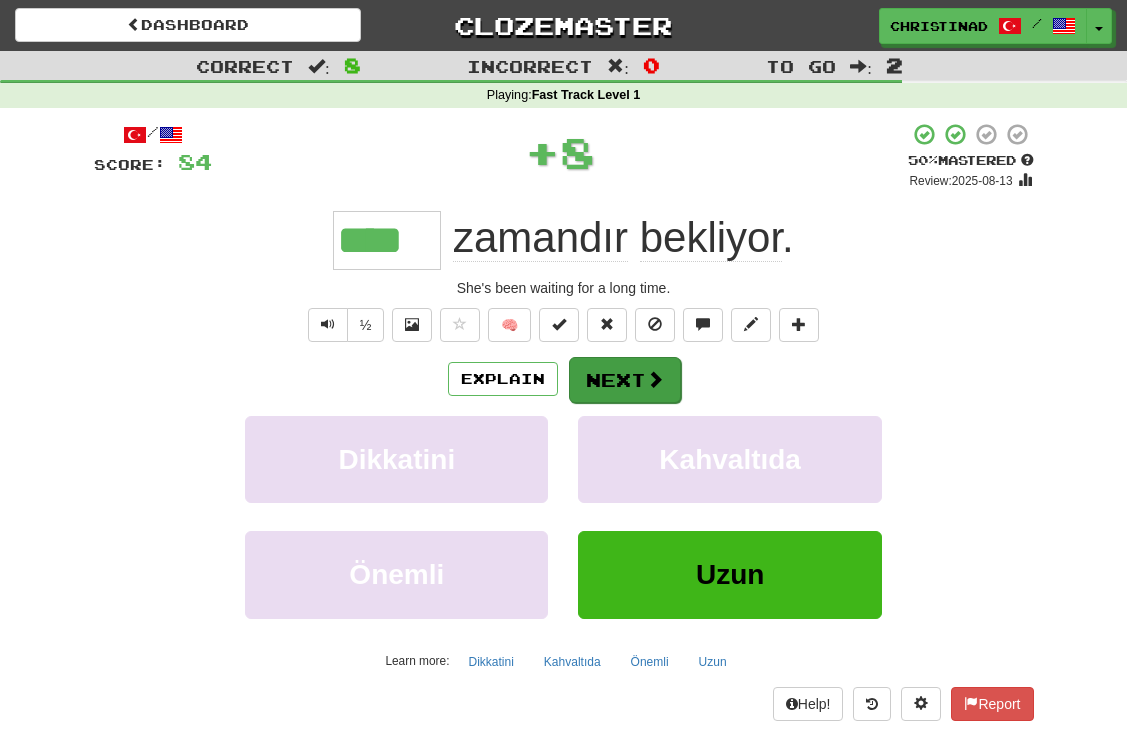 click on "Next" at bounding box center [625, 380] 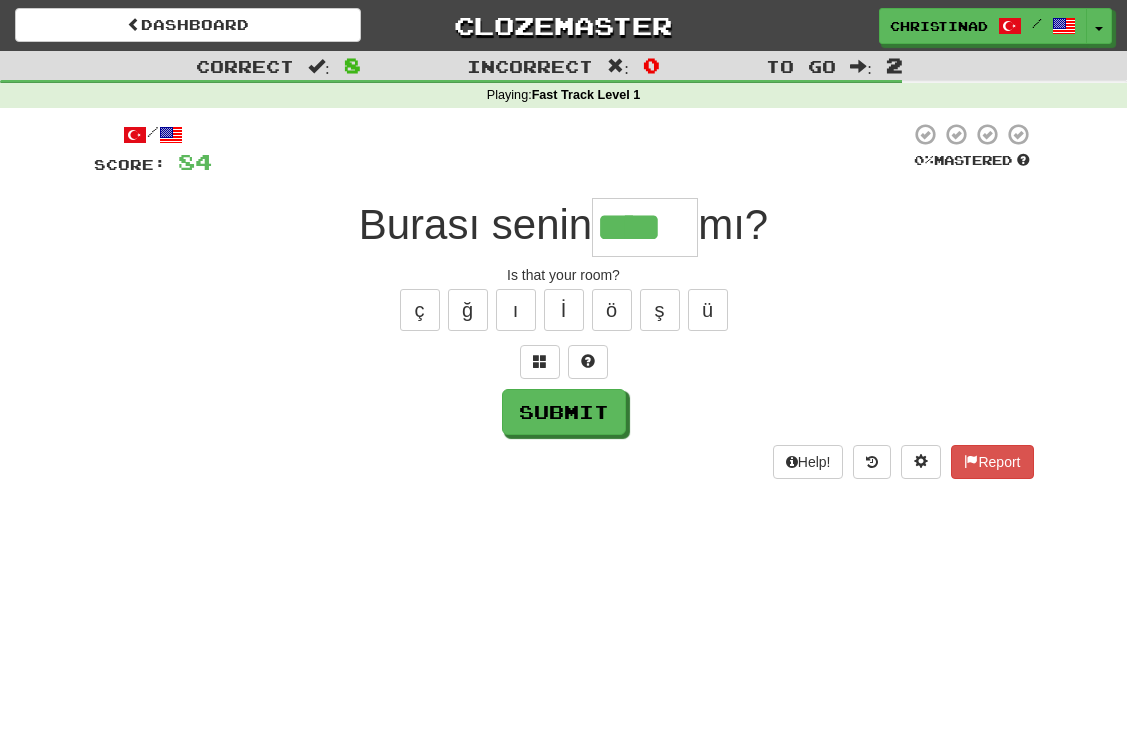 type on "****" 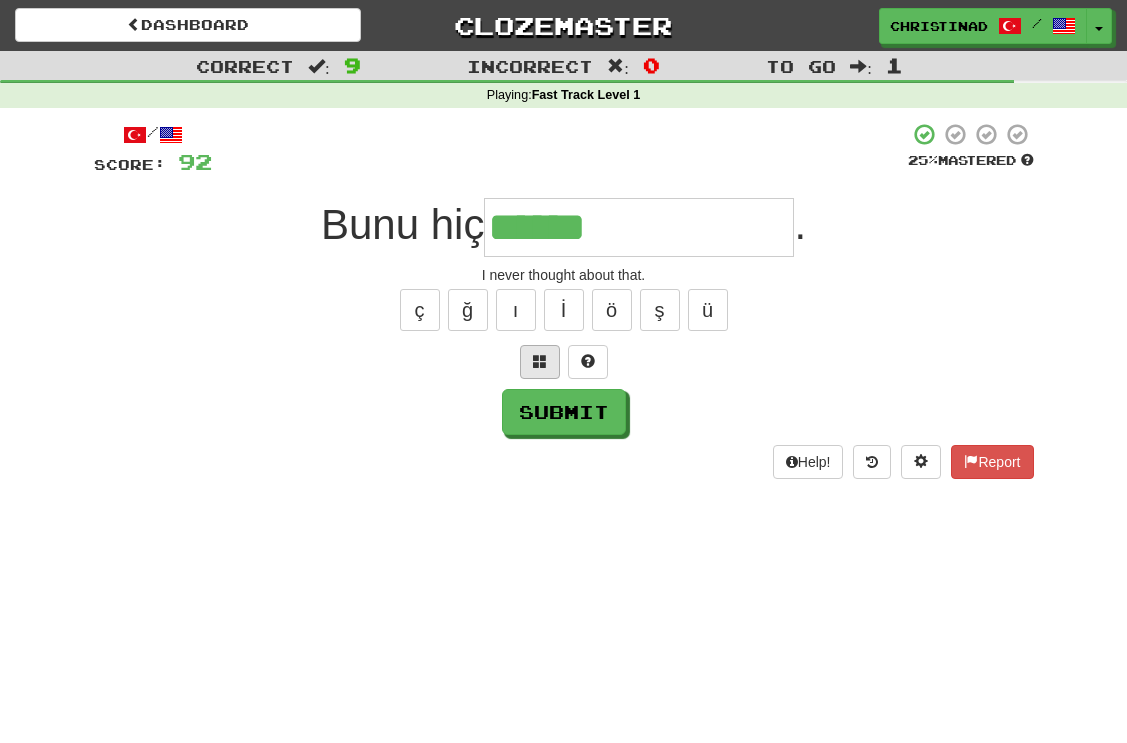 click at bounding box center (540, 362) 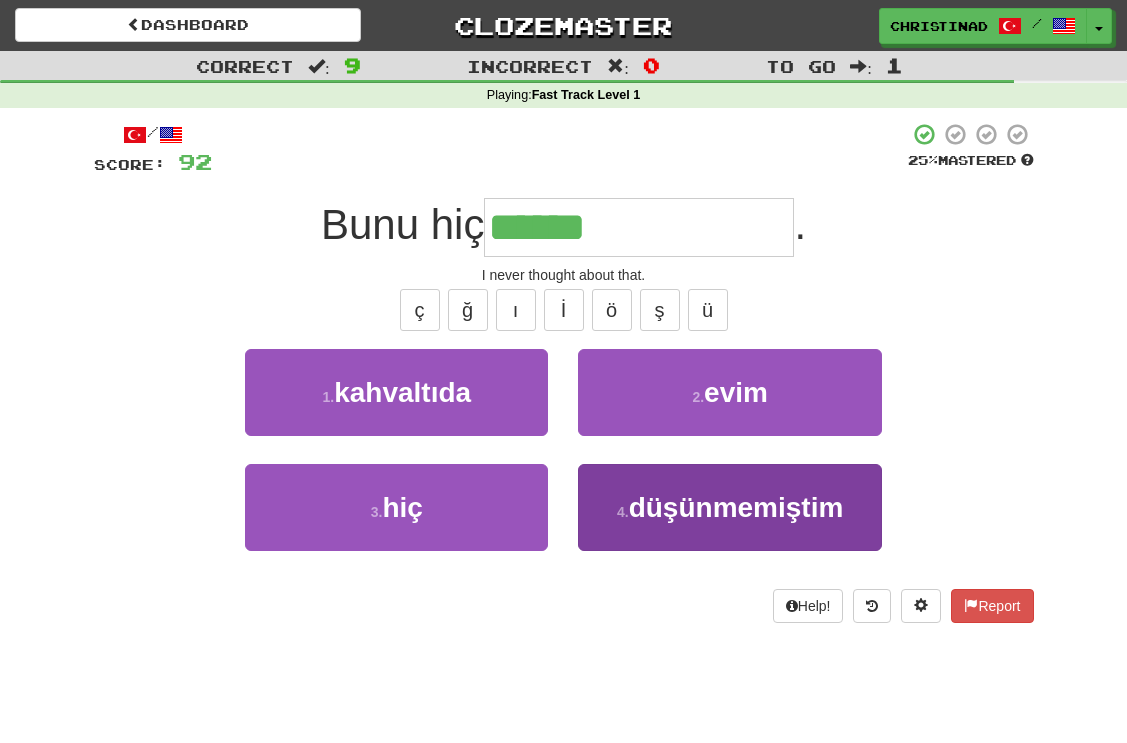 click on "4 .  düşünmemiştim" at bounding box center (729, 507) 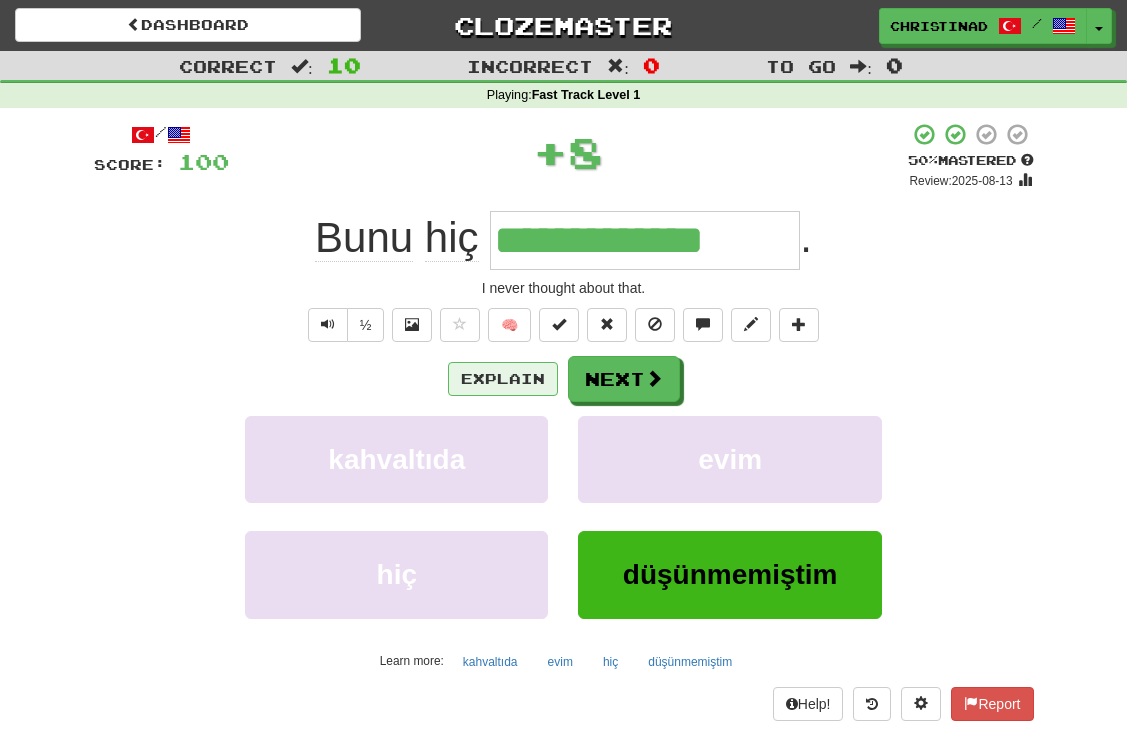 click on "Explain" at bounding box center (503, 379) 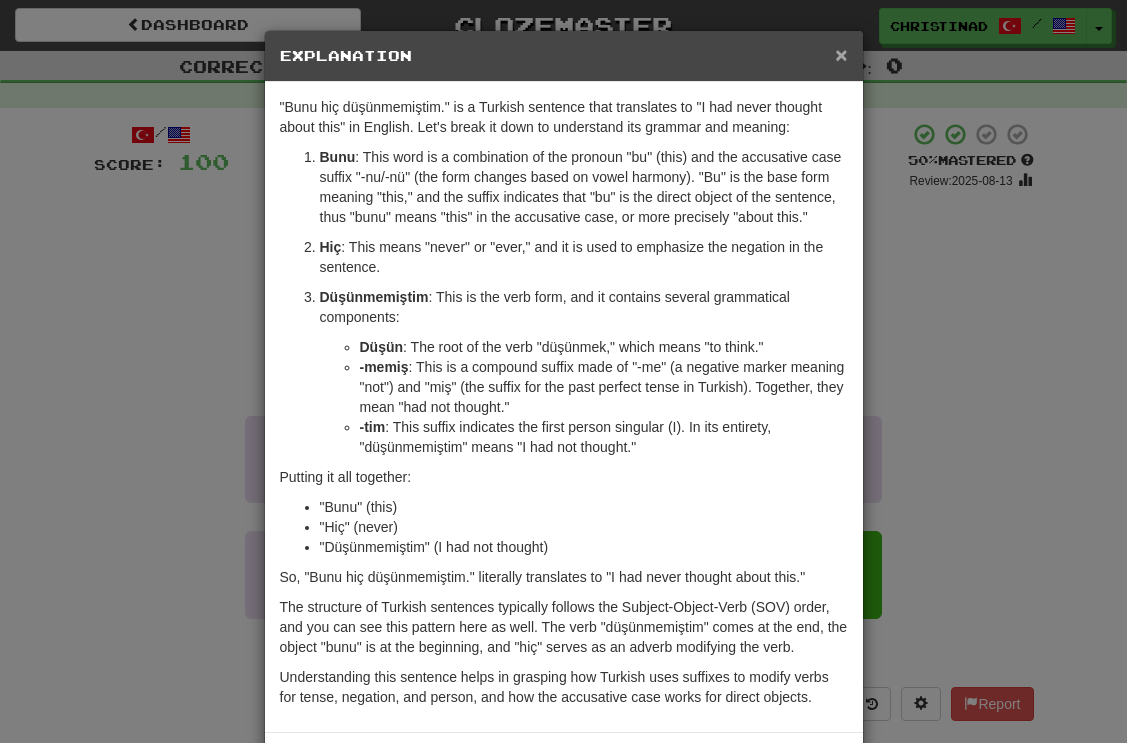 click on "×" at bounding box center (841, 54) 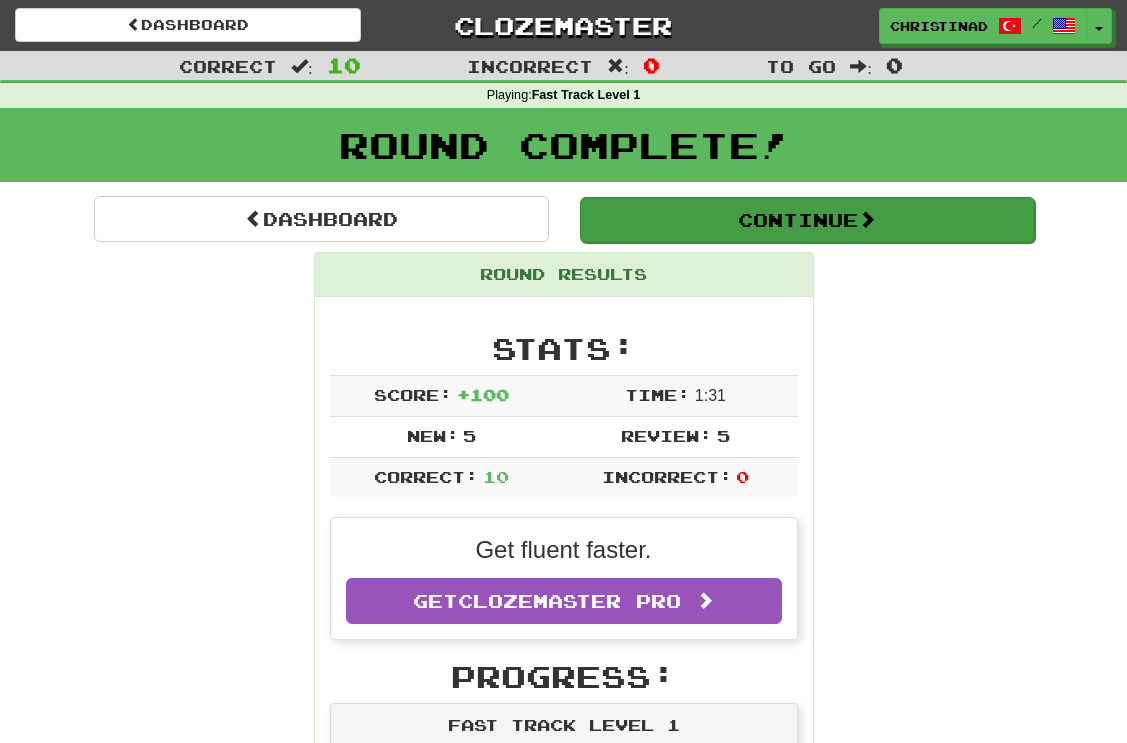 click on "Continue" at bounding box center [807, 220] 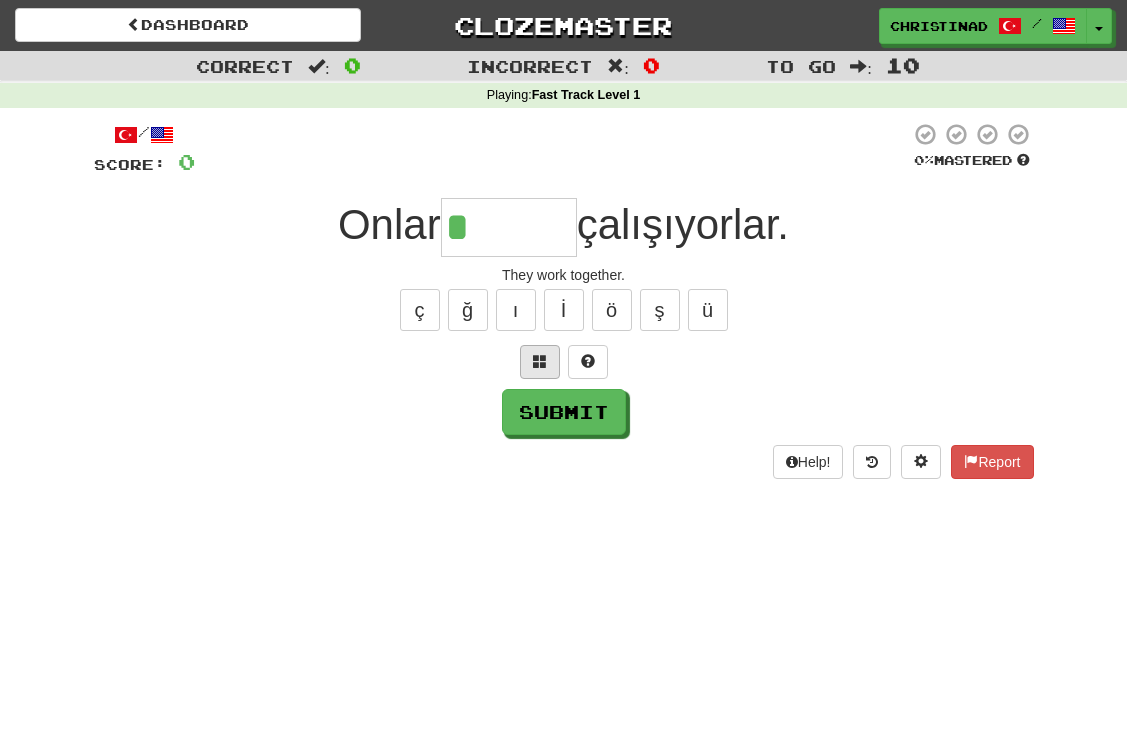 click at bounding box center [540, 361] 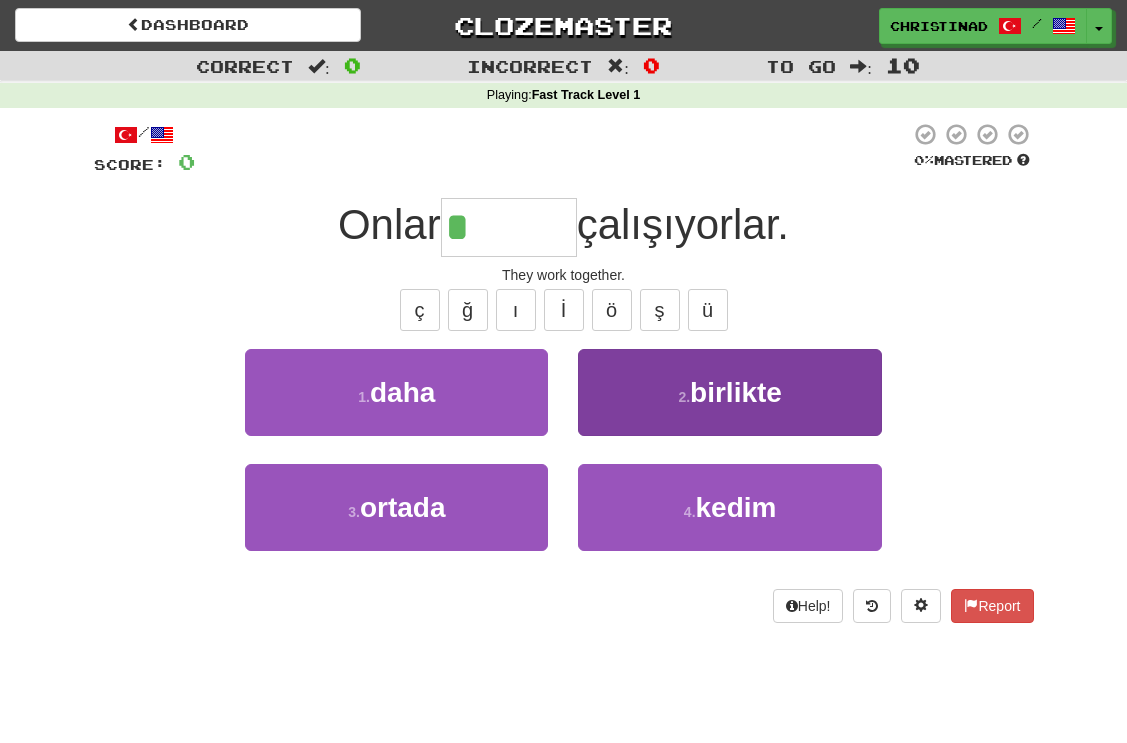 click on "2 .  birlikte" at bounding box center [729, 392] 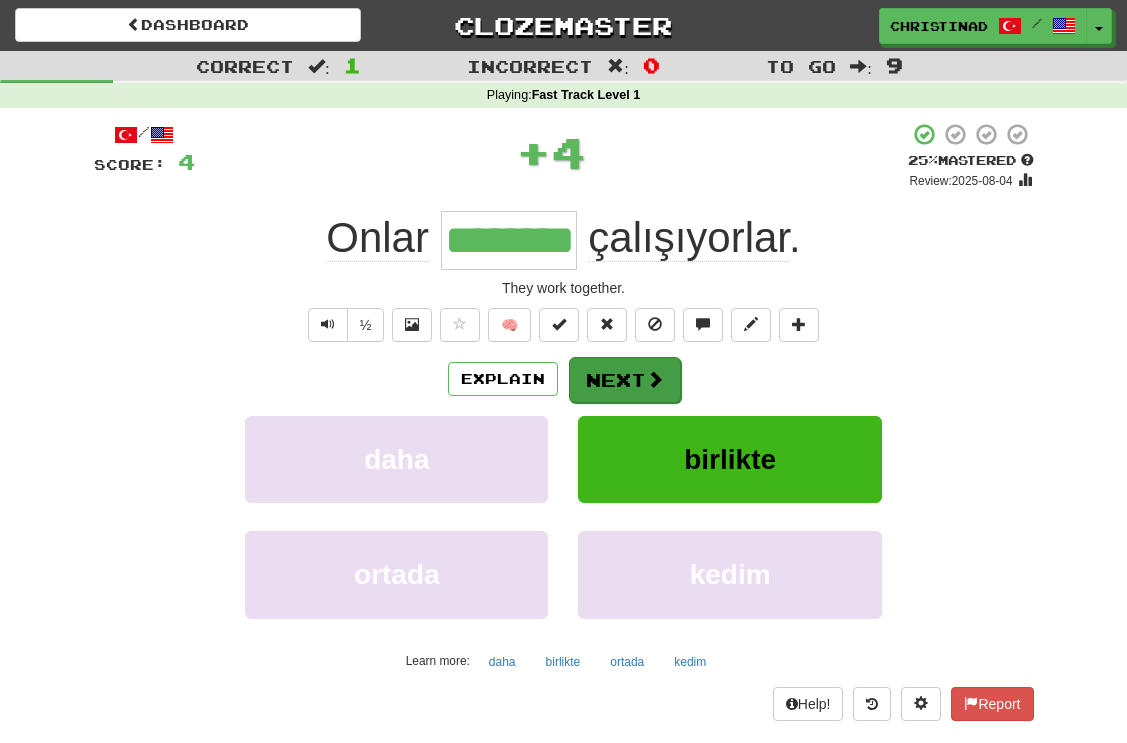 click on "Next" at bounding box center [625, 380] 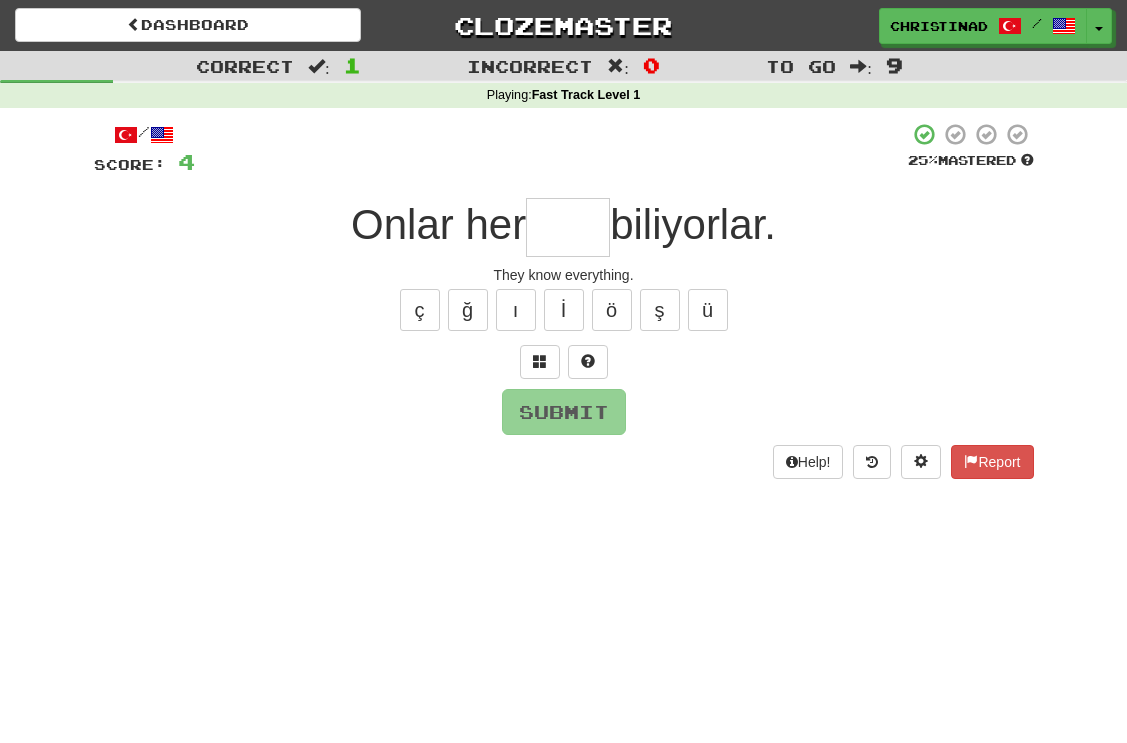type on "*" 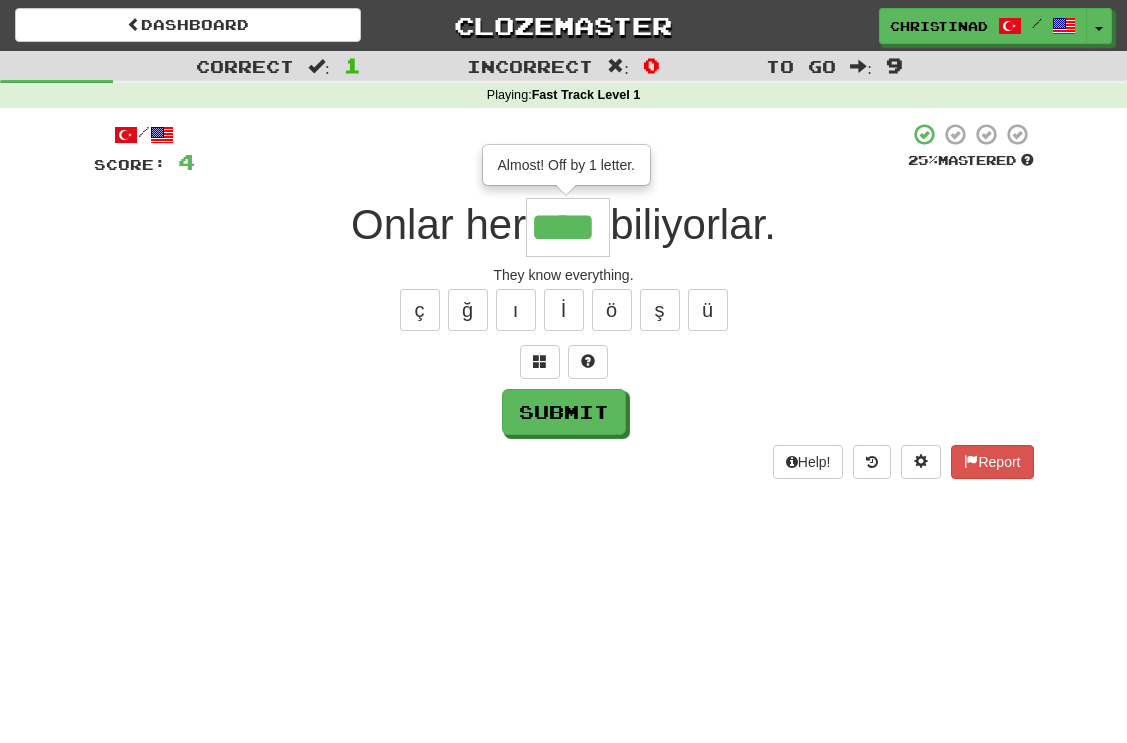 type on "****" 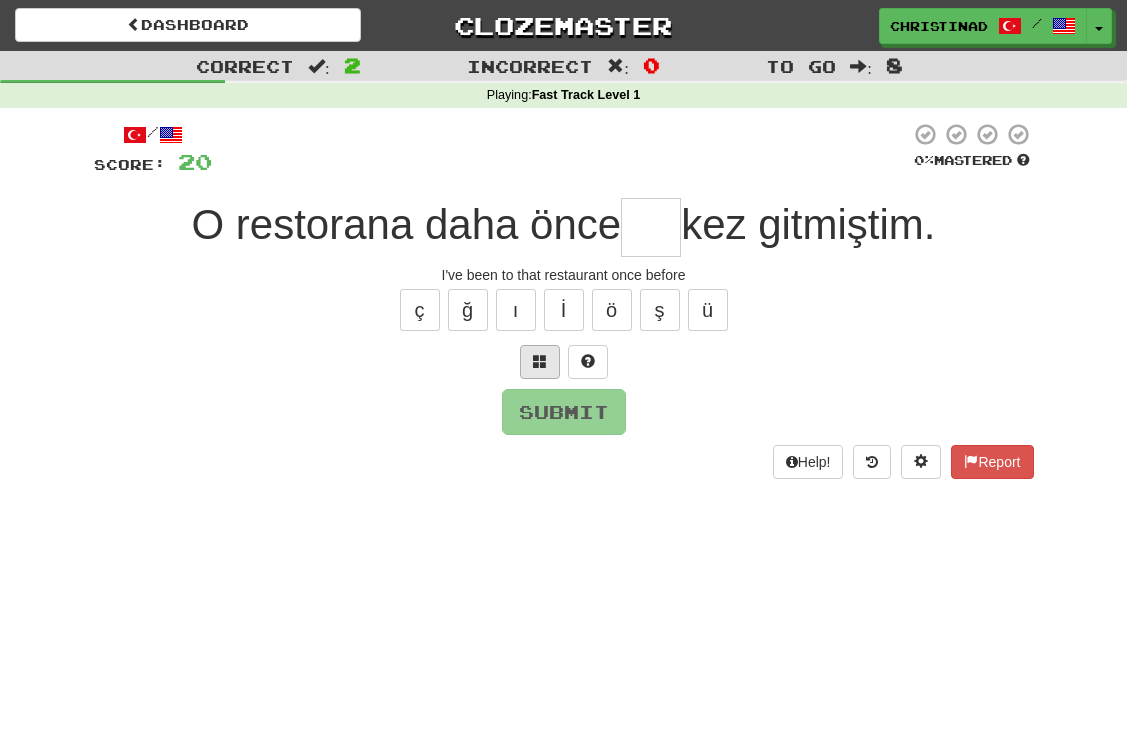 click at bounding box center (540, 361) 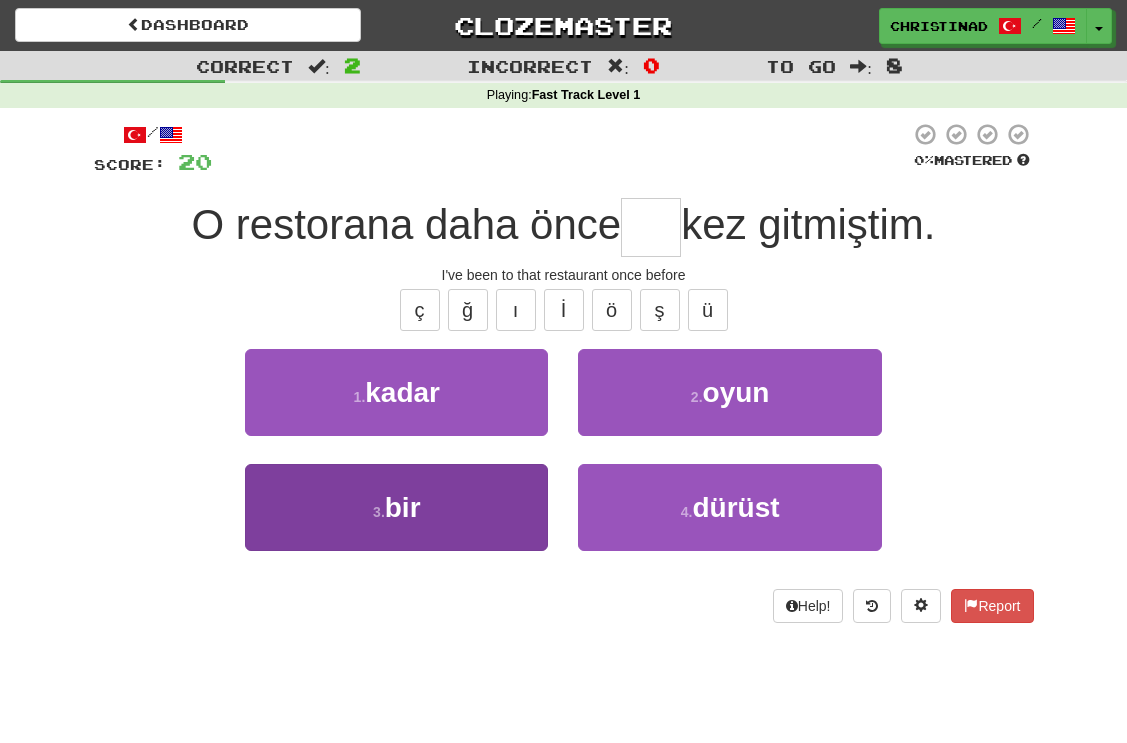 click on "3 .  bir" at bounding box center [396, 507] 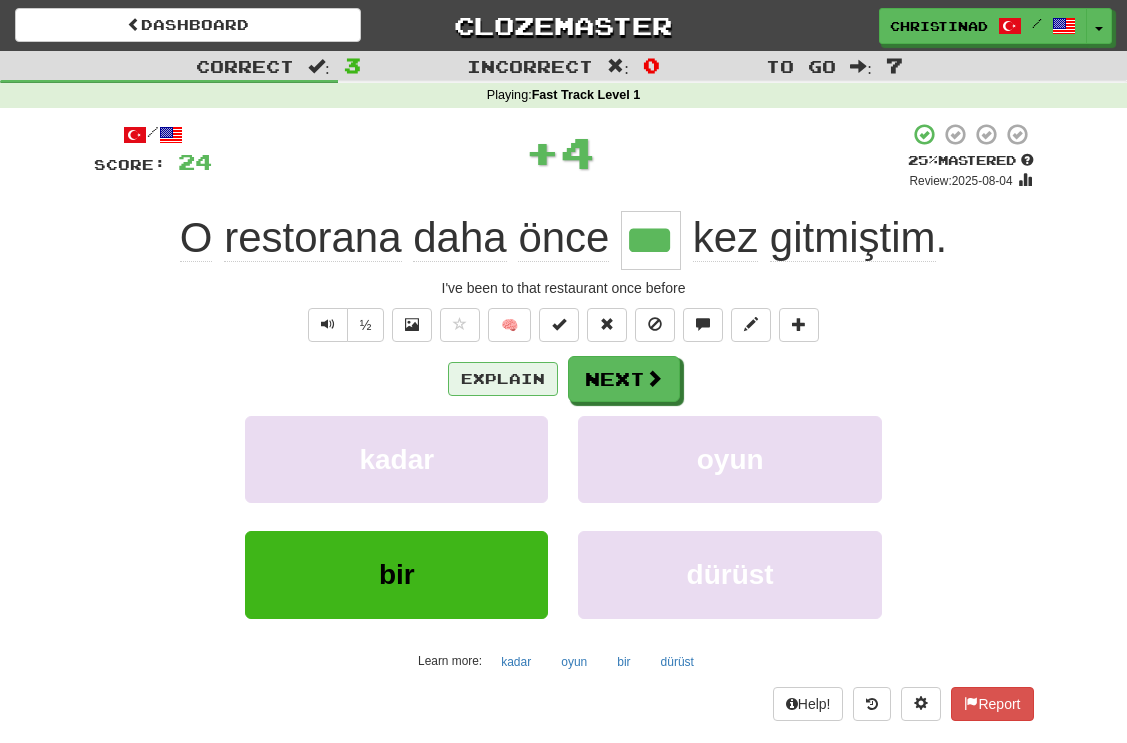 click on "Explain" at bounding box center [503, 379] 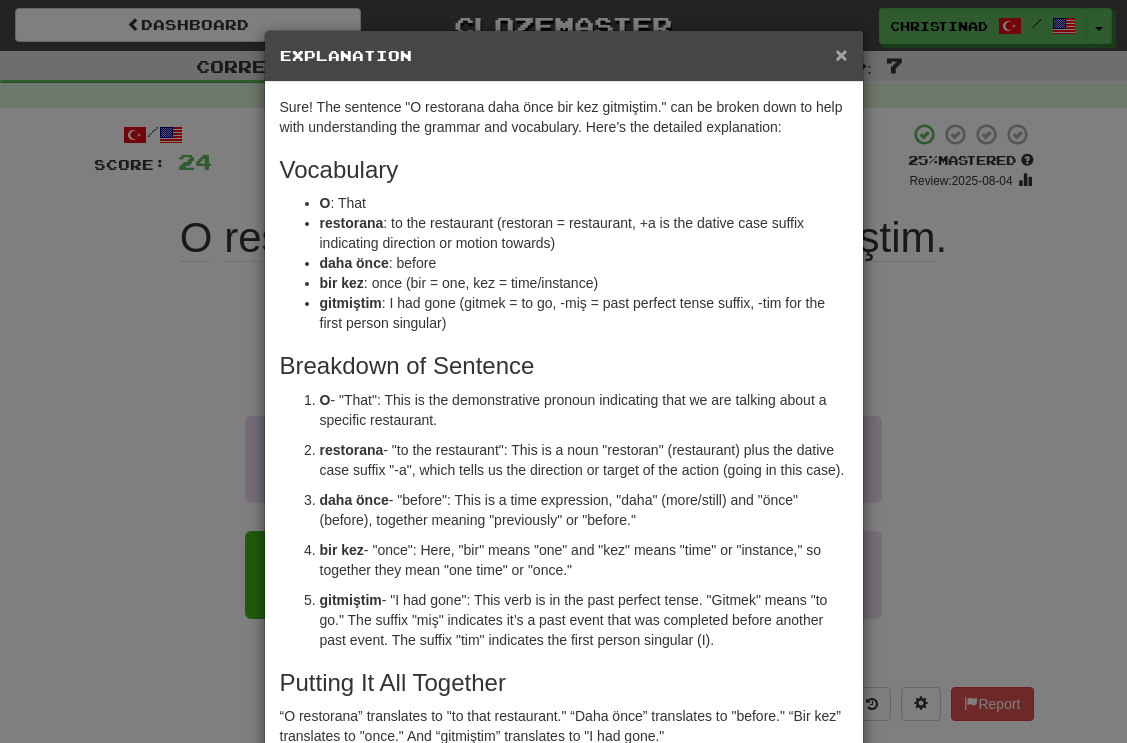 click on "×" at bounding box center [841, 54] 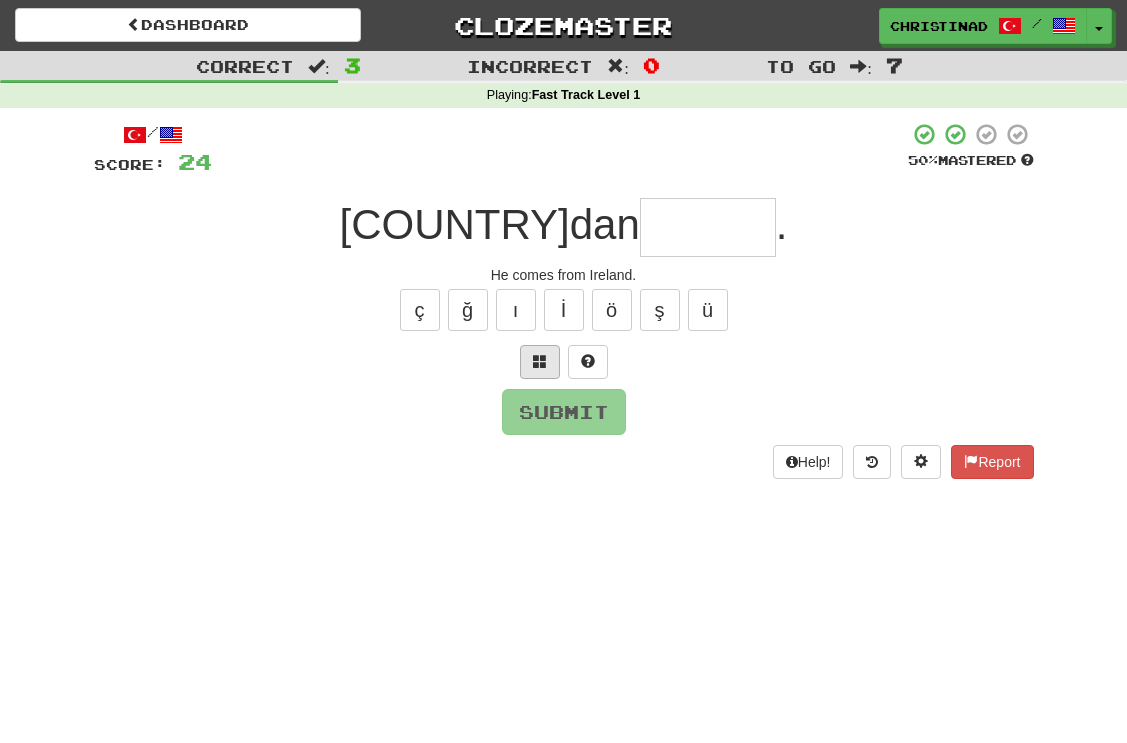 click at bounding box center (540, 362) 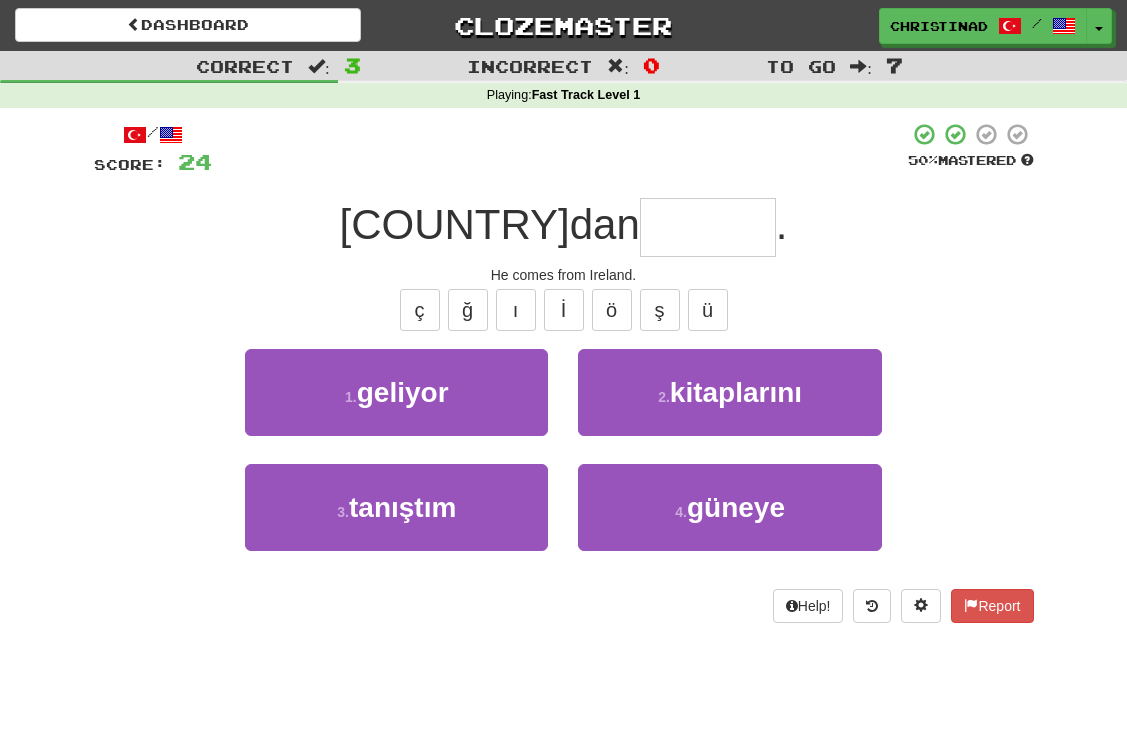 click on "1 .  geliyor" at bounding box center [396, 392] 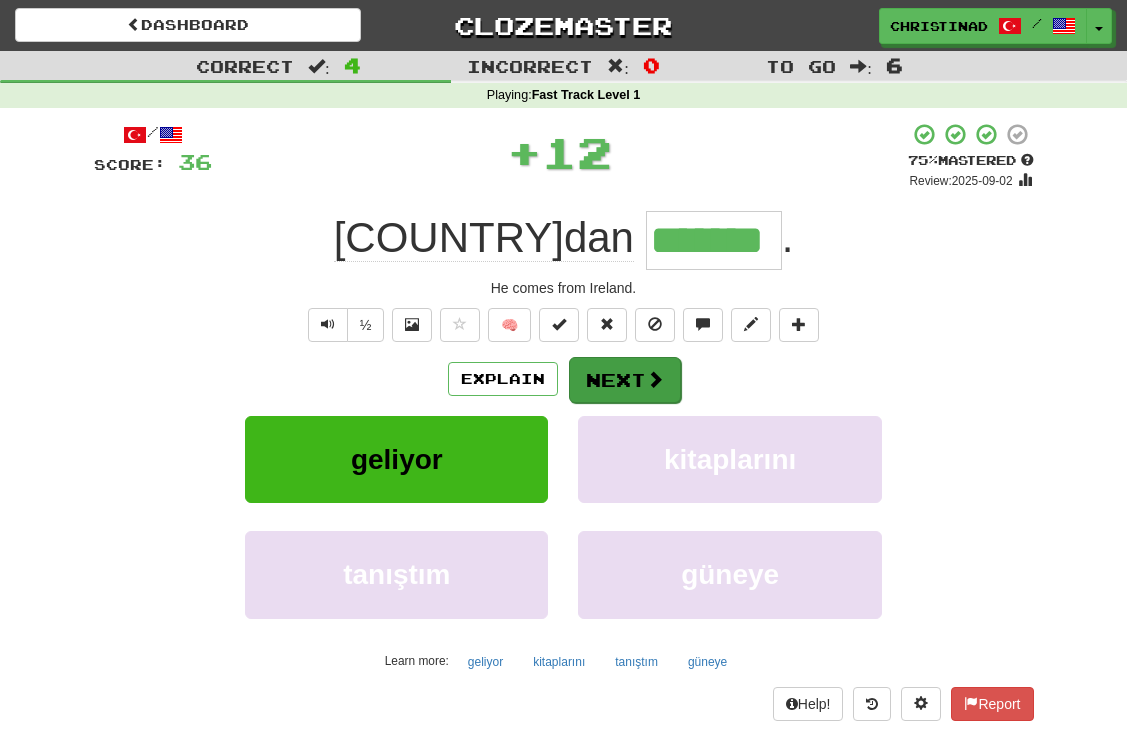click on "Next" at bounding box center [625, 380] 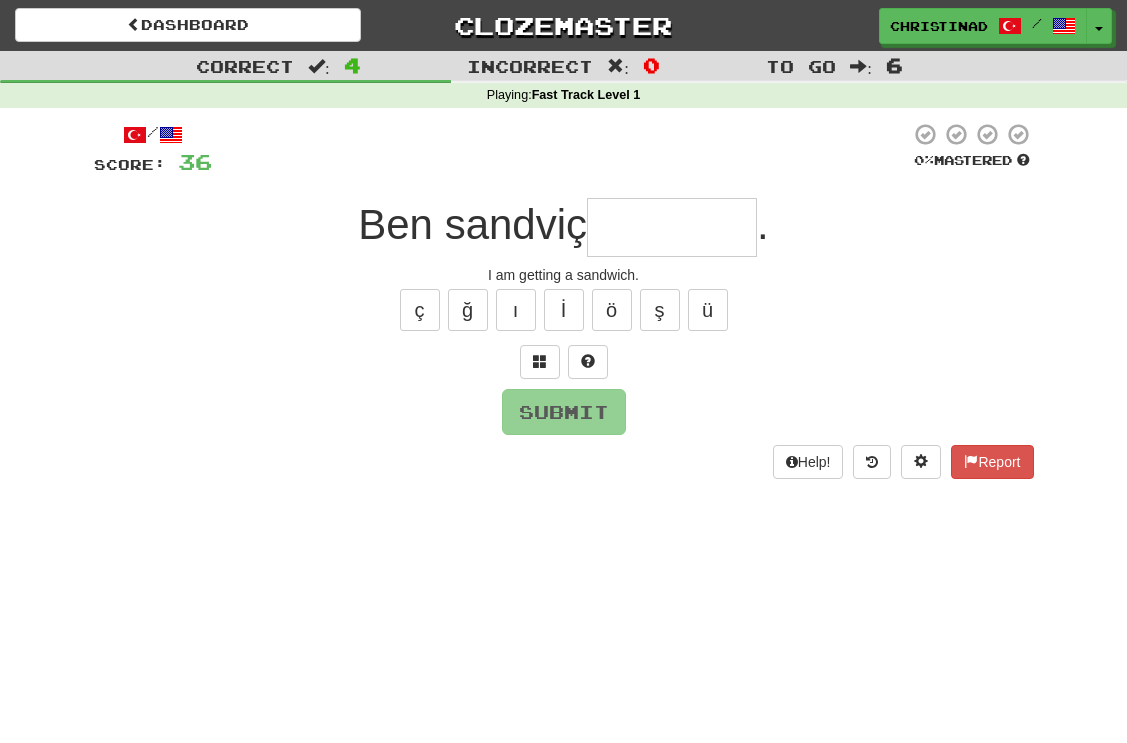 type on "*" 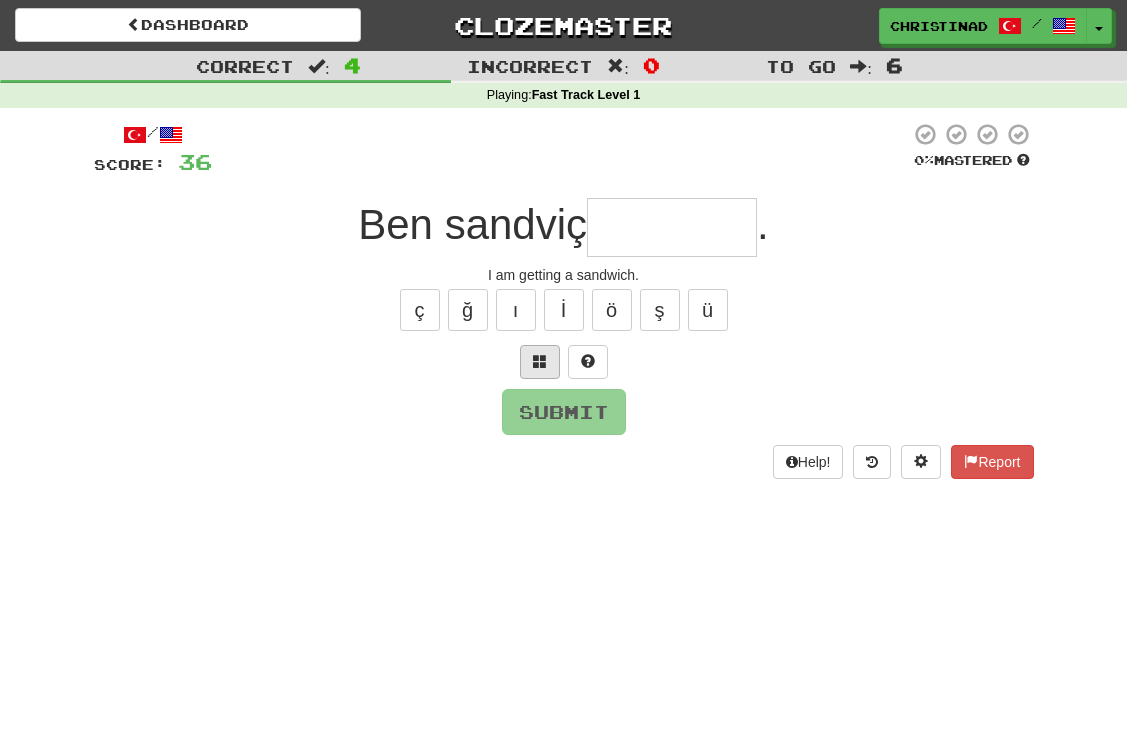 click at bounding box center [540, 362] 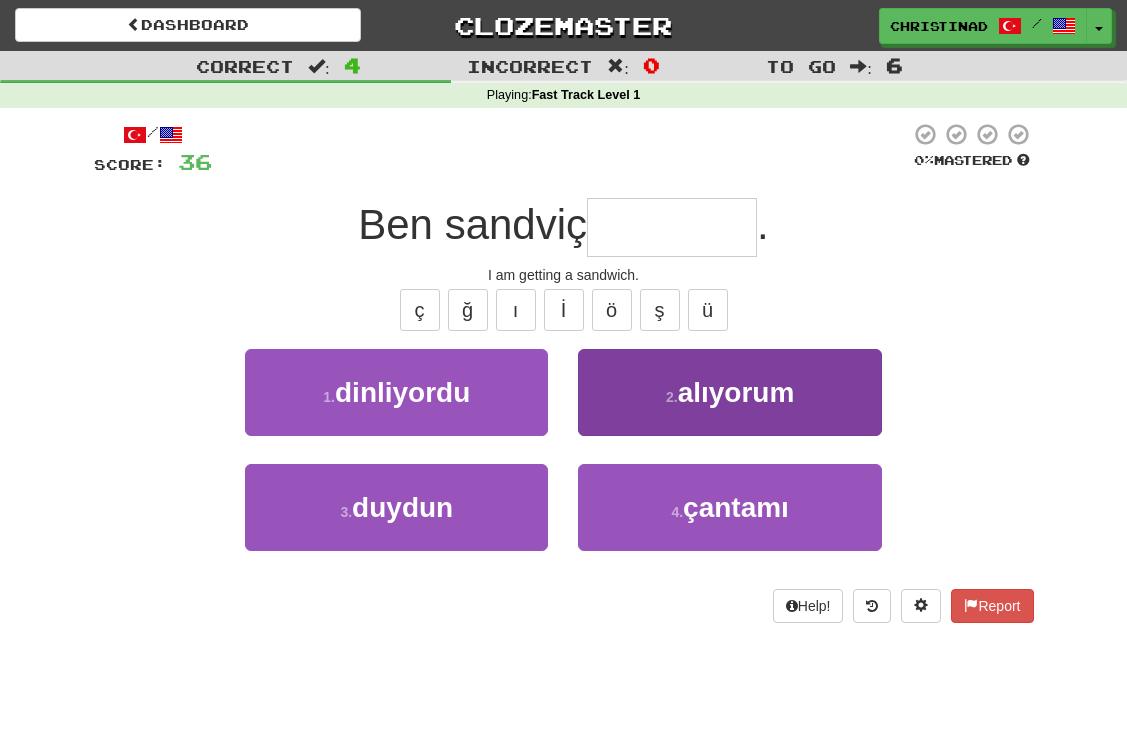 click on "2 .  alıyorum" at bounding box center (729, 392) 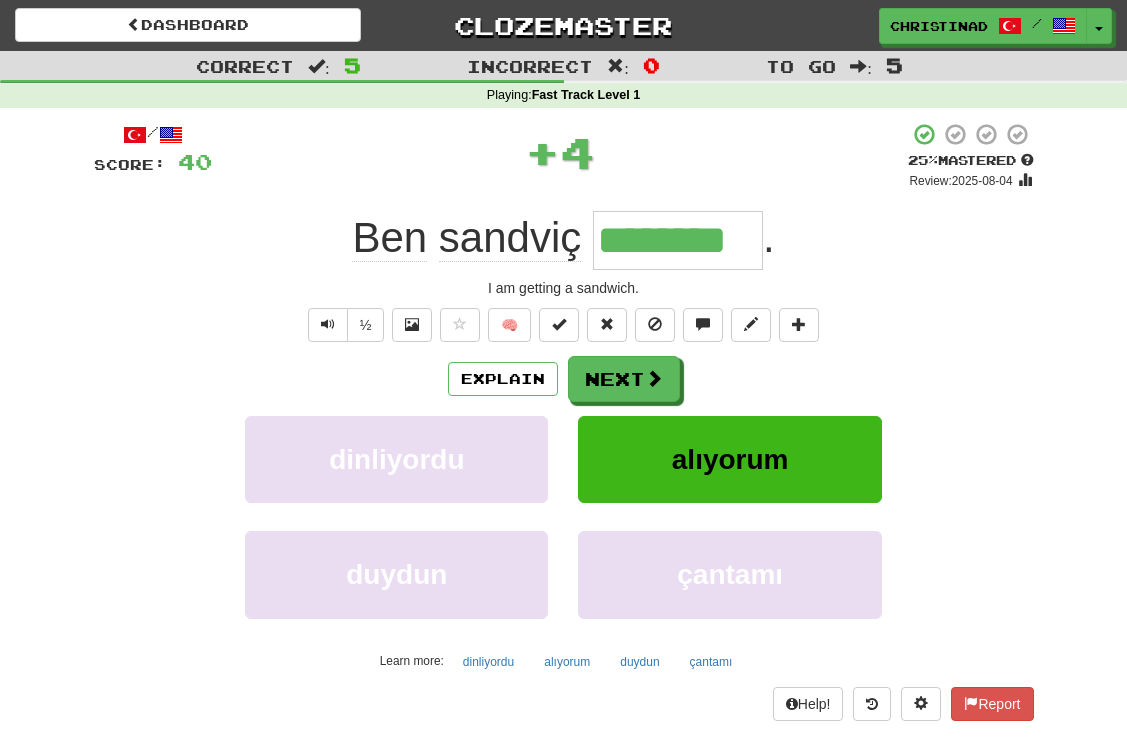 click on "Next" at bounding box center (624, 379) 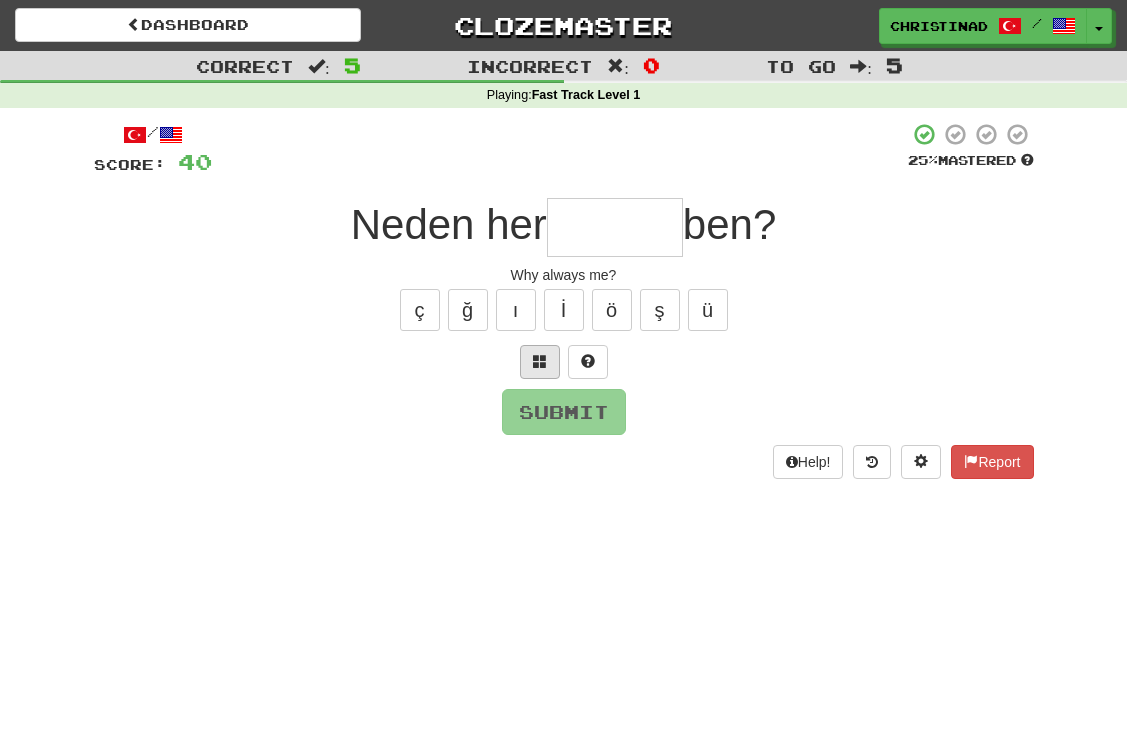 click at bounding box center [540, 362] 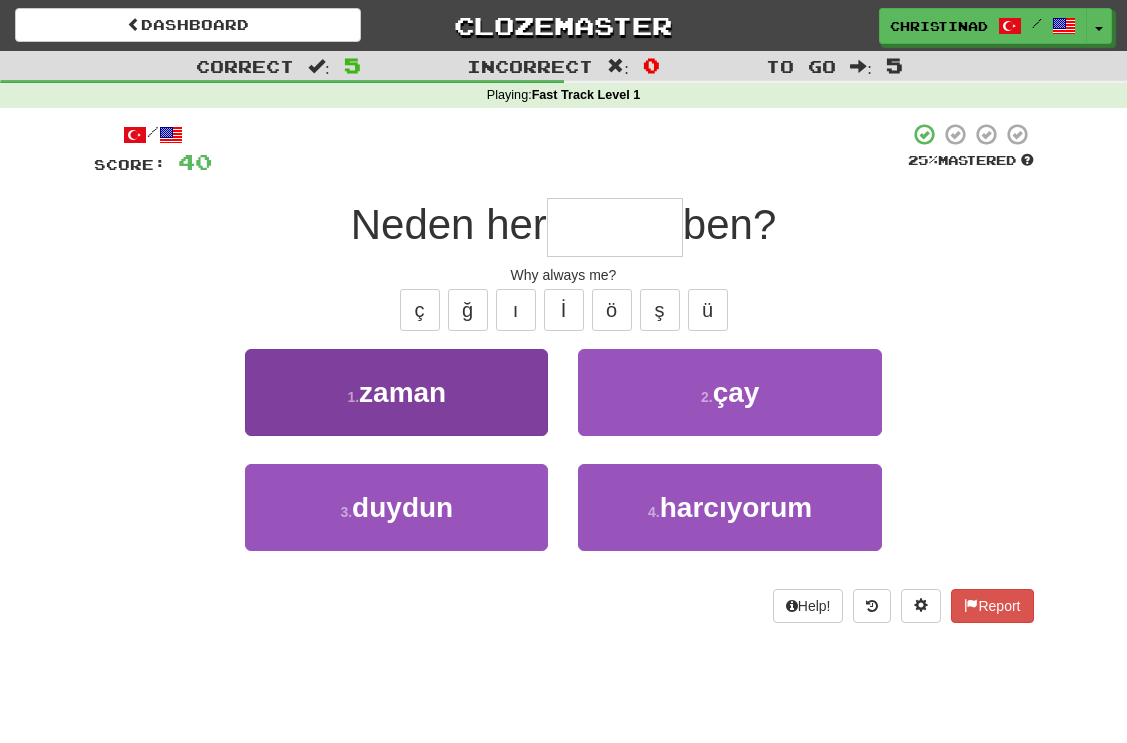 click on "1 .  zaman" at bounding box center [396, 392] 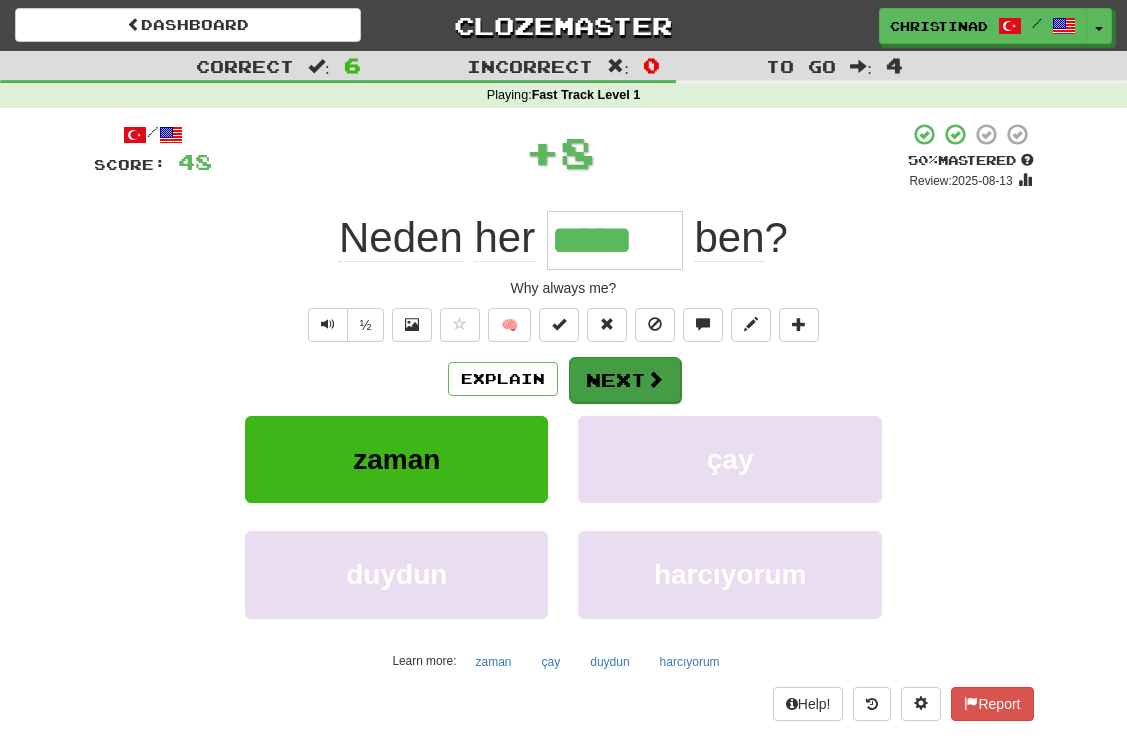 click on "Next" at bounding box center (625, 380) 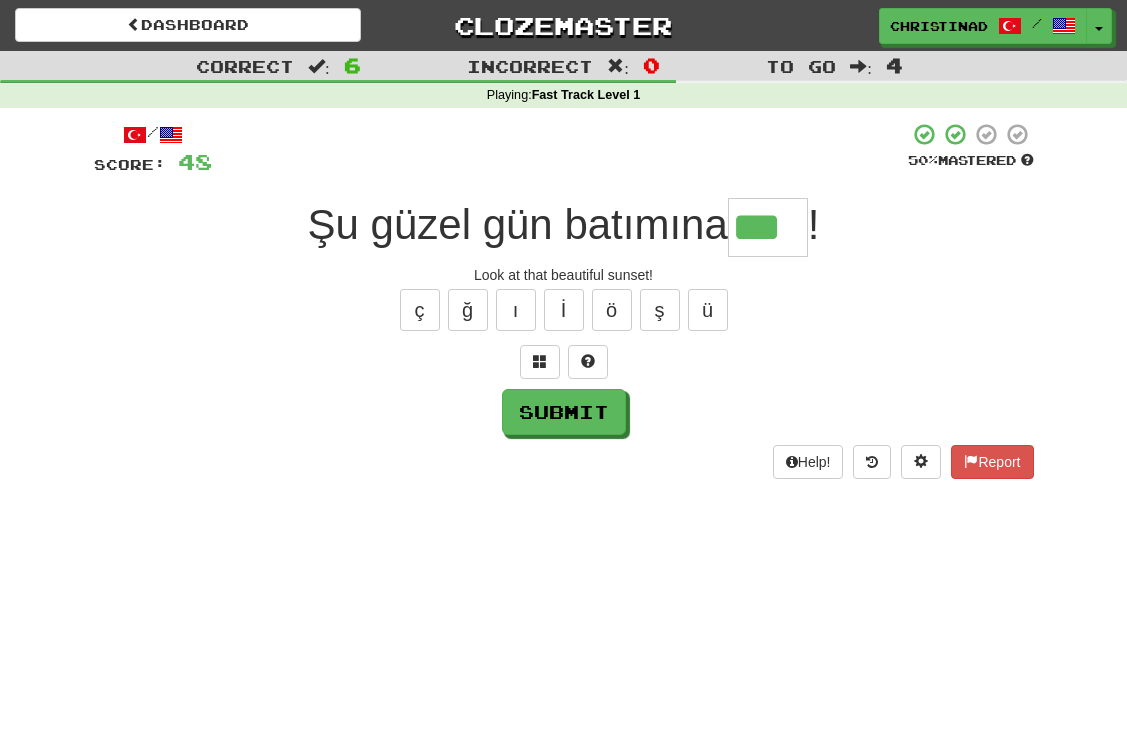 type on "***" 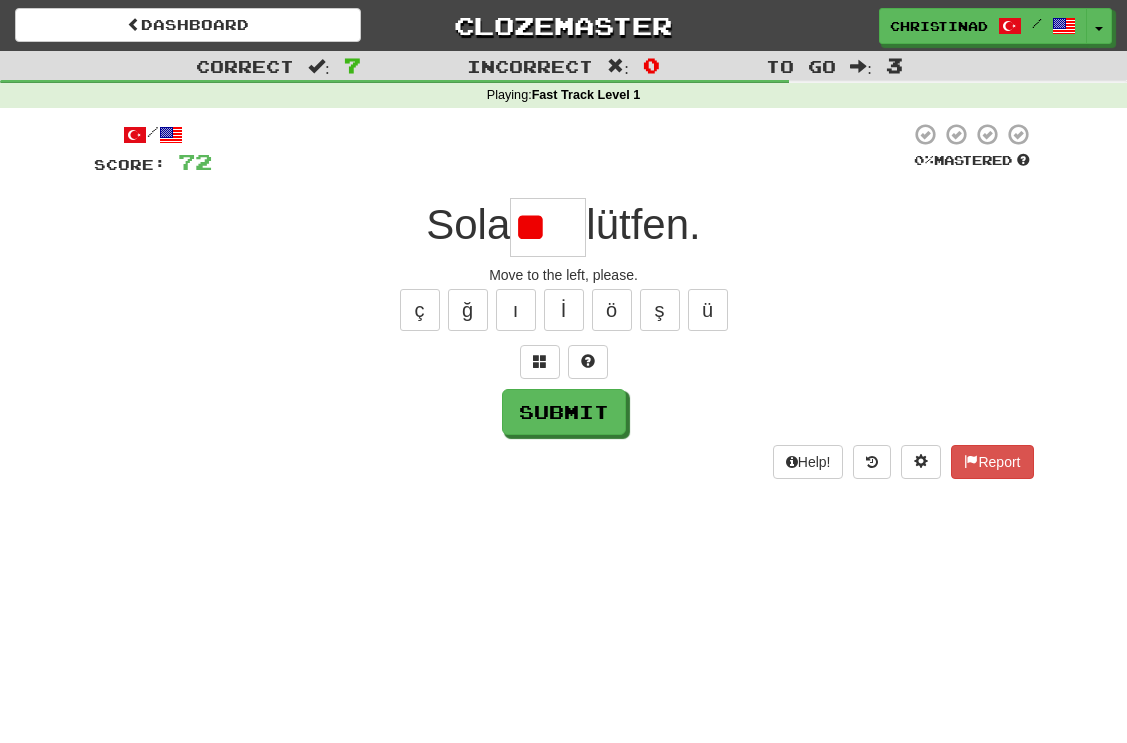 type on "*" 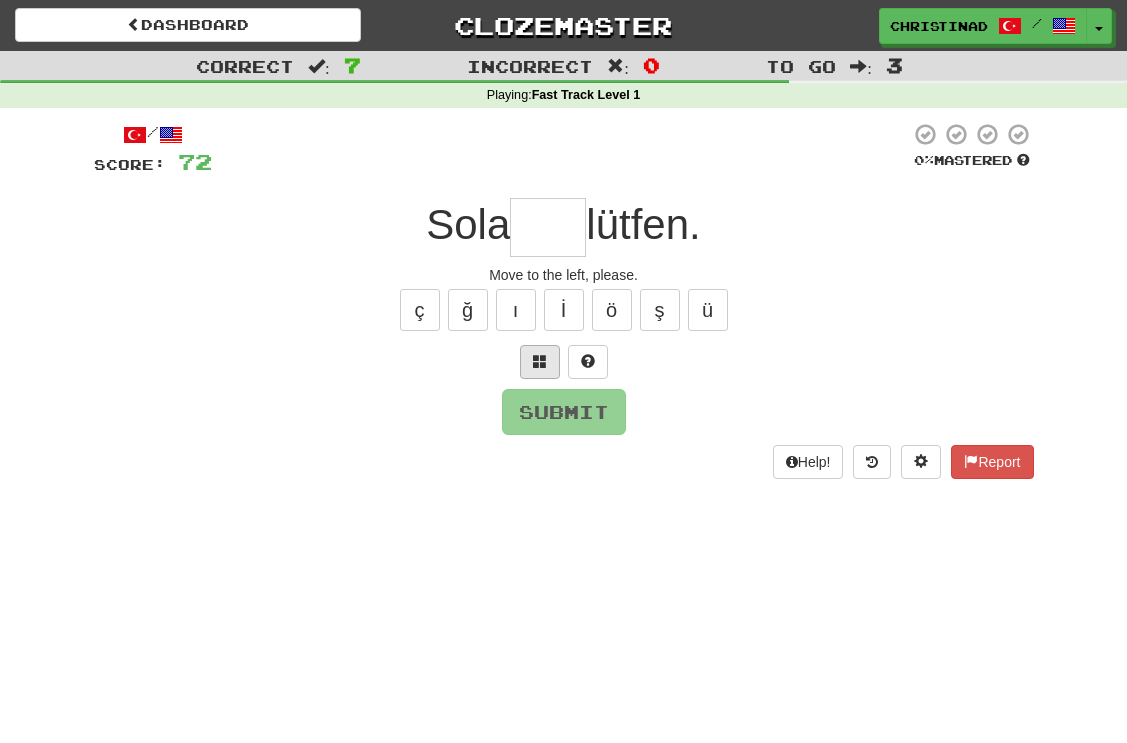 click at bounding box center (540, 362) 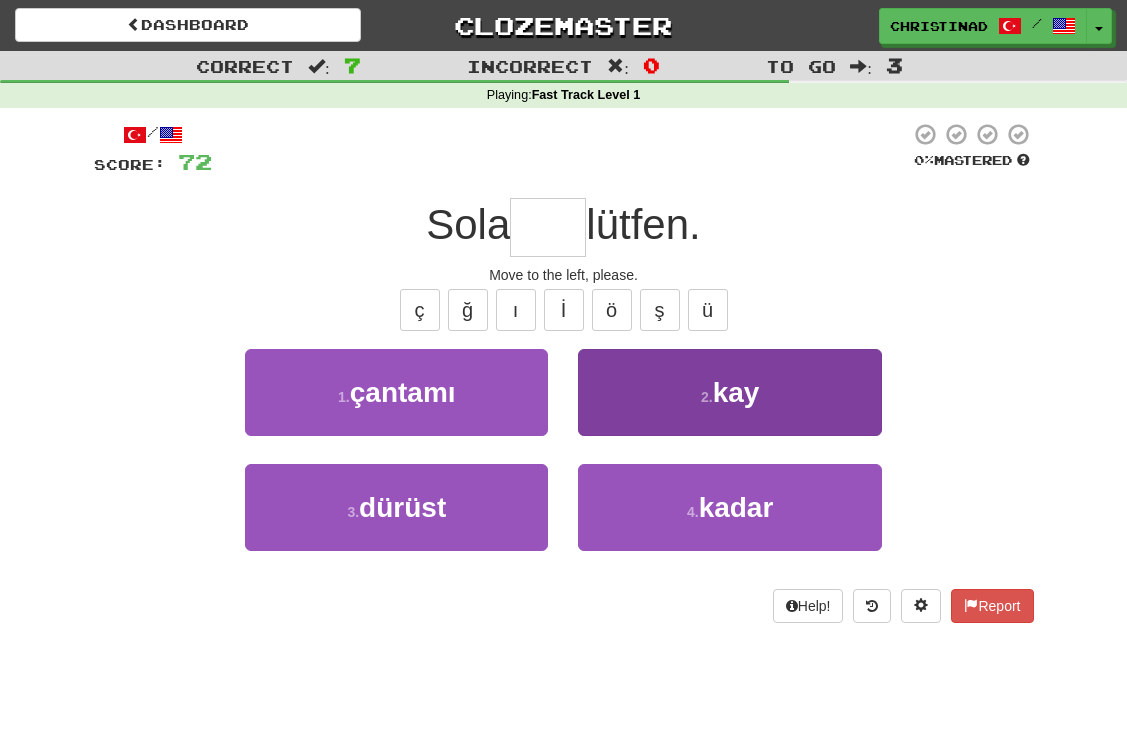 click on "2 .  kay" at bounding box center [729, 392] 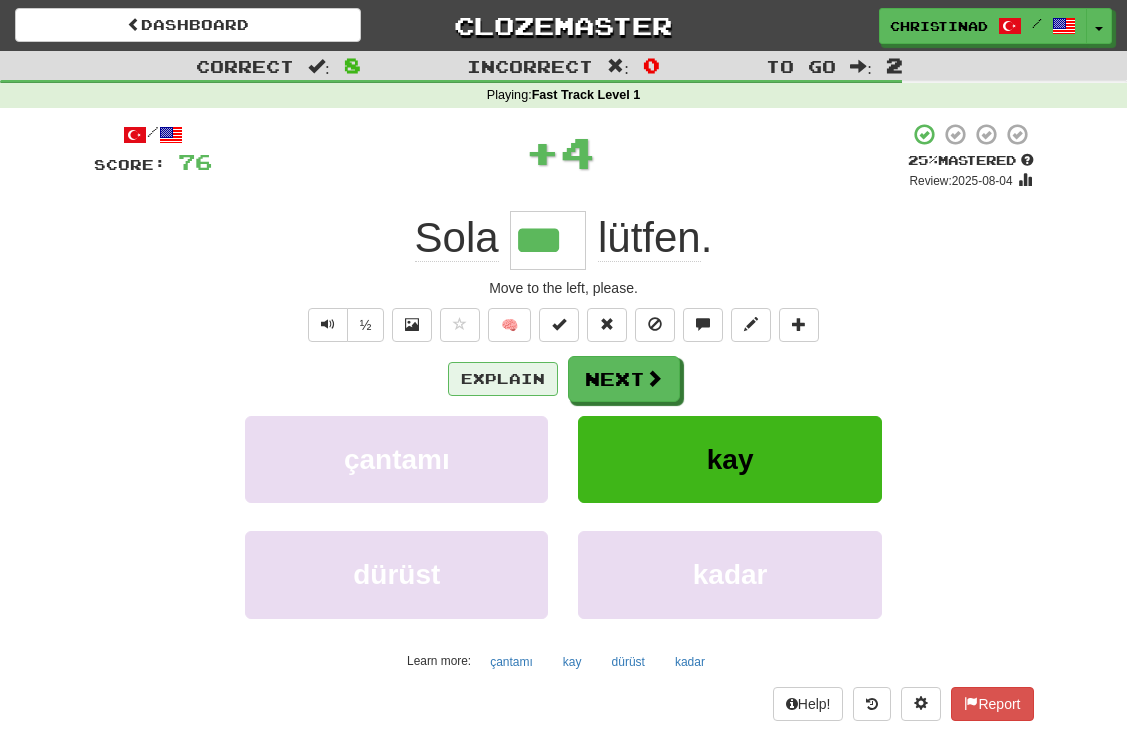 click on "Explain" at bounding box center [503, 379] 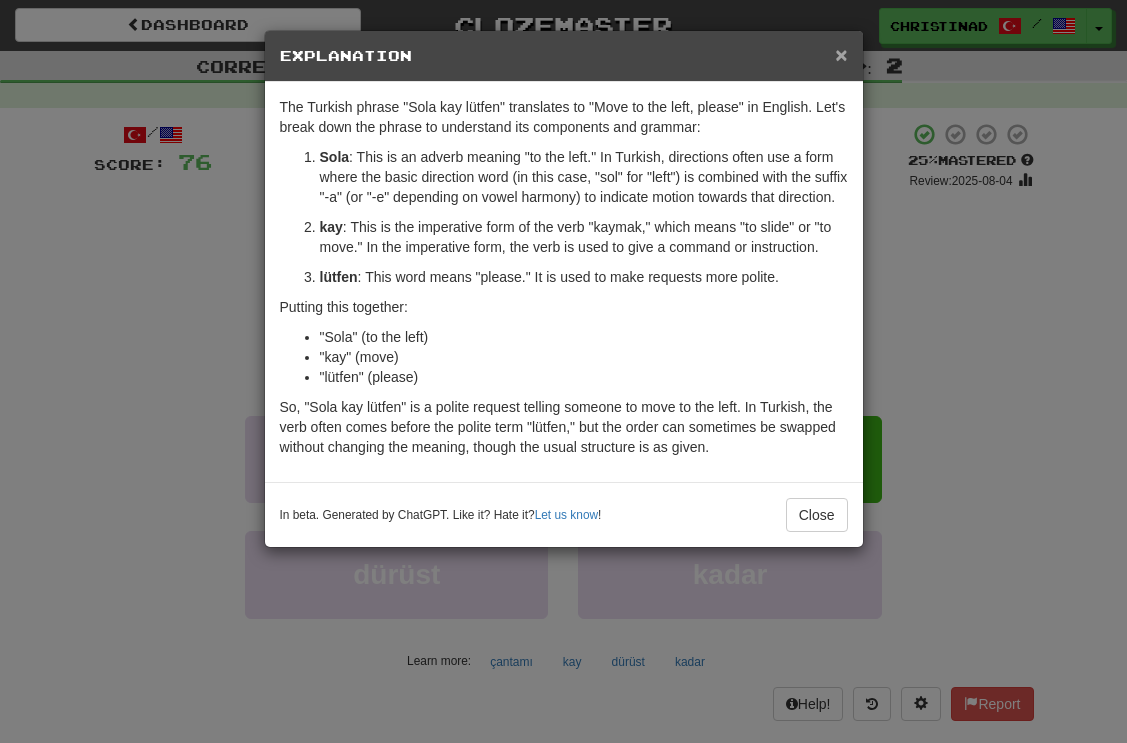 click on "×" at bounding box center (841, 54) 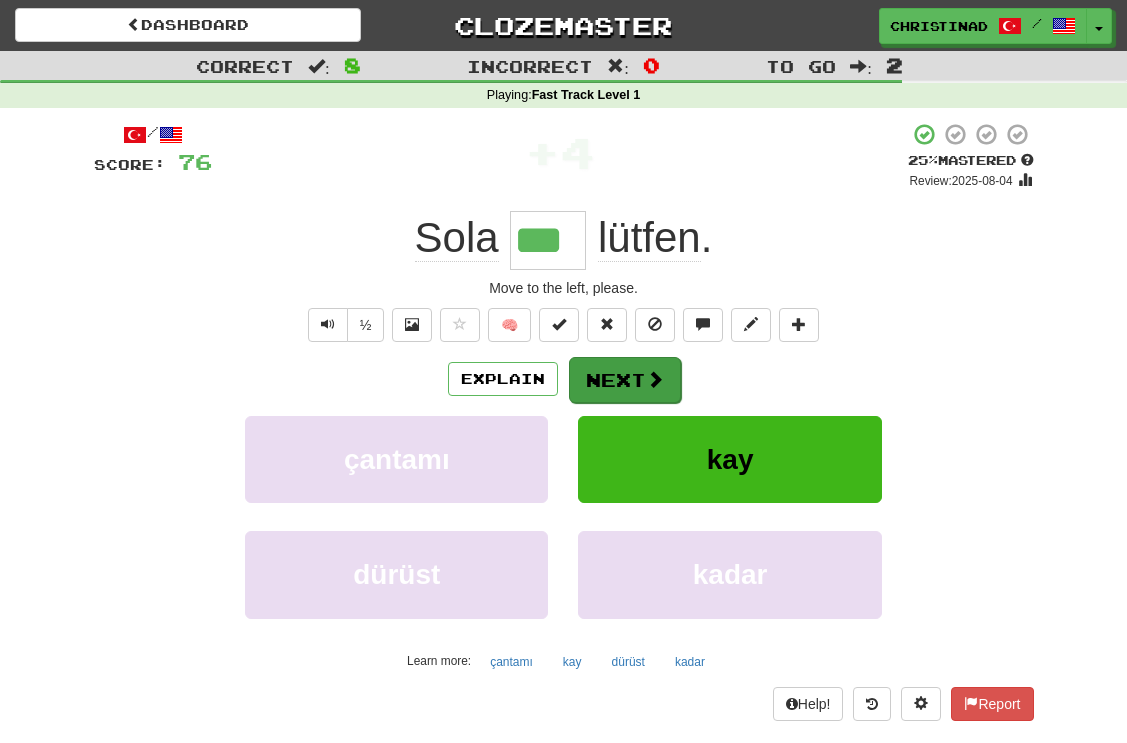 click on "Next" at bounding box center (625, 380) 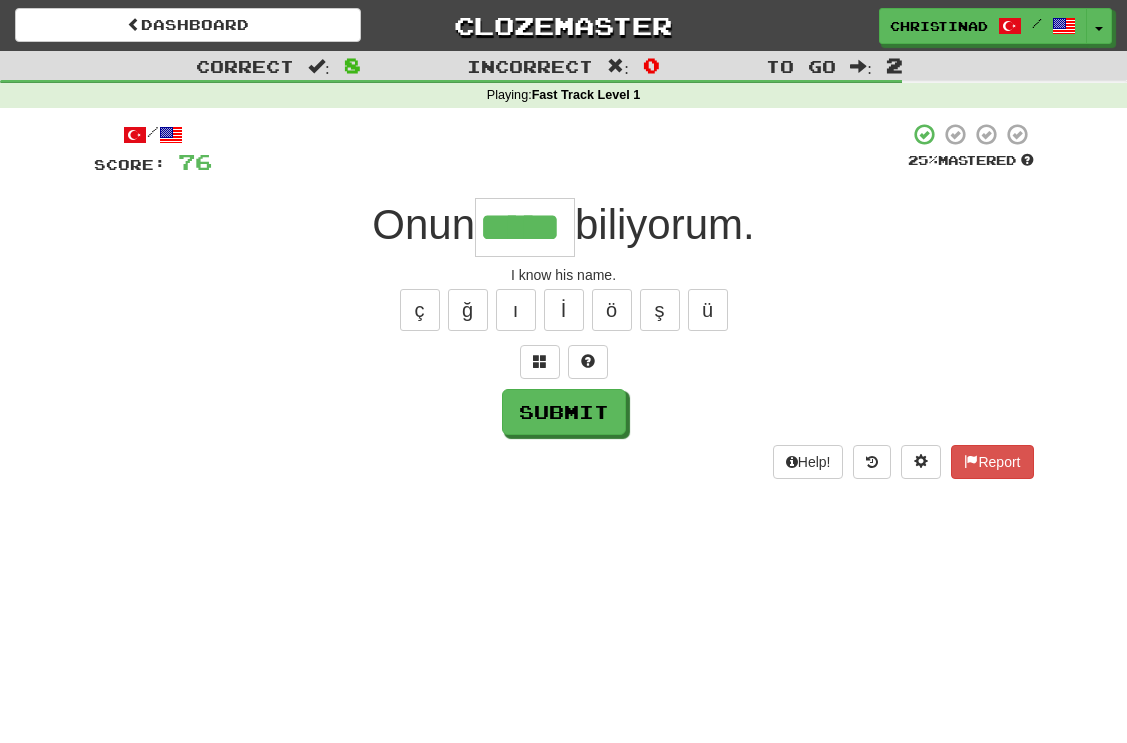 type on "*****" 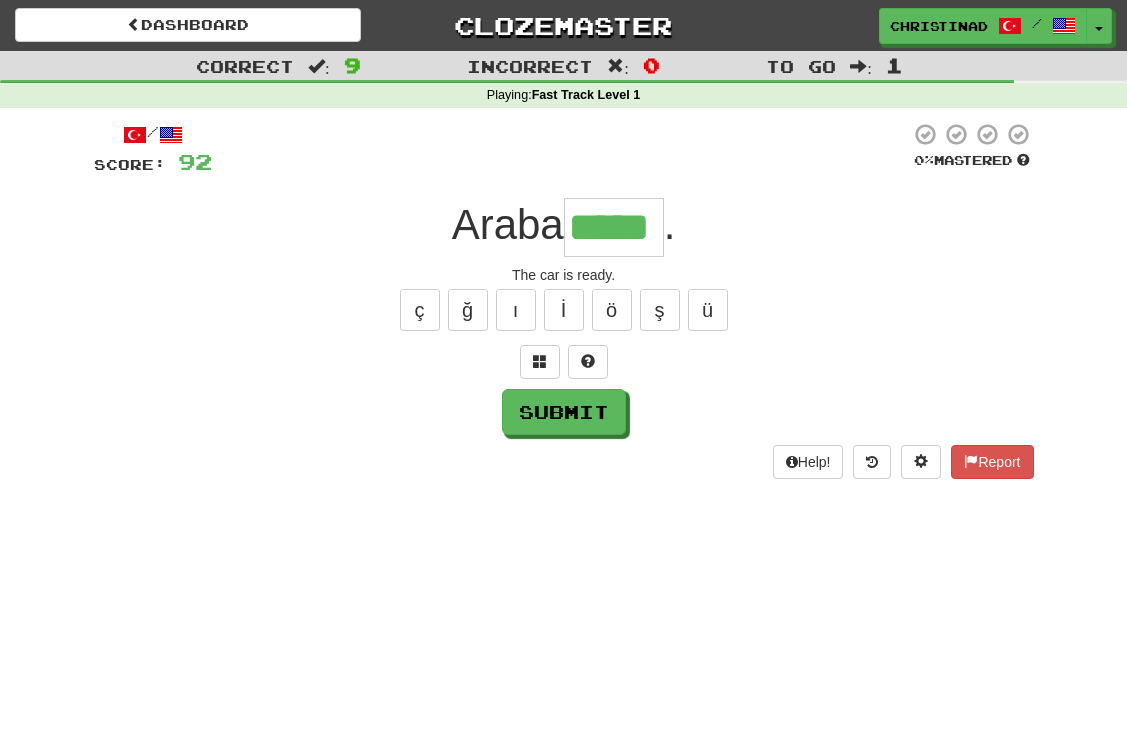 type on "*****" 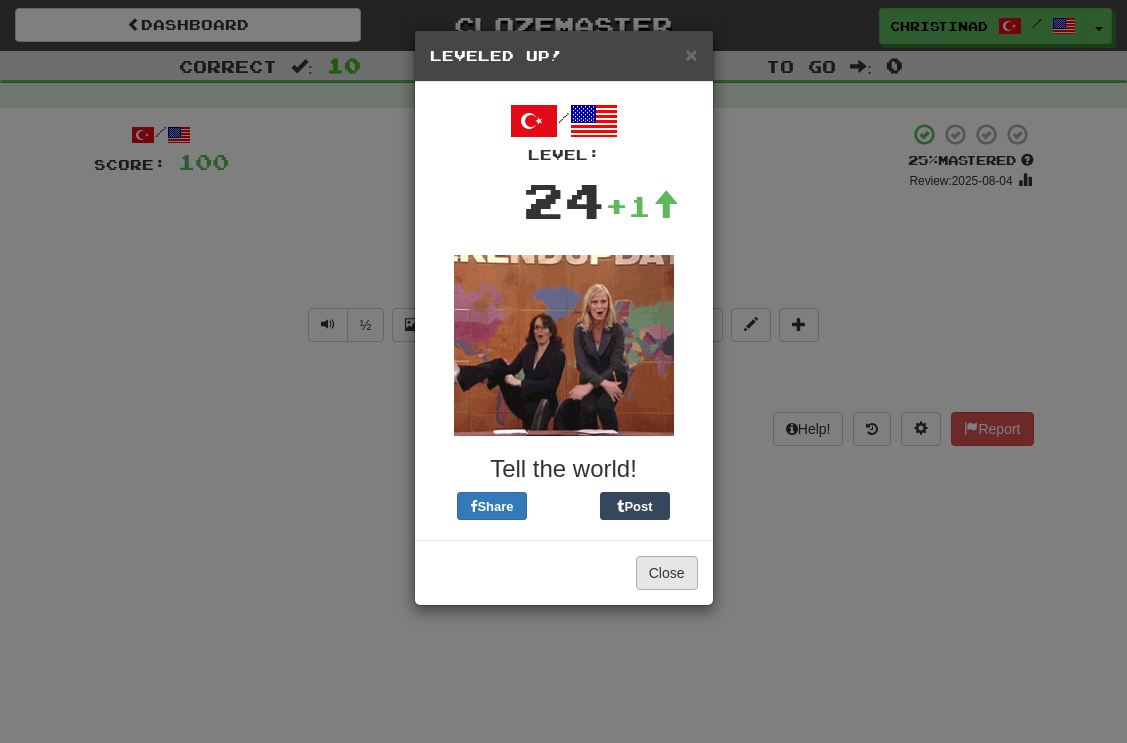 click on "Close" at bounding box center (667, 573) 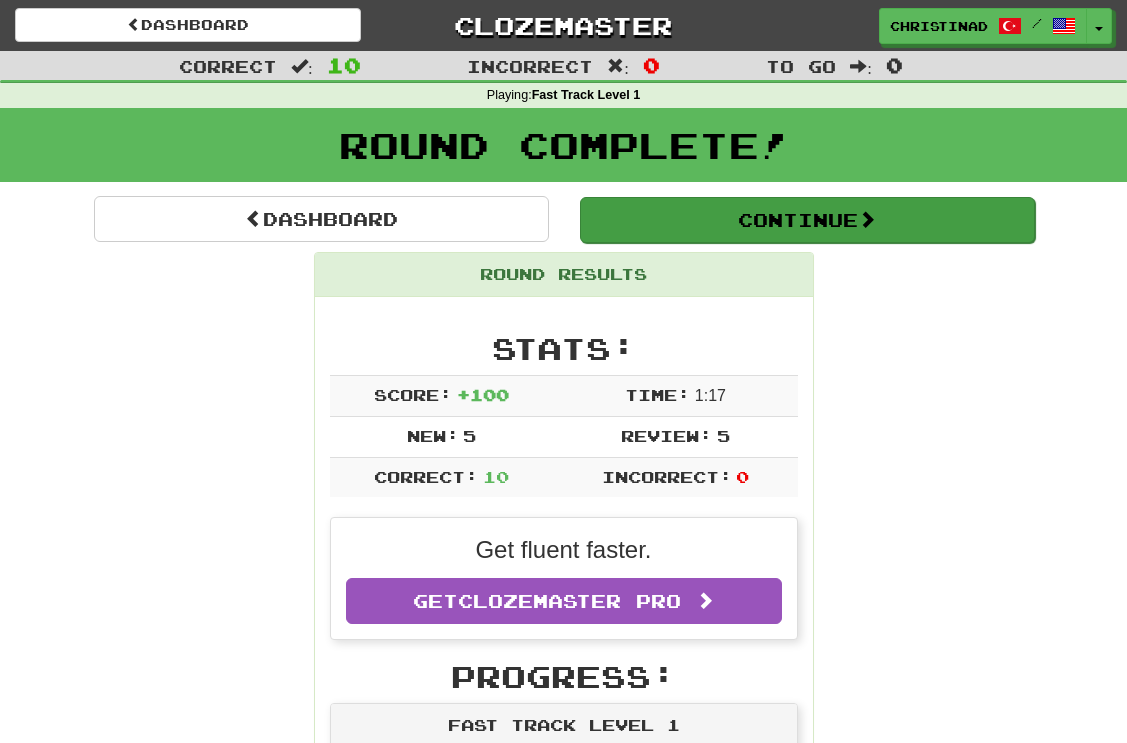 click on "Continue" at bounding box center (807, 220) 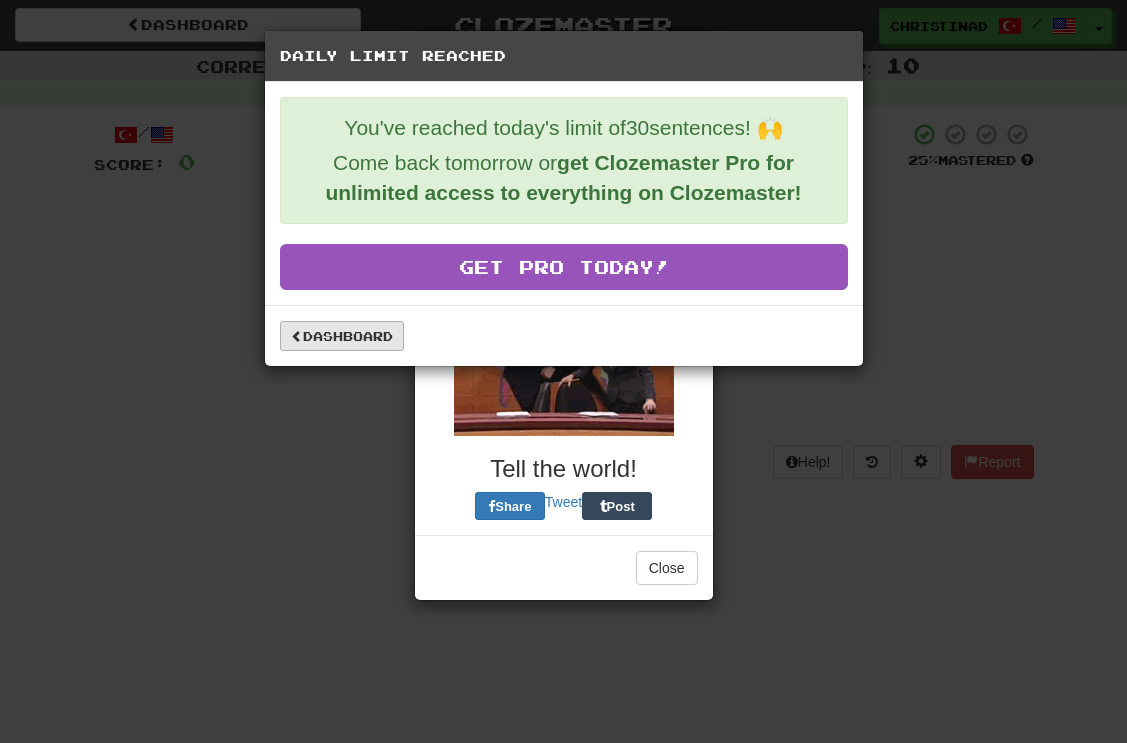 click on "Dashboard" at bounding box center (342, 336) 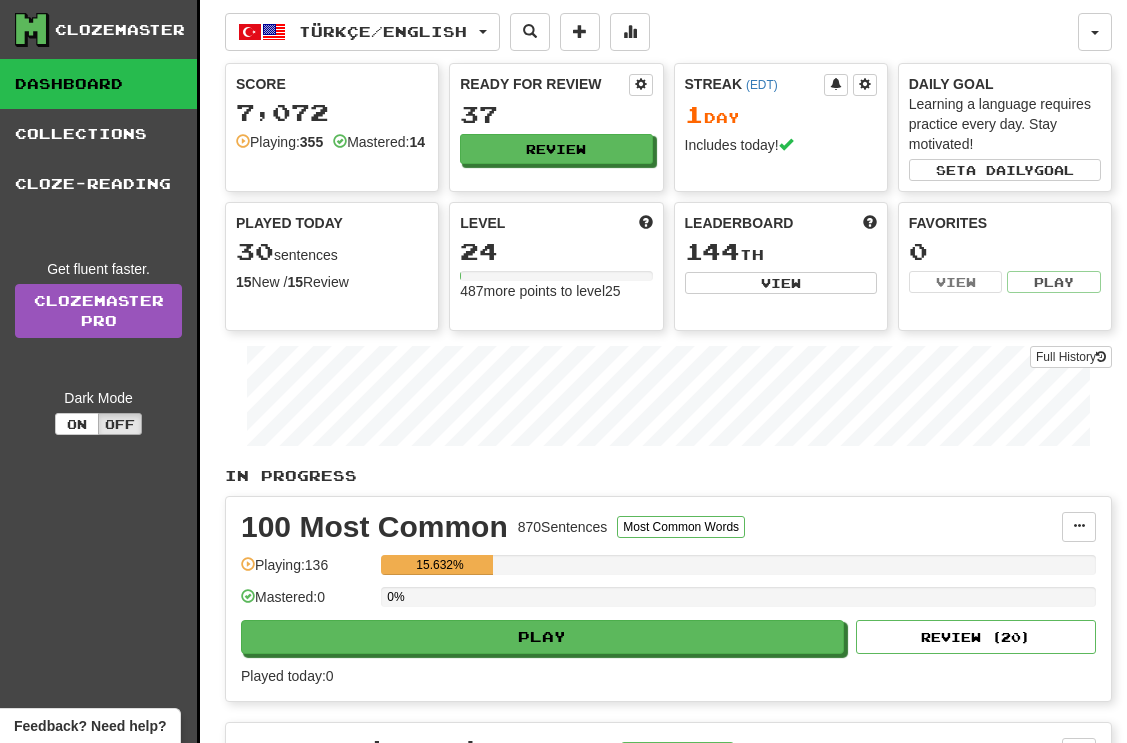 scroll, scrollTop: 0, scrollLeft: 0, axis: both 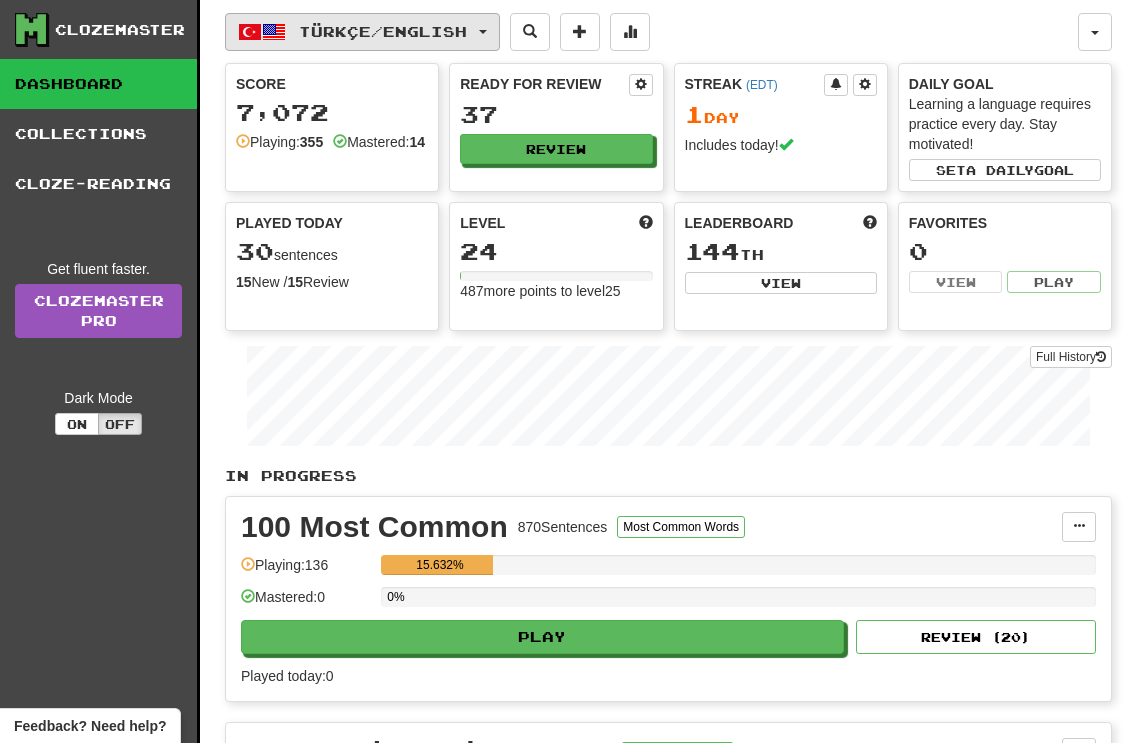 click on "Türkçe  /  English" at bounding box center (383, 31) 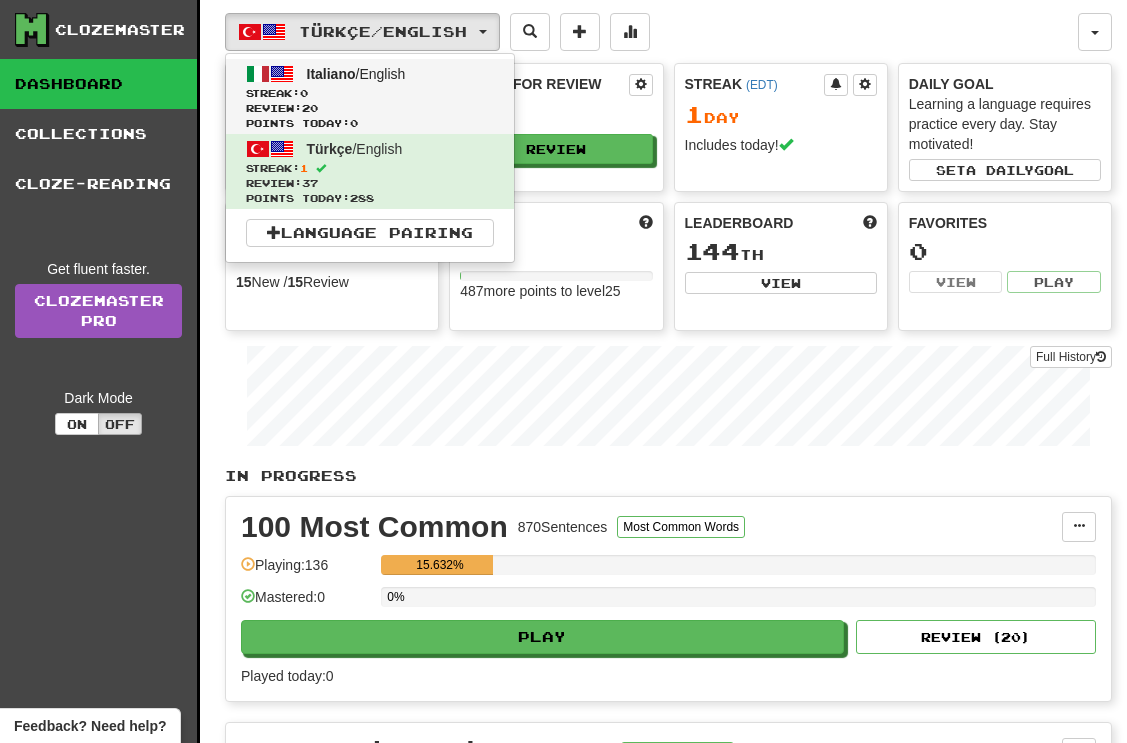 click on "Streak:  0" at bounding box center (370, 93) 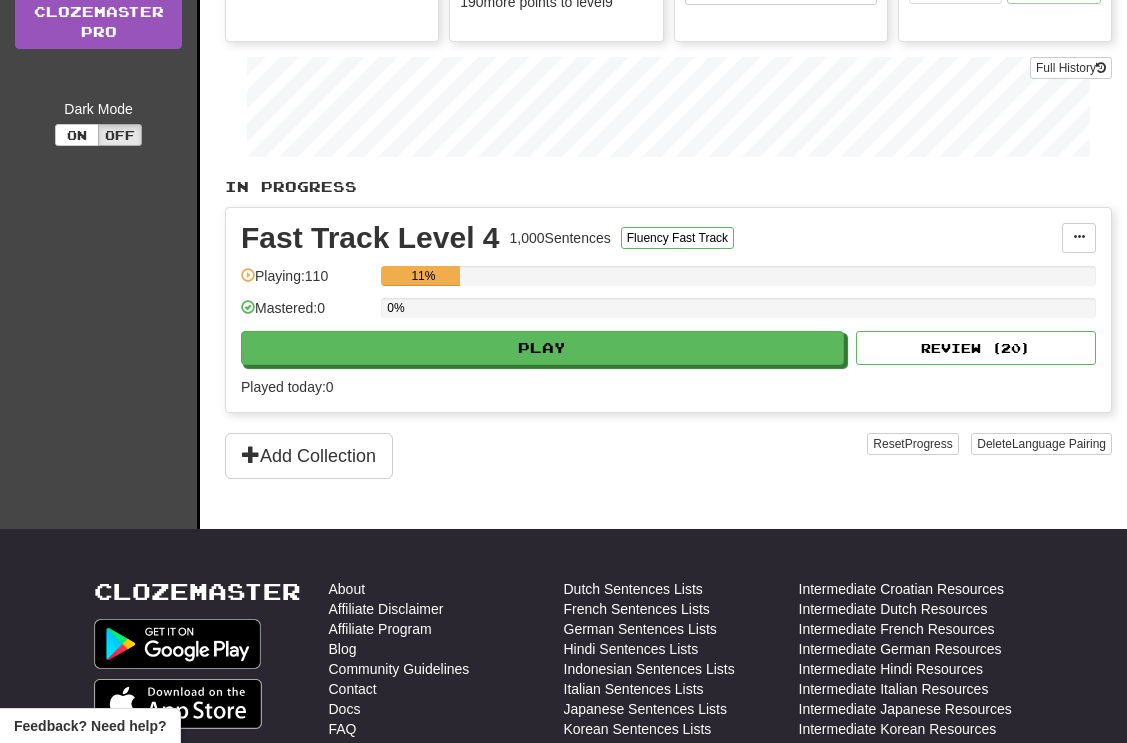 scroll, scrollTop: 376, scrollLeft: 0, axis: vertical 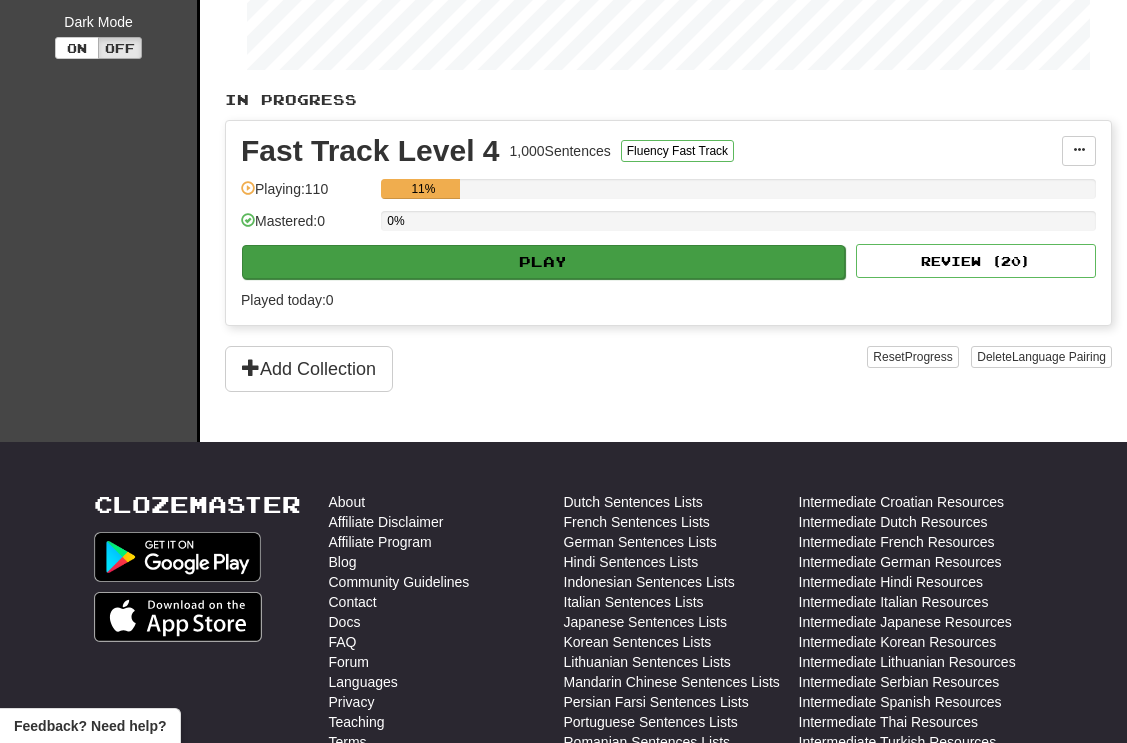 click on "Play" at bounding box center [543, 262] 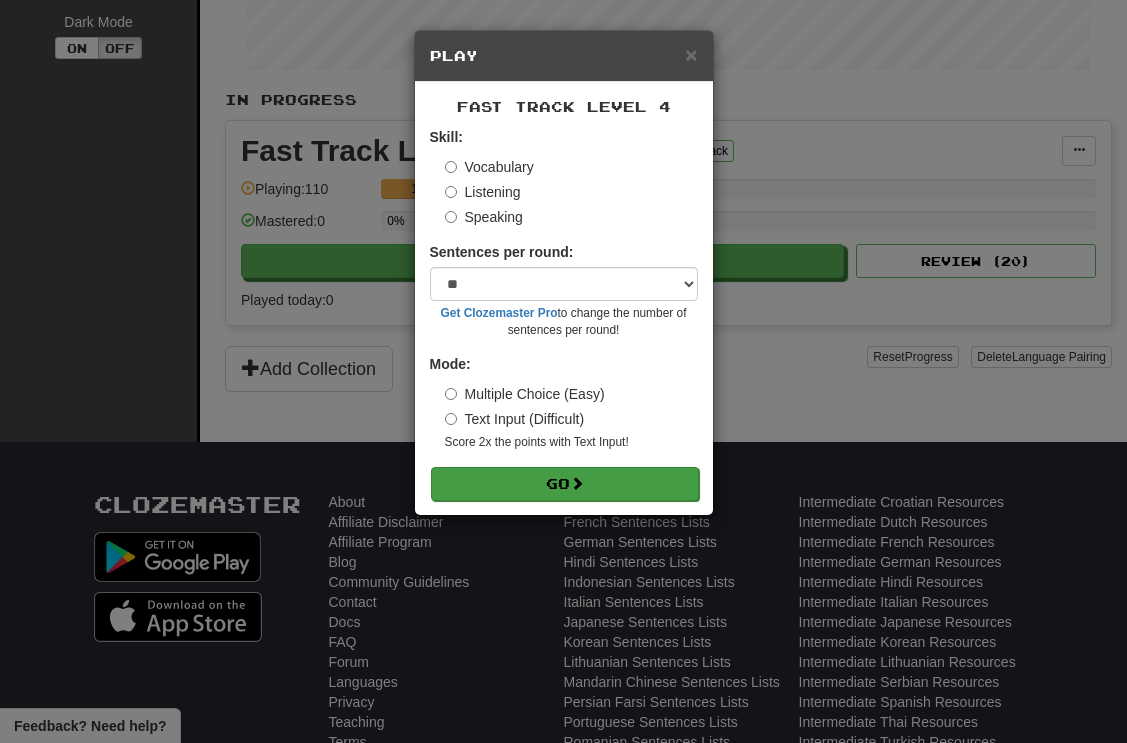 click on "Go" at bounding box center (565, 484) 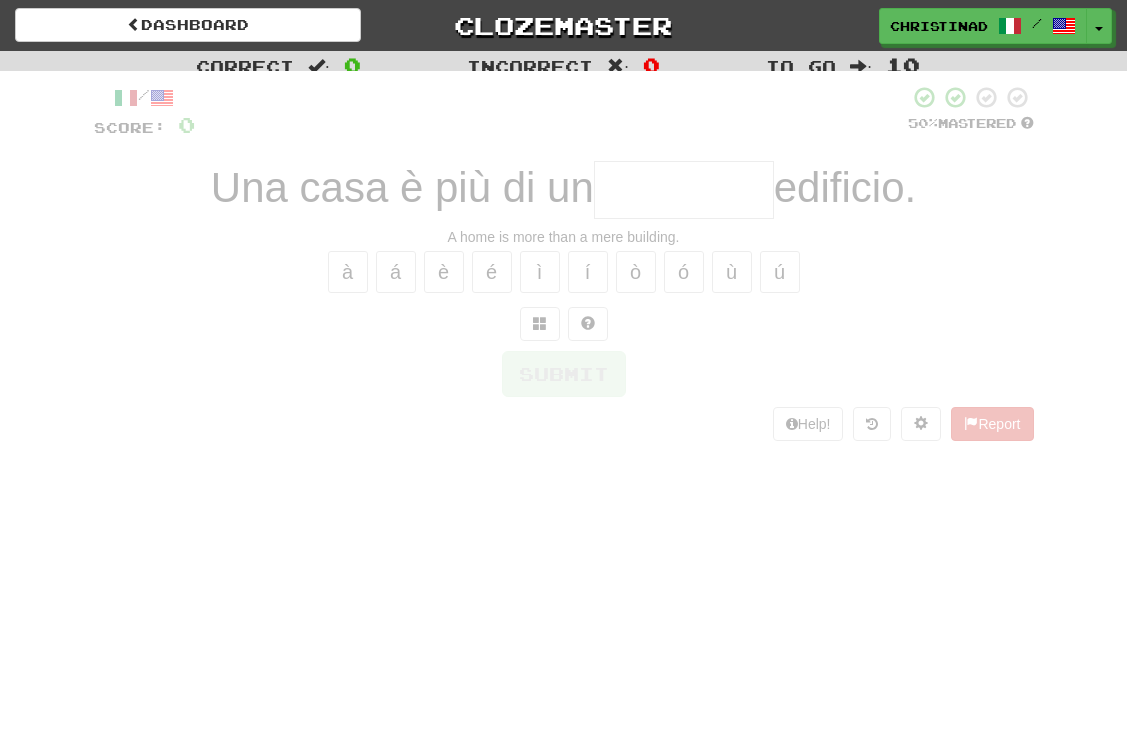 scroll, scrollTop: 0, scrollLeft: 0, axis: both 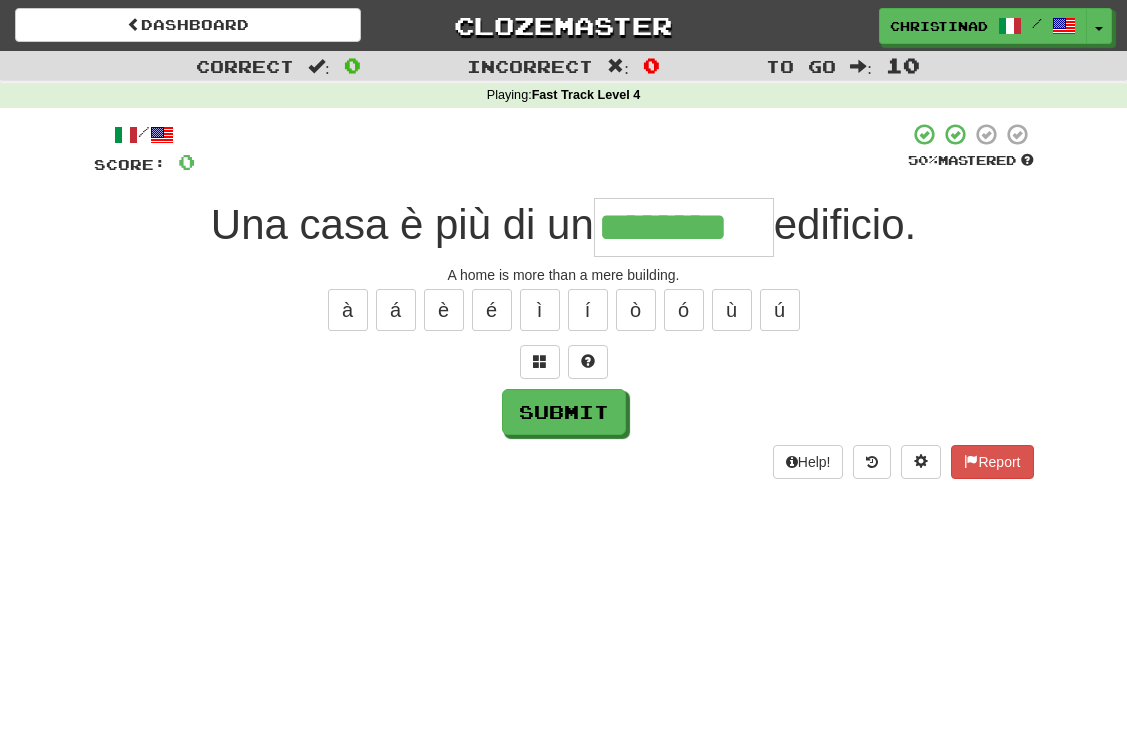 type on "********" 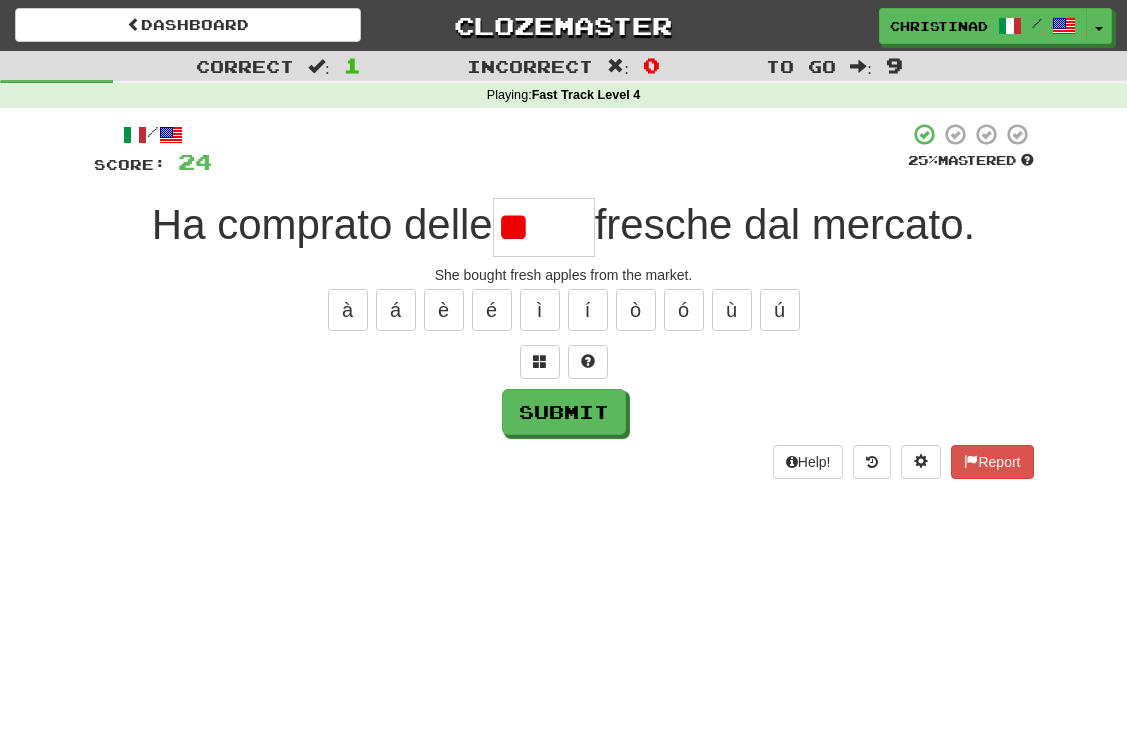 type on "*" 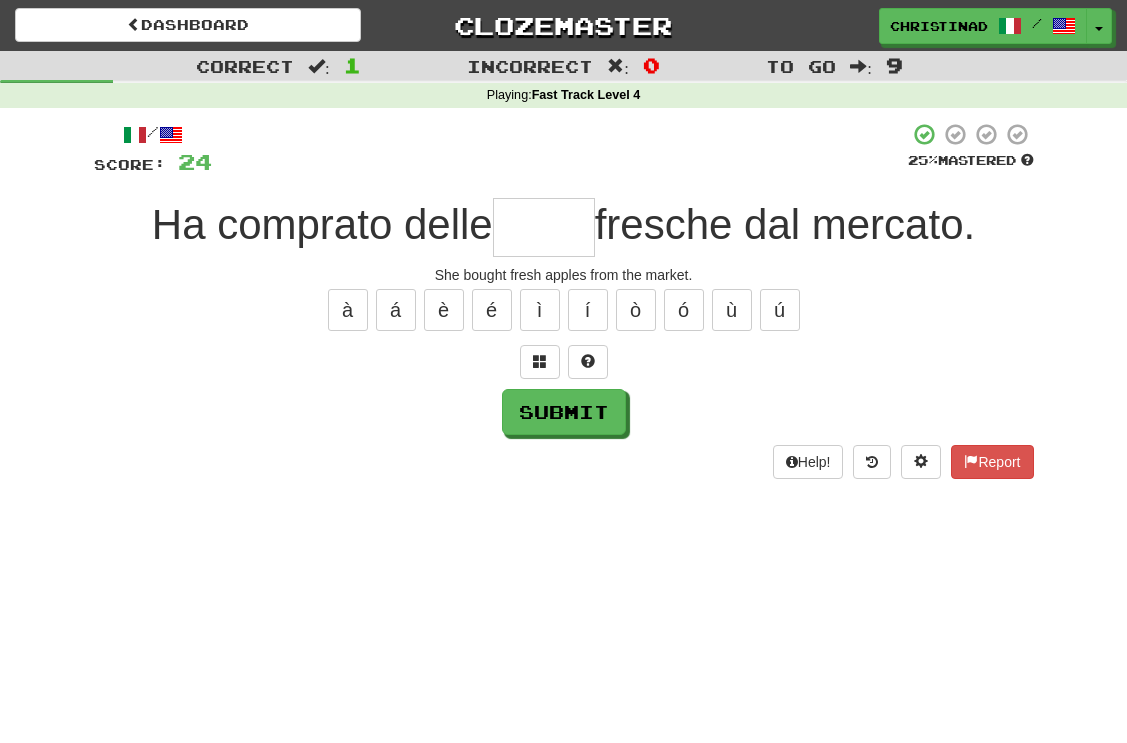 type on "*" 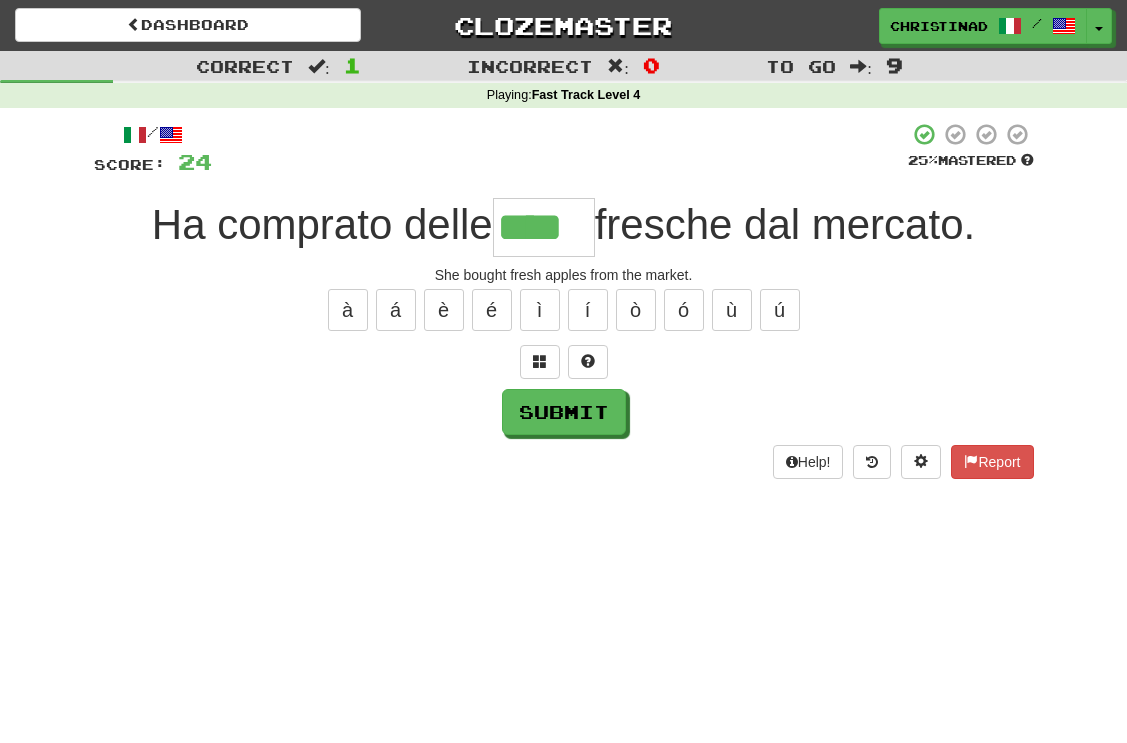 type on "****" 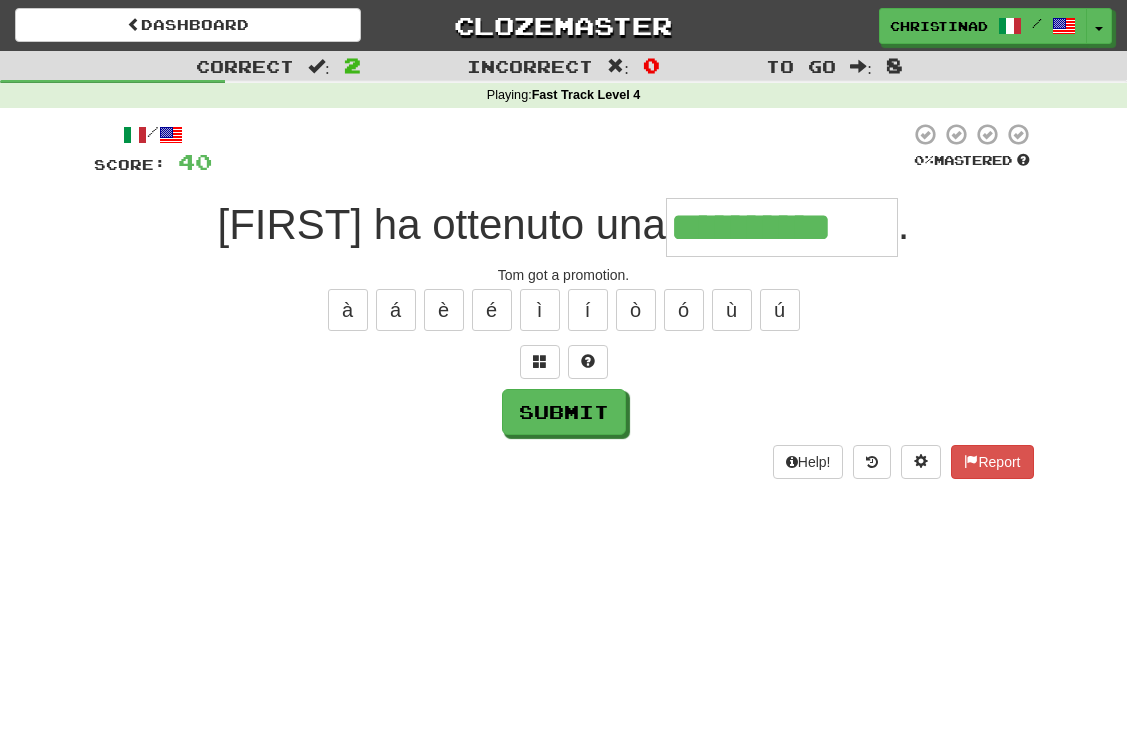type on "**********" 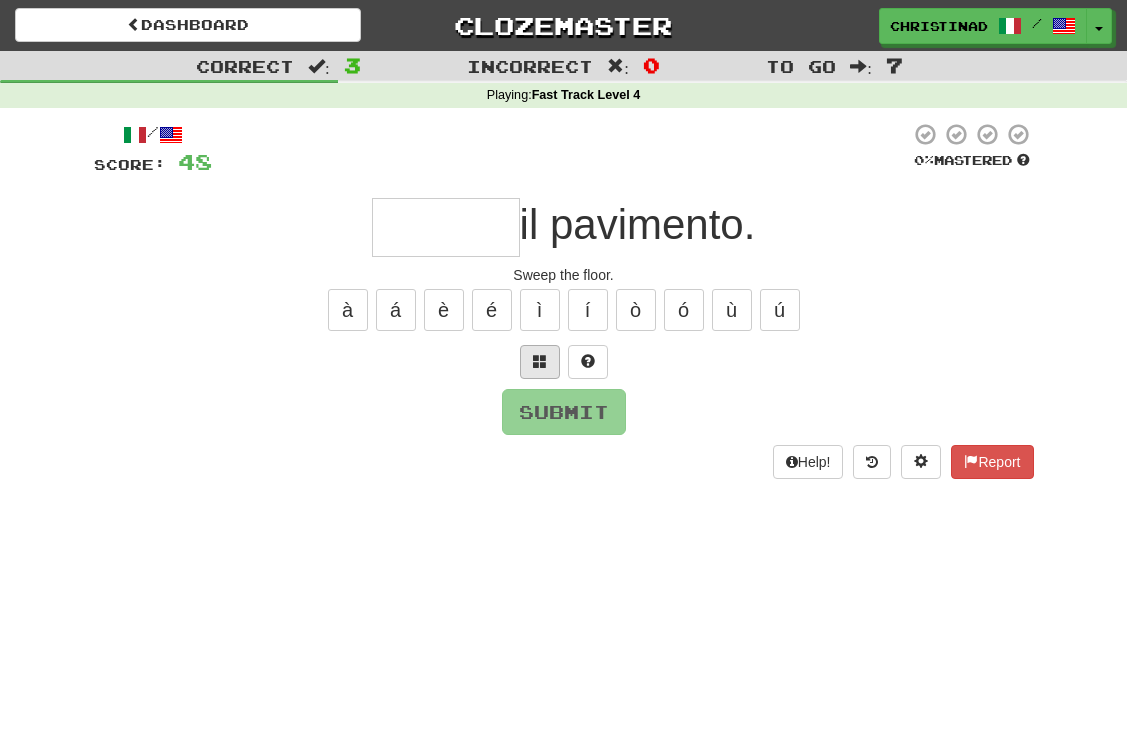click at bounding box center [540, 362] 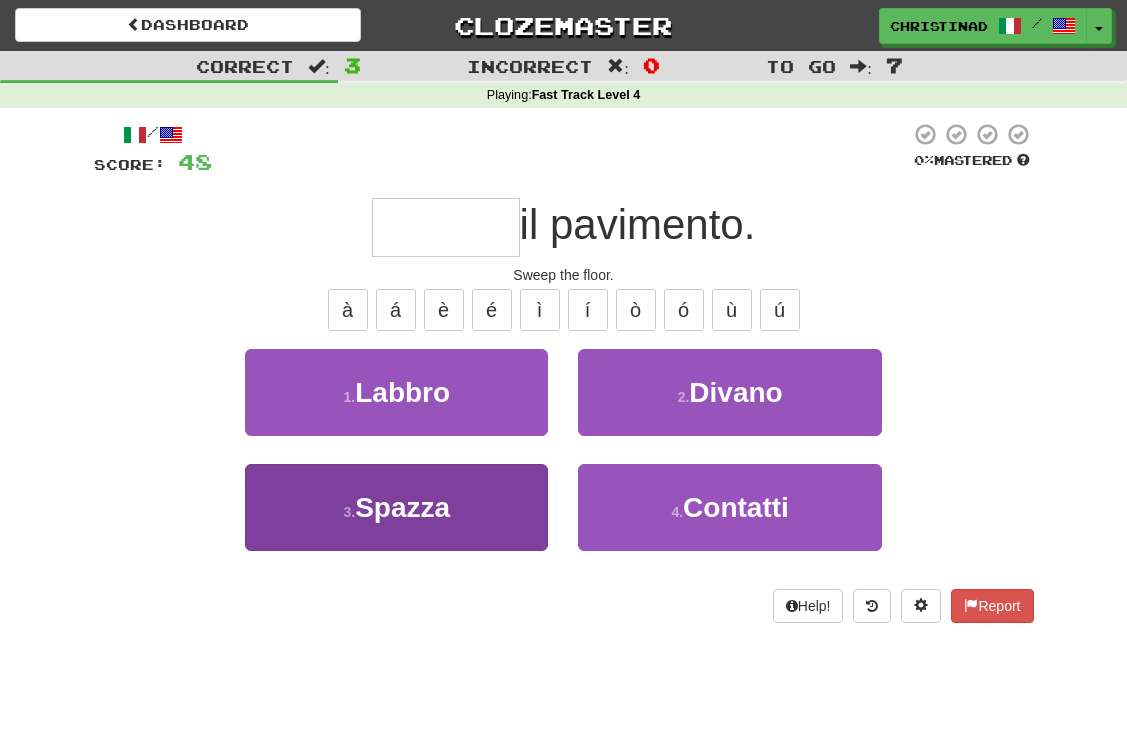 click on "3 .  Spazza" at bounding box center [396, 507] 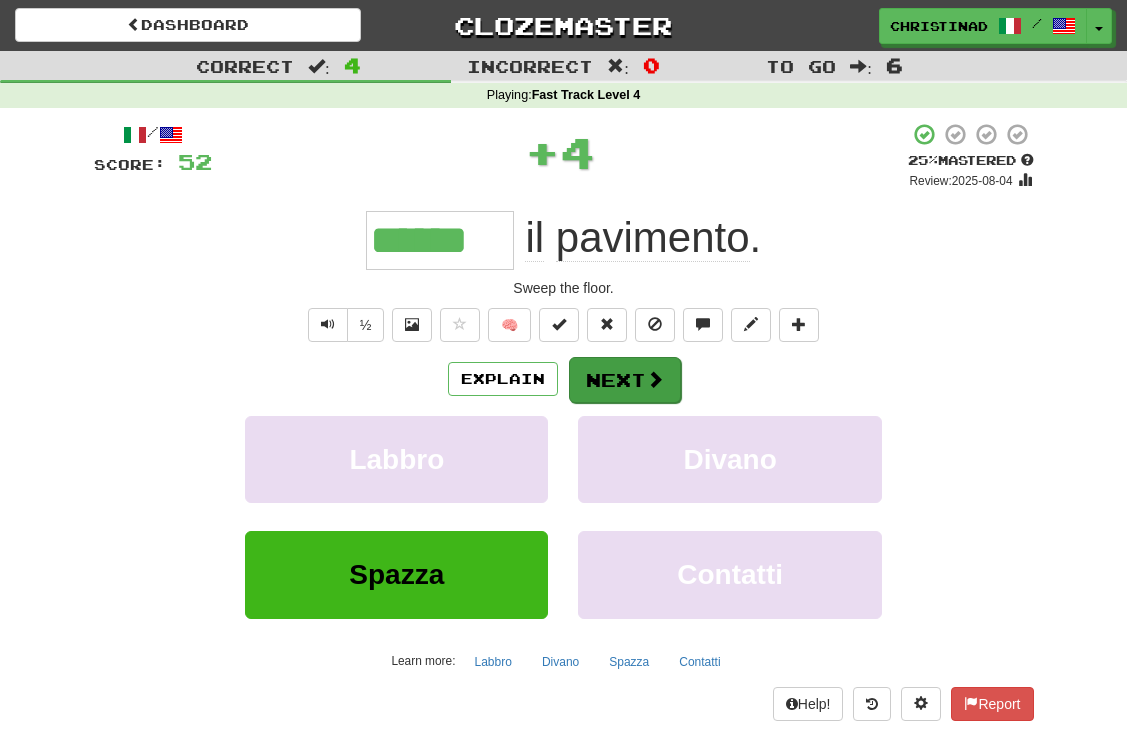 click on "Next" at bounding box center (625, 380) 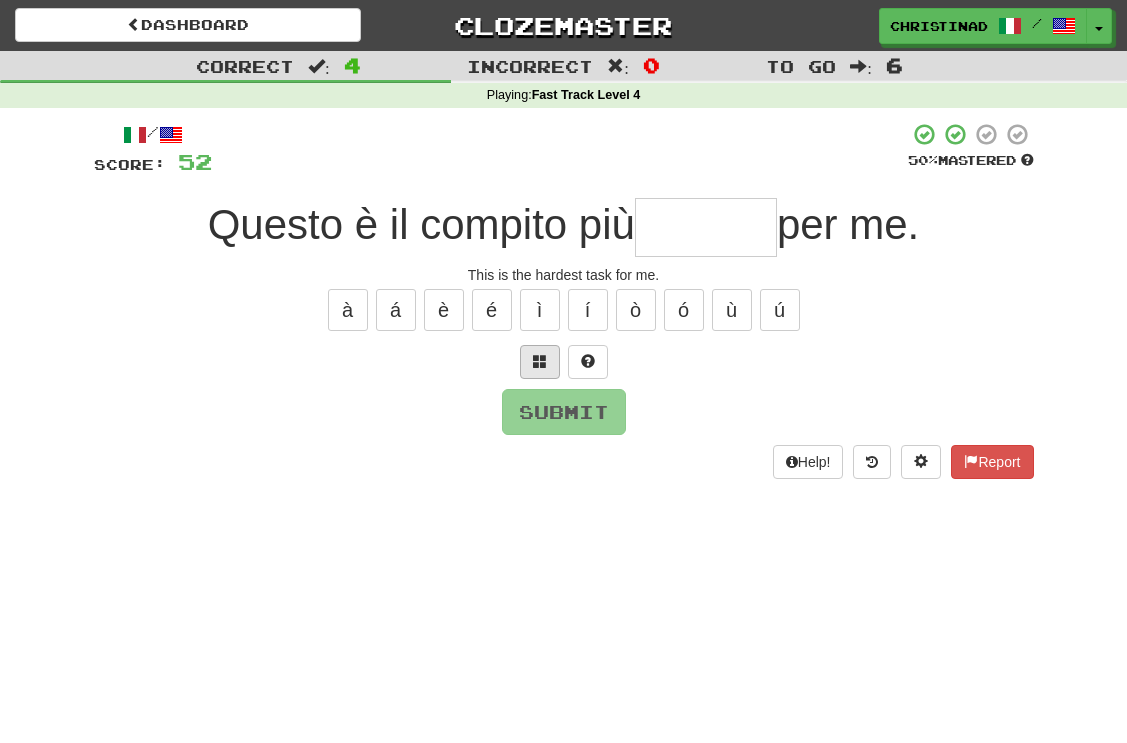click at bounding box center [540, 361] 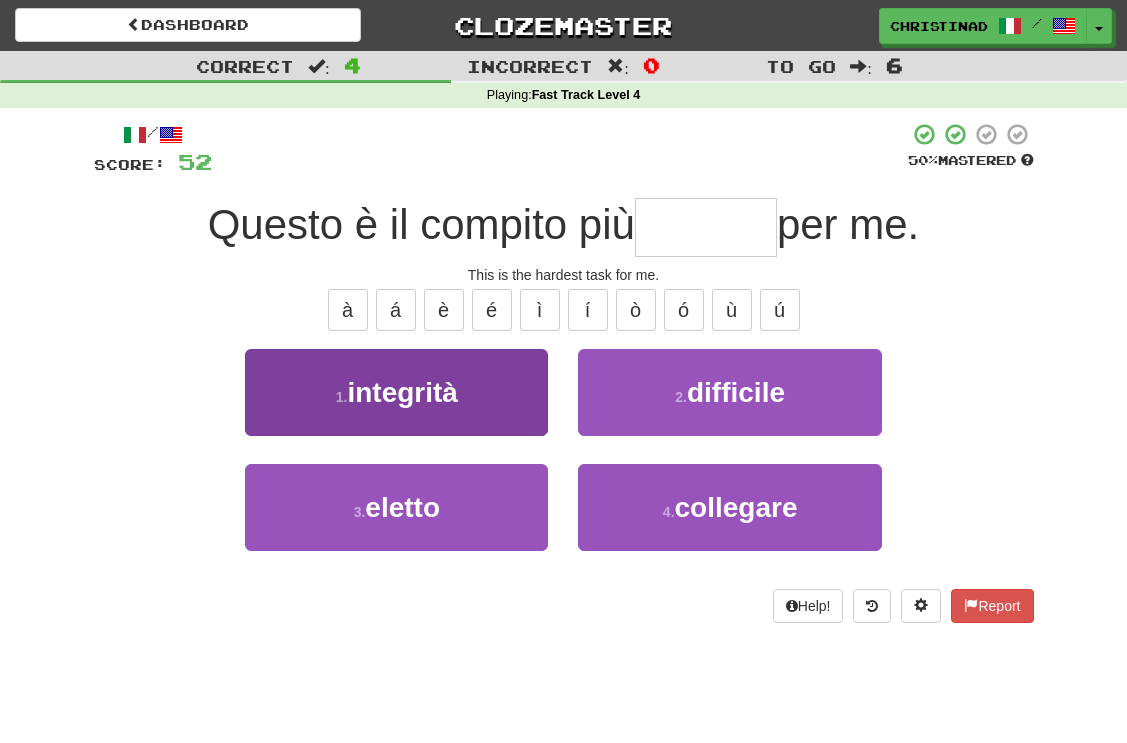 click on "1 .  integrità" at bounding box center [396, 392] 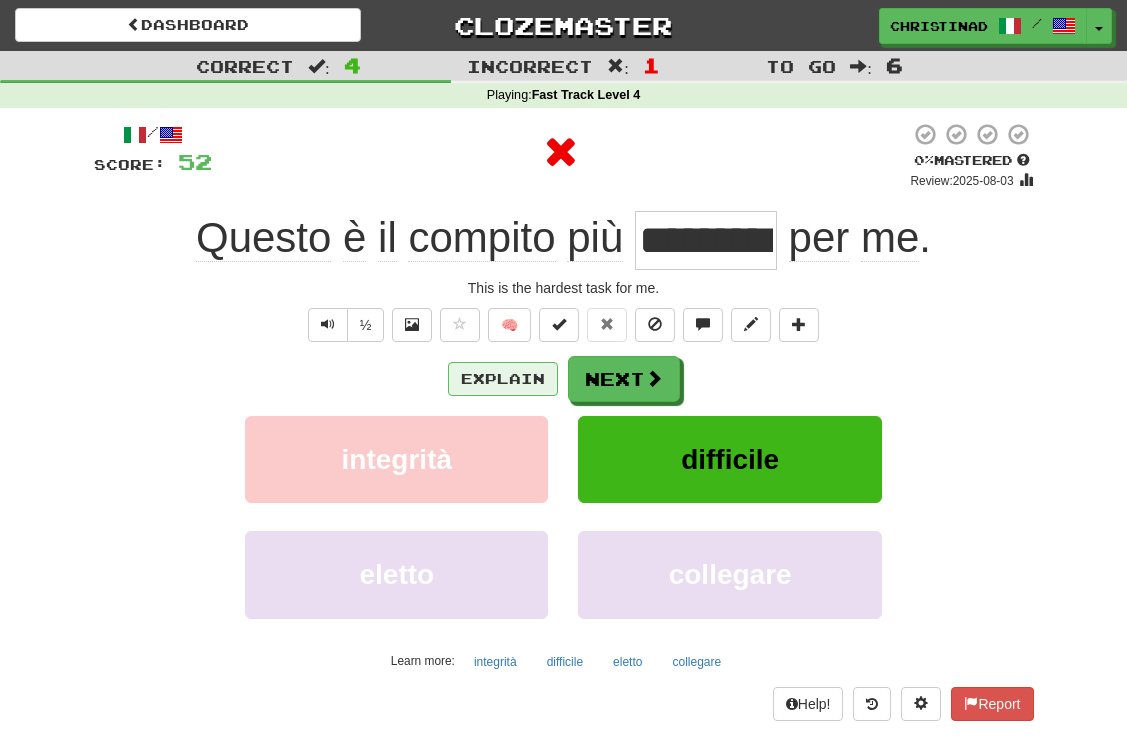 click on "Explain" at bounding box center (503, 379) 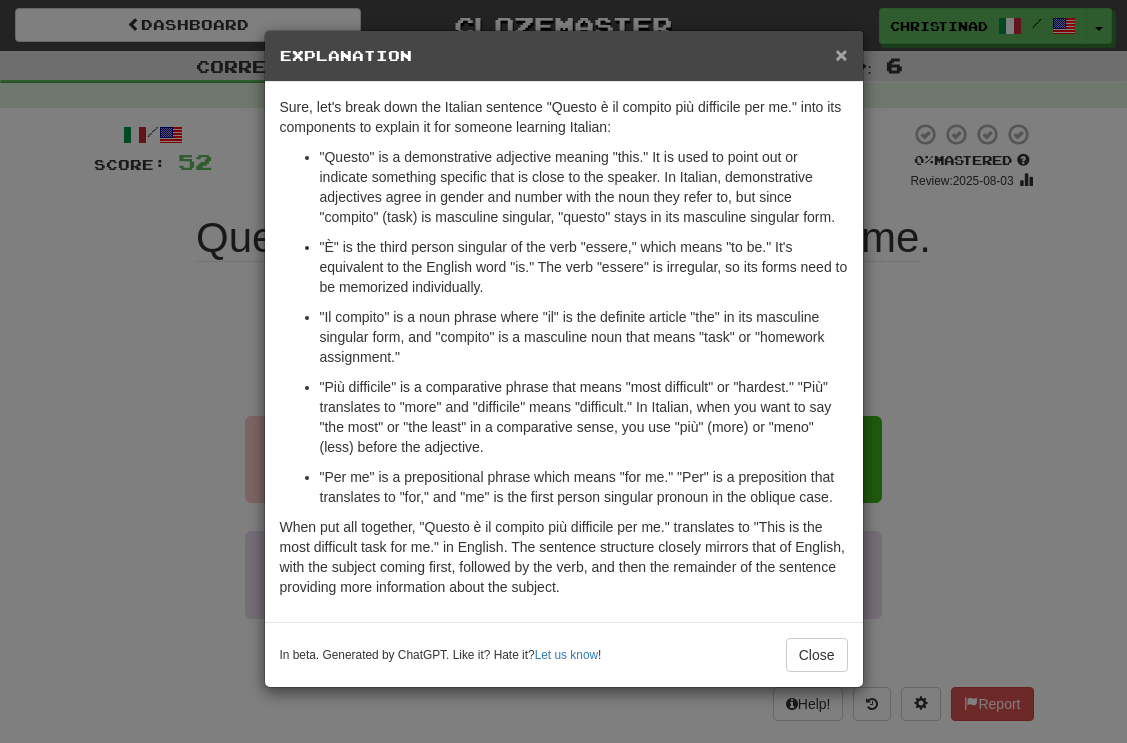 click on "×" at bounding box center (841, 54) 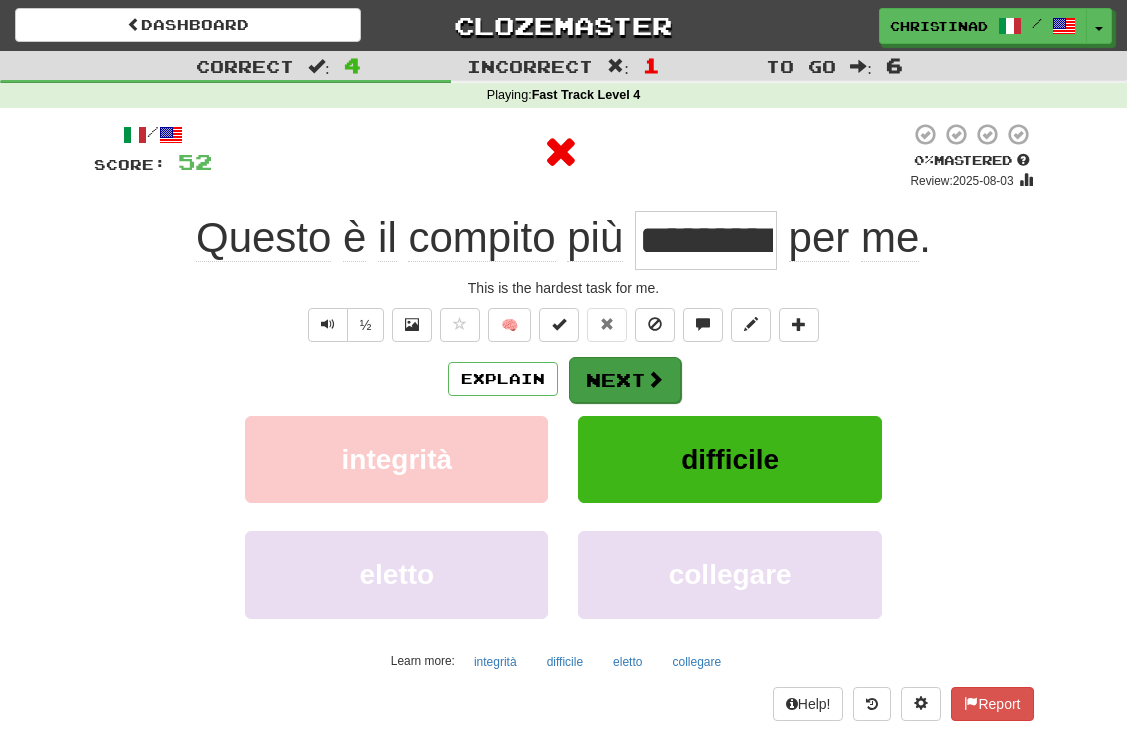 click on "Next" at bounding box center [625, 380] 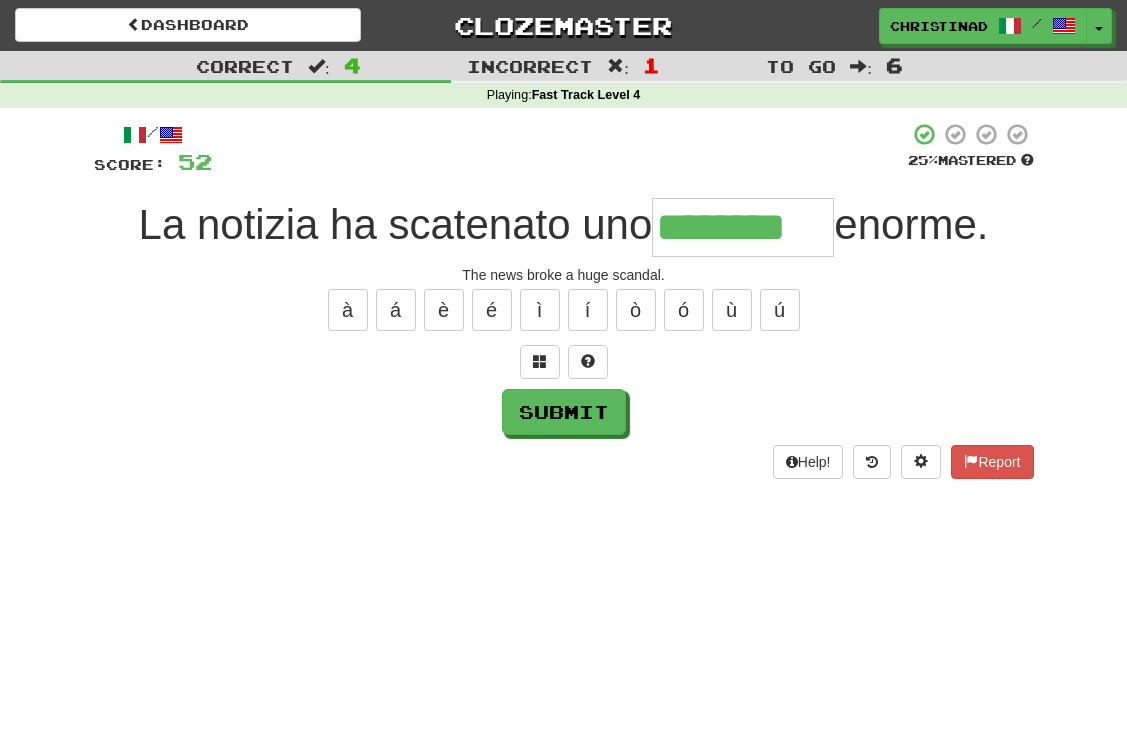 type on "********" 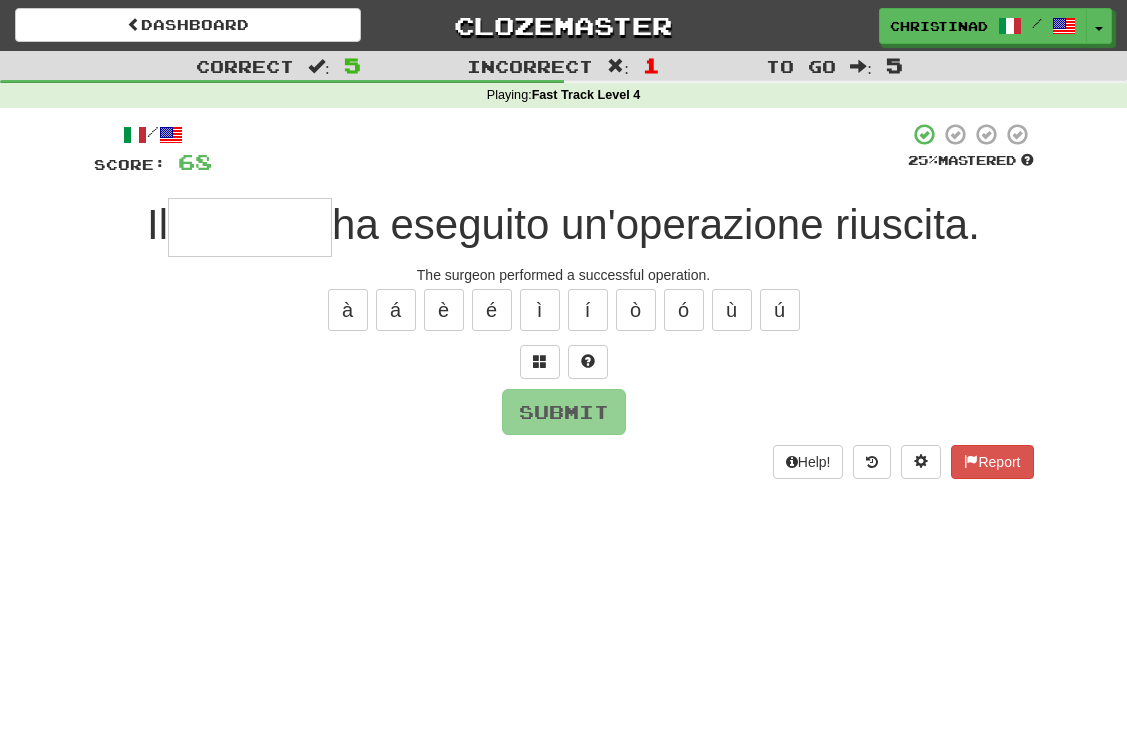 type on "*" 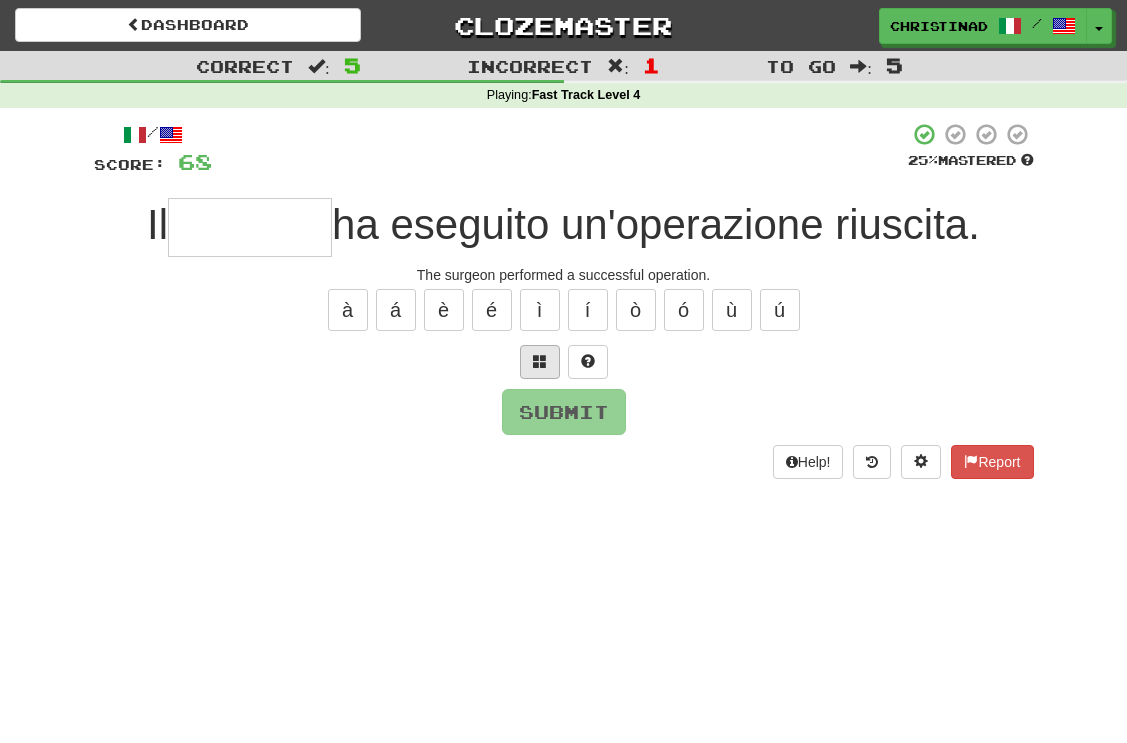 click at bounding box center (540, 362) 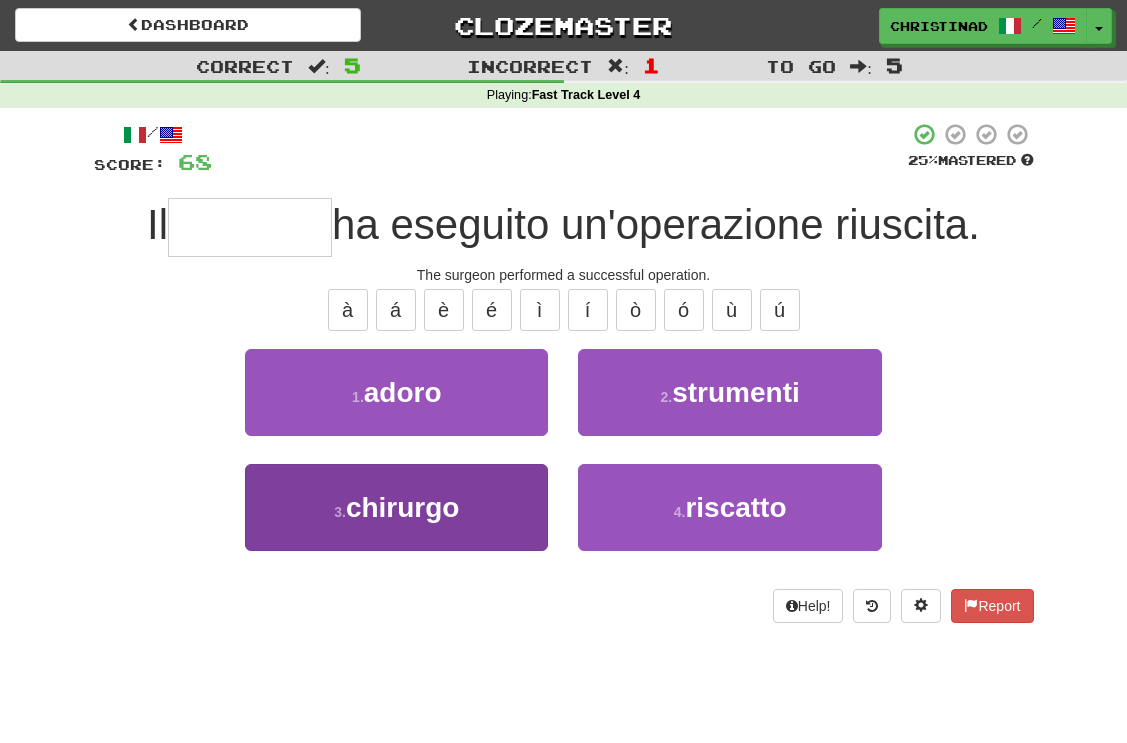 click on "3 .  chirurgo" at bounding box center [396, 507] 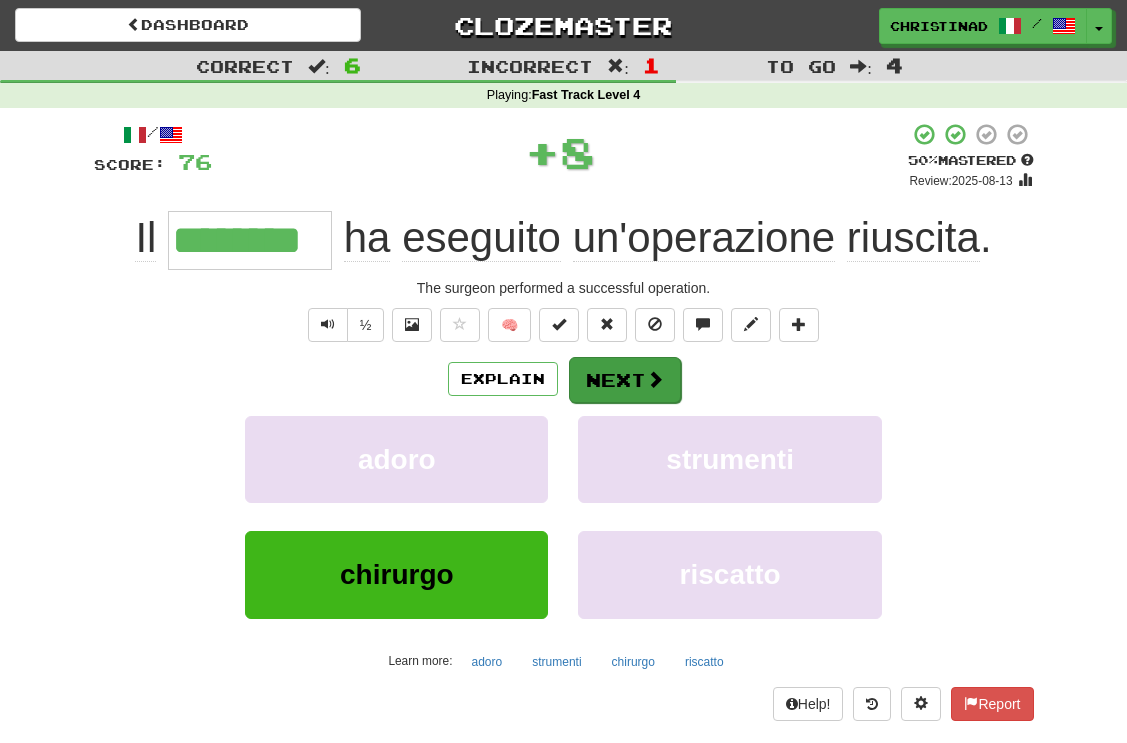 click on "Next" at bounding box center [625, 380] 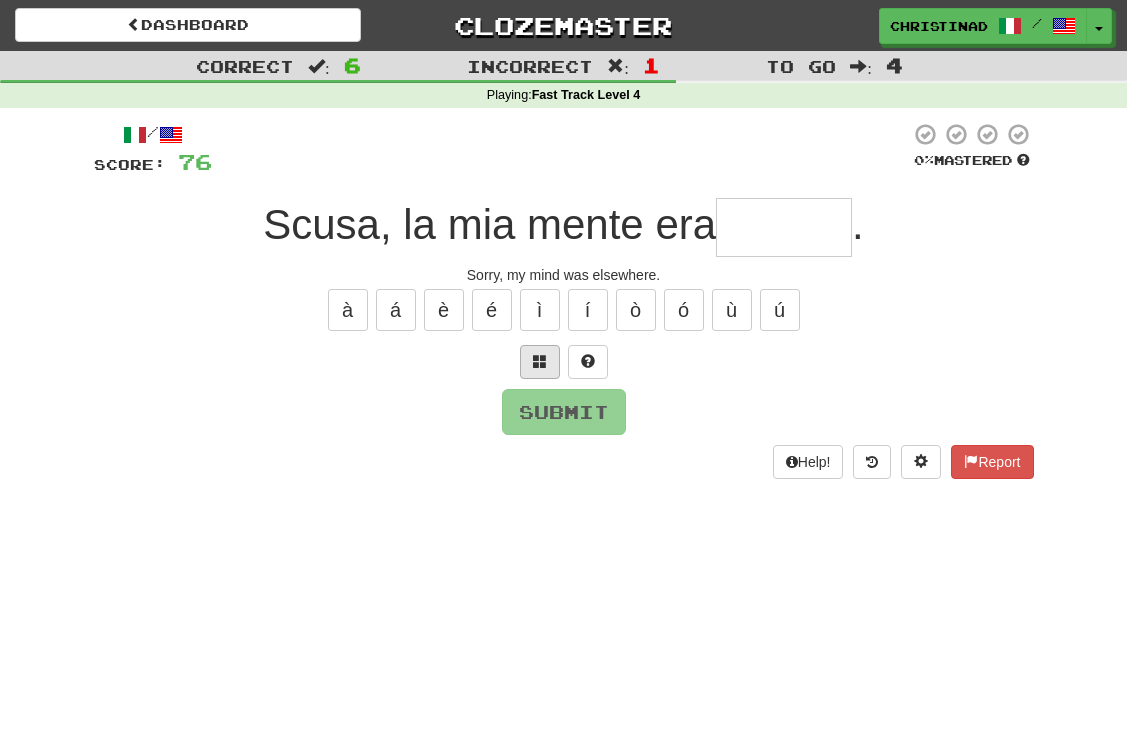 click at bounding box center (540, 362) 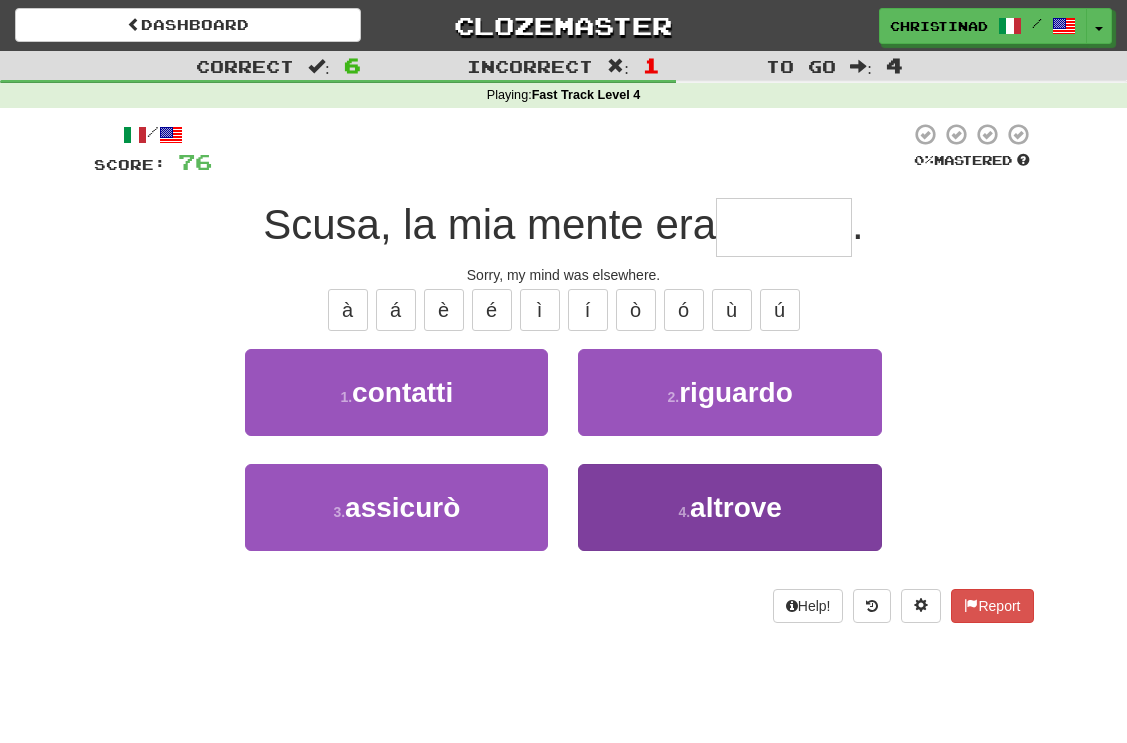 click on "4 .  altrove" at bounding box center (729, 507) 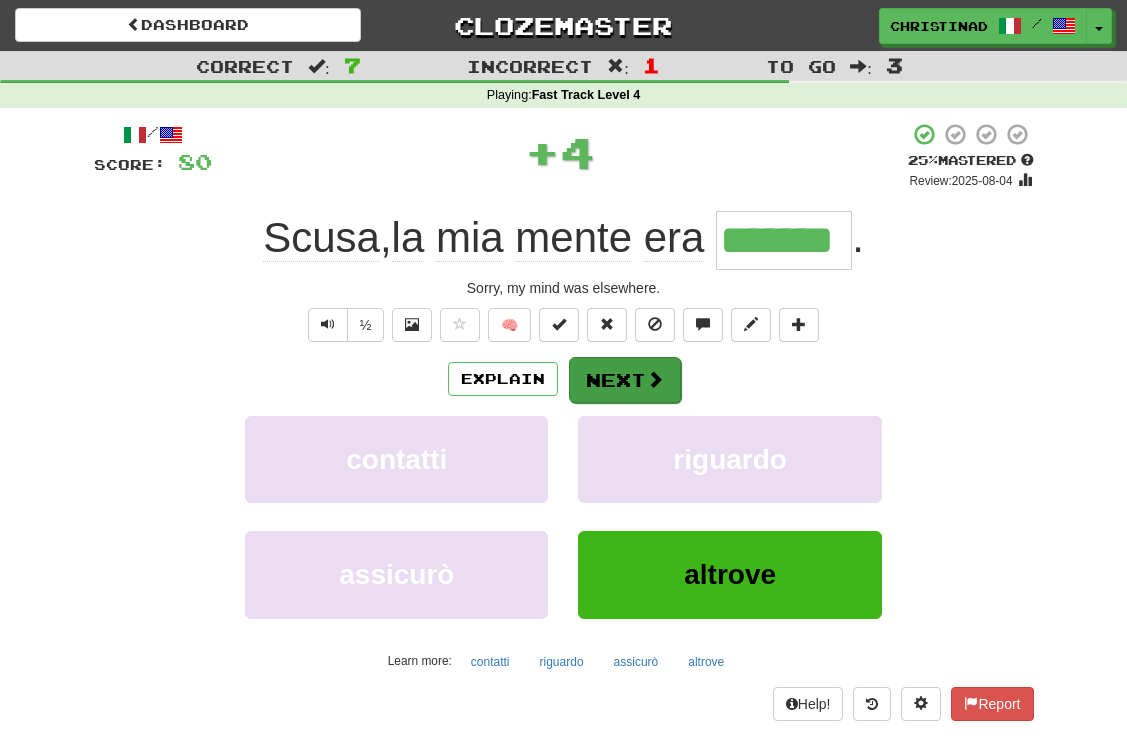 click at bounding box center (655, 379) 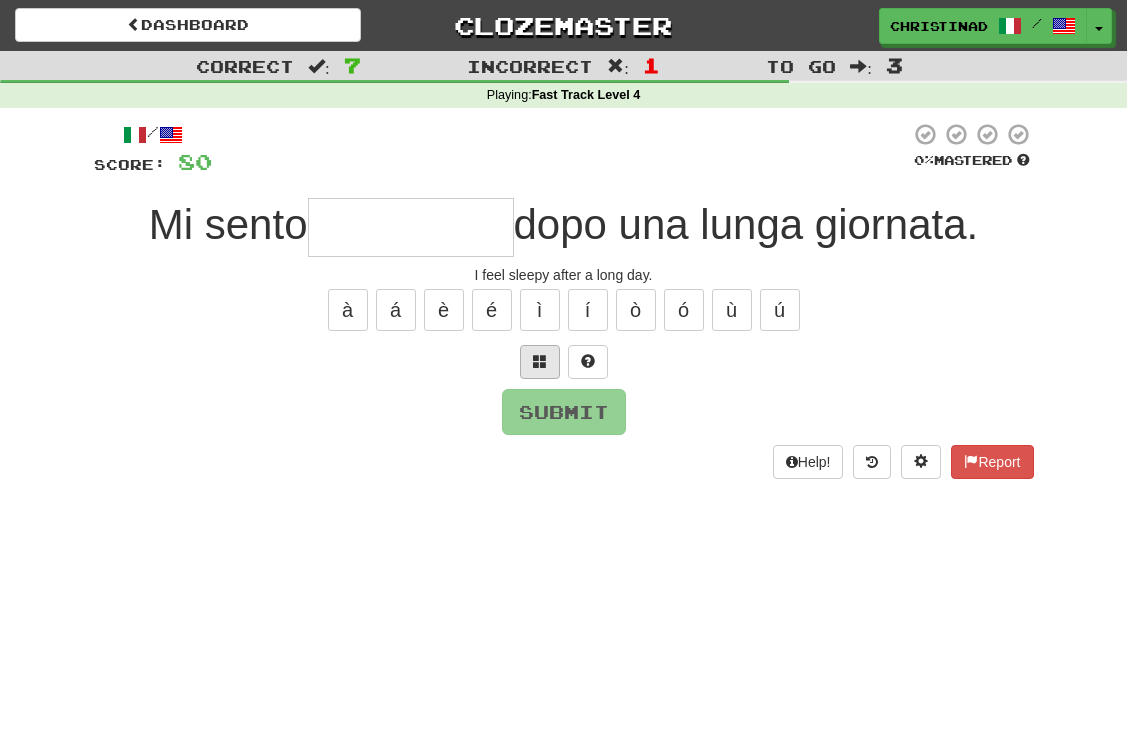 click at bounding box center (540, 362) 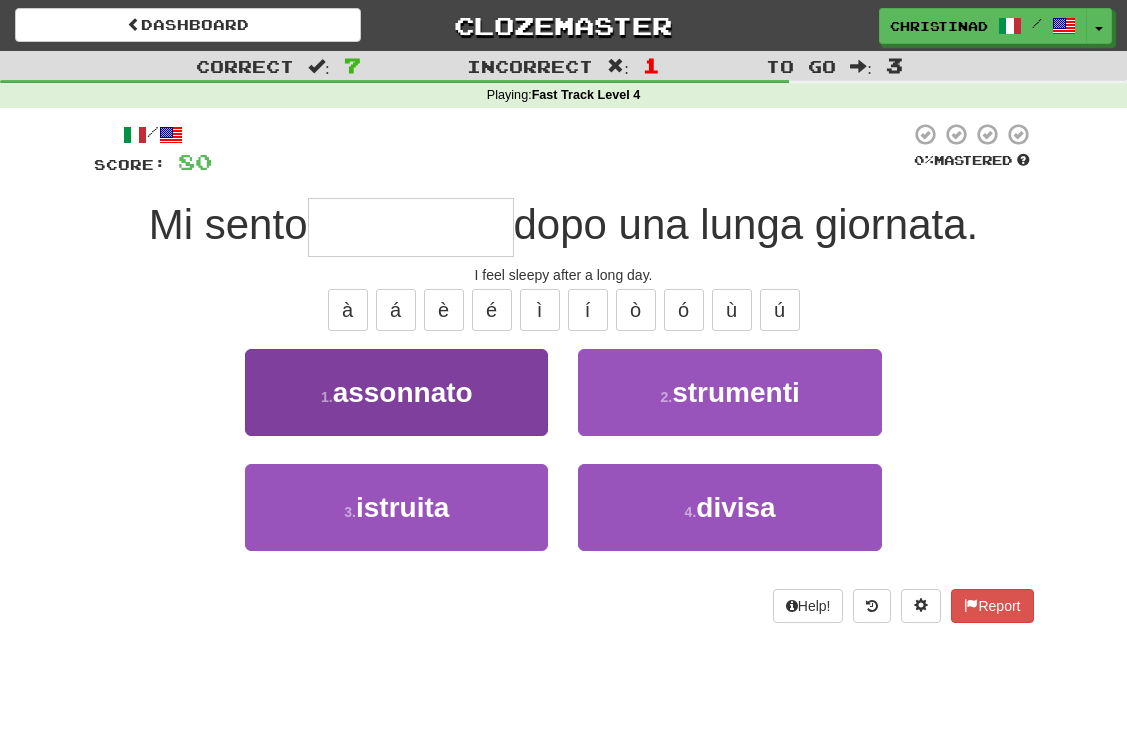 click on "1 .  assonnato" at bounding box center [396, 392] 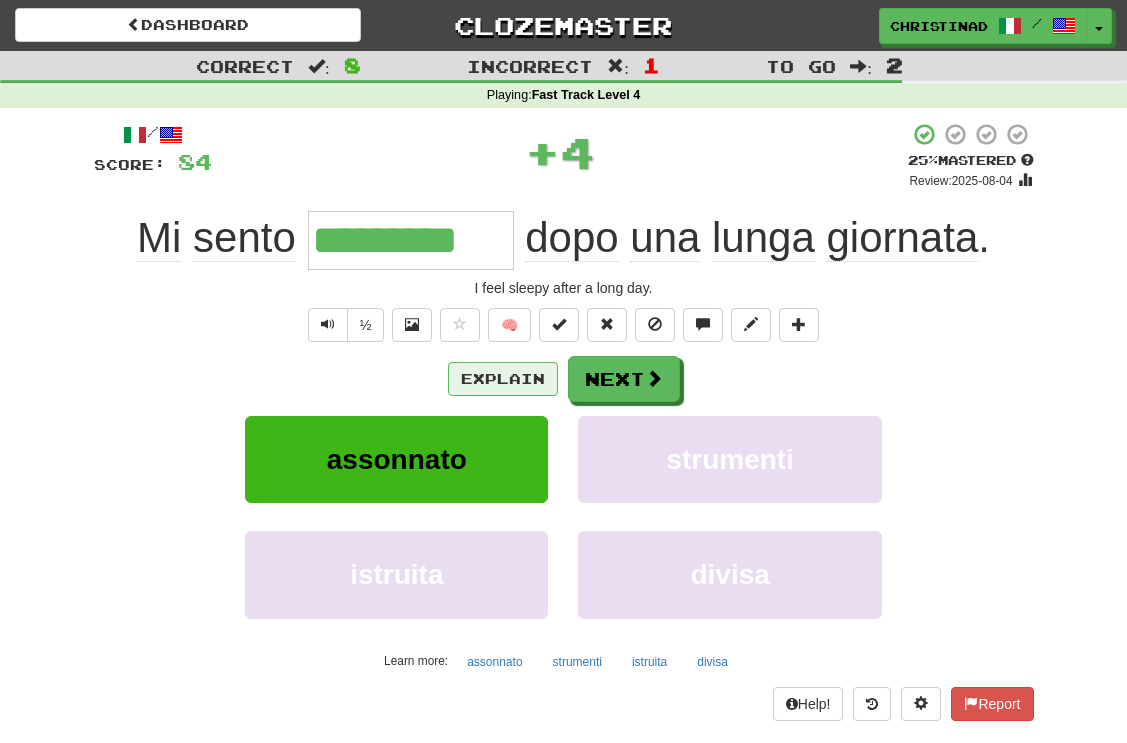 click on "Explain" at bounding box center [503, 379] 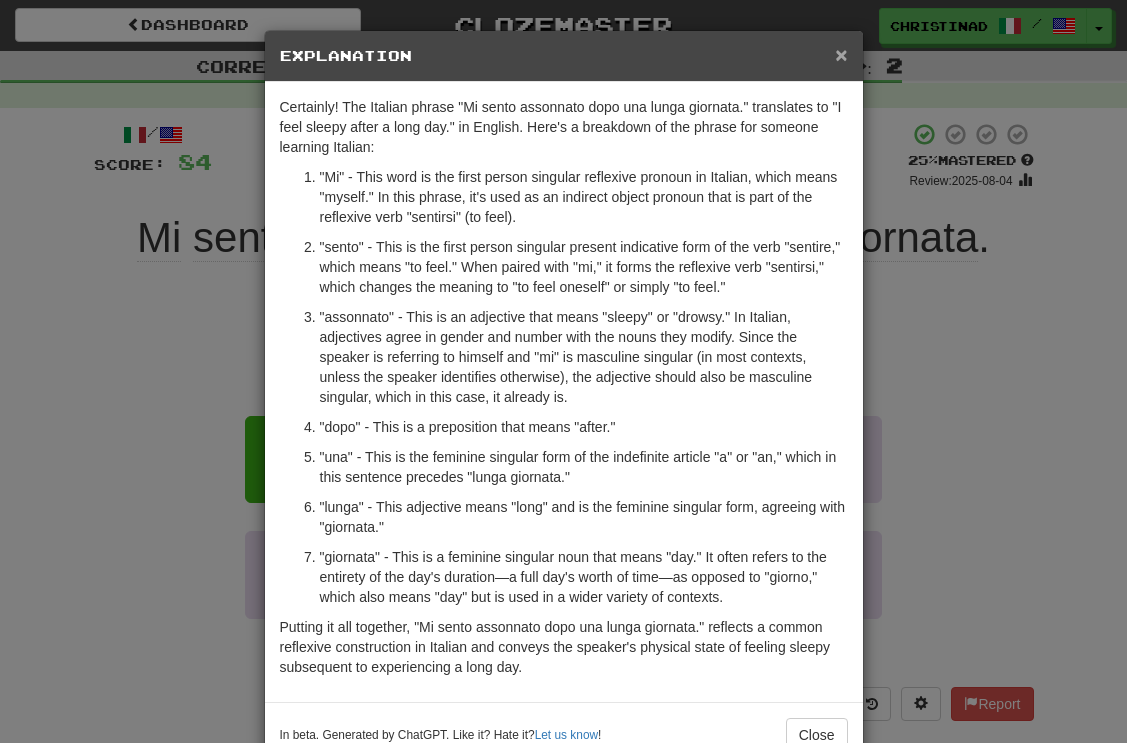 click on "×" at bounding box center [841, 54] 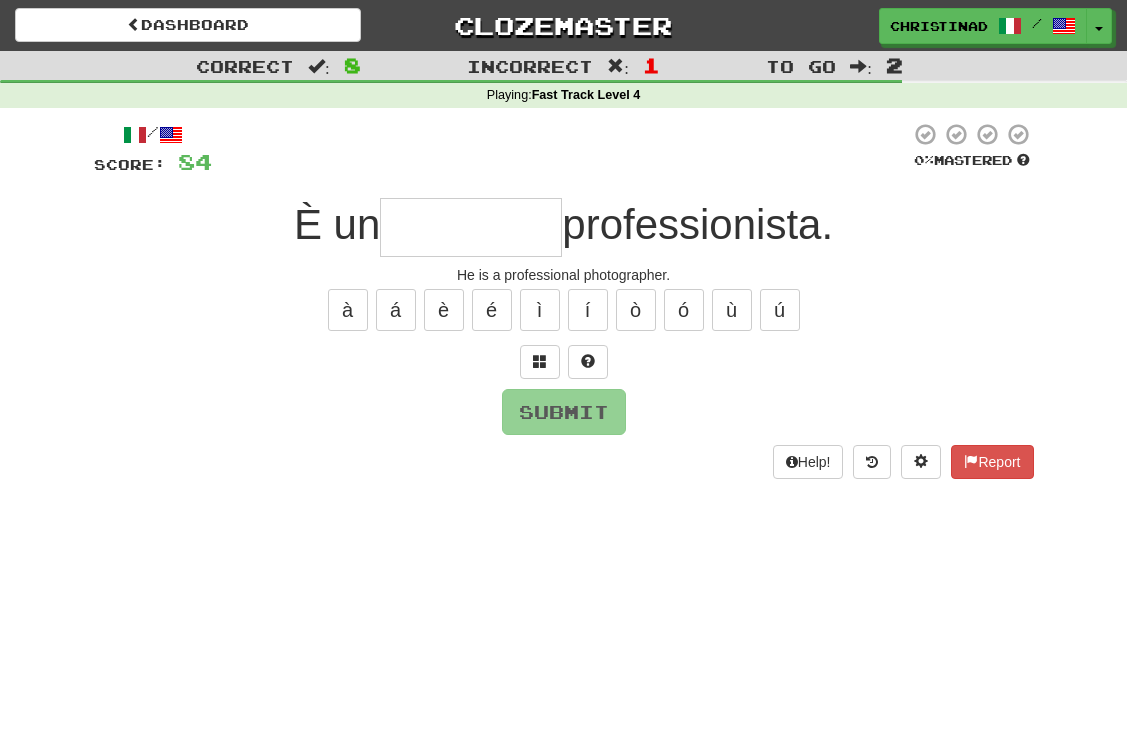 type on "*" 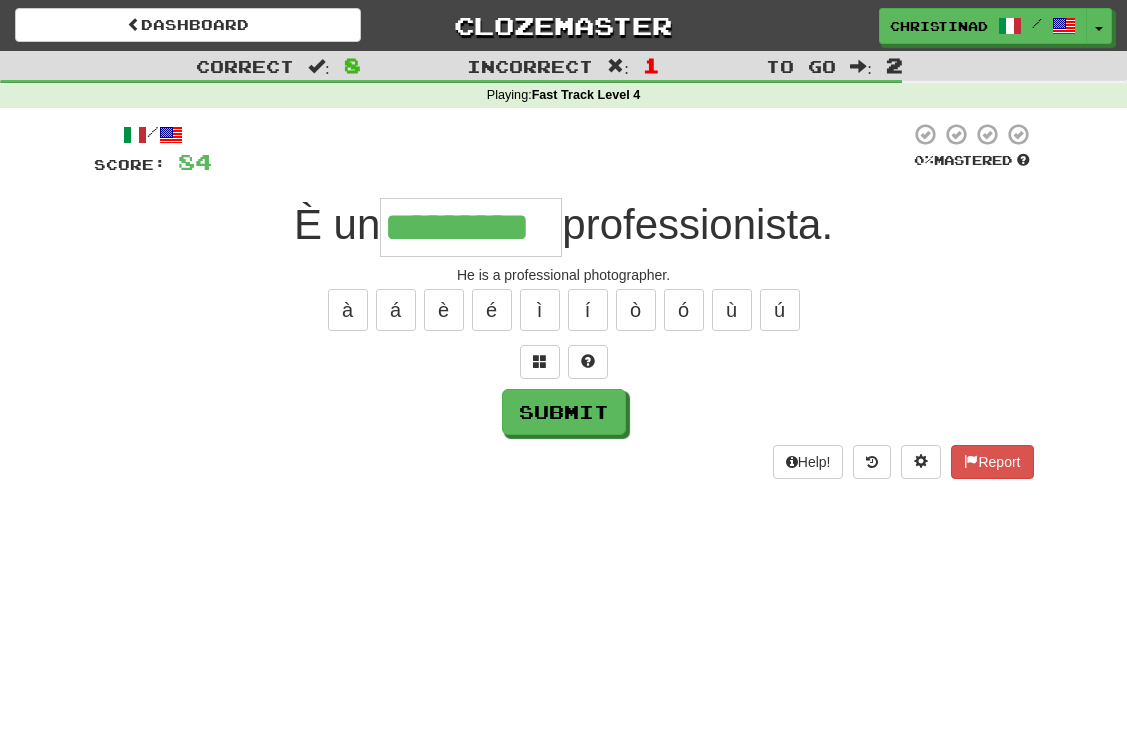 type on "*********" 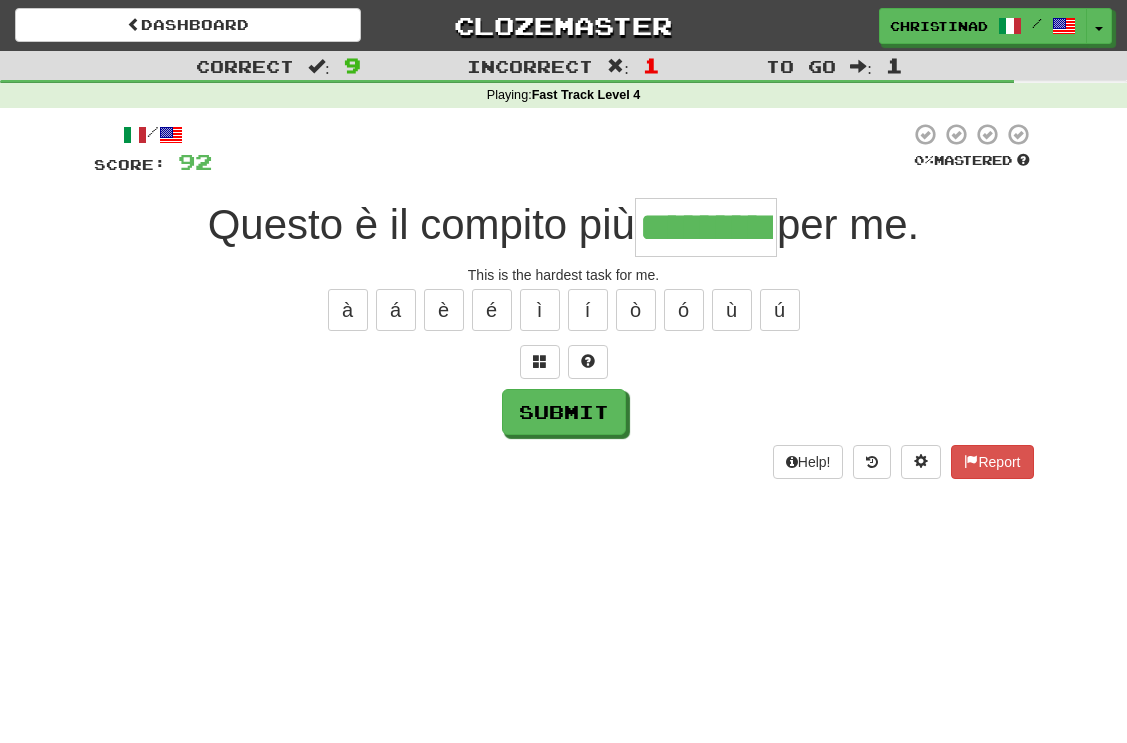 type on "*********" 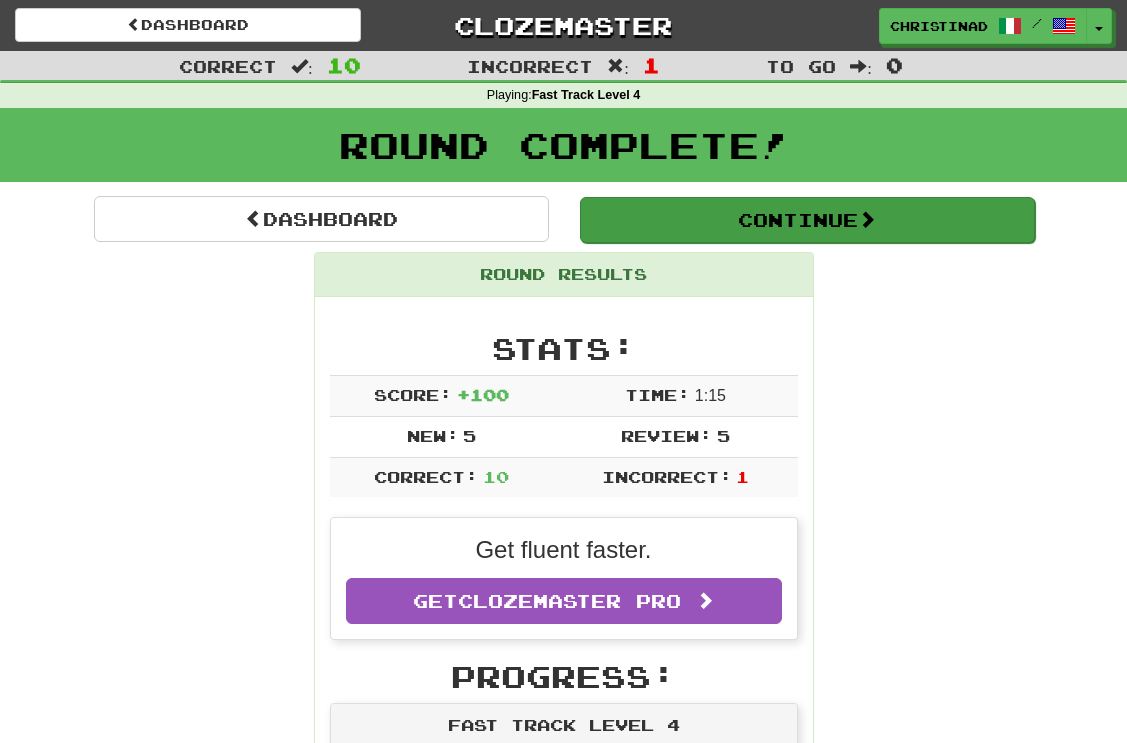 click on "Continue" at bounding box center [807, 220] 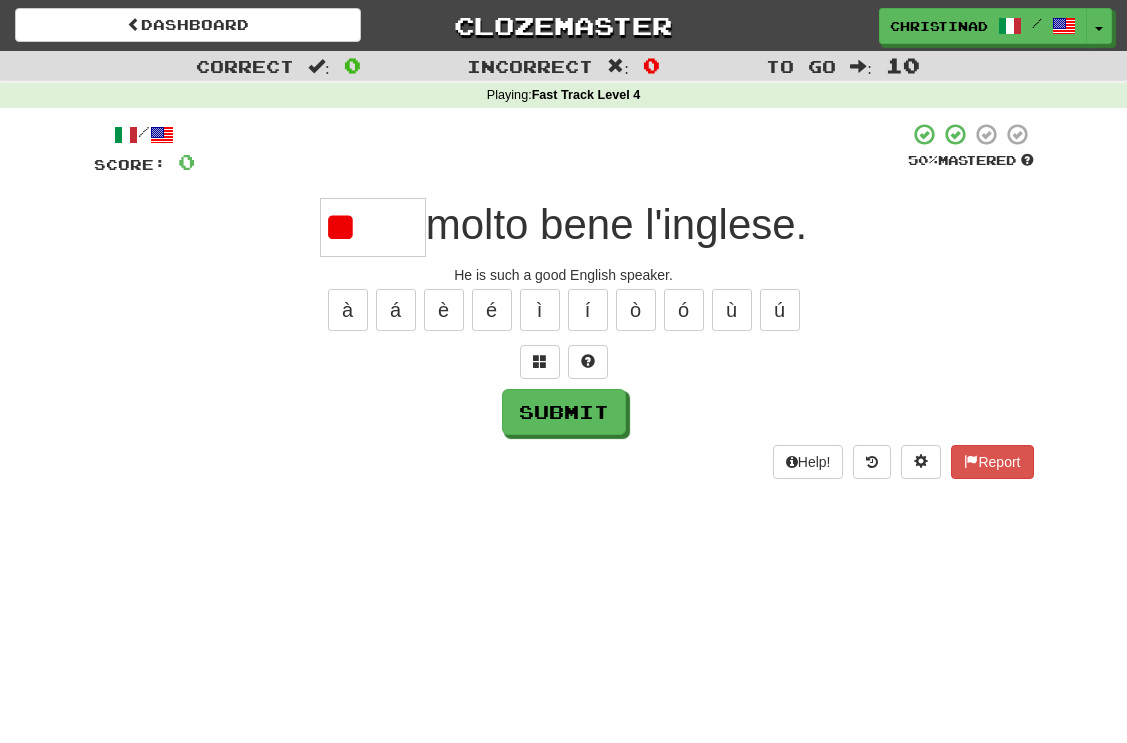 type on "*" 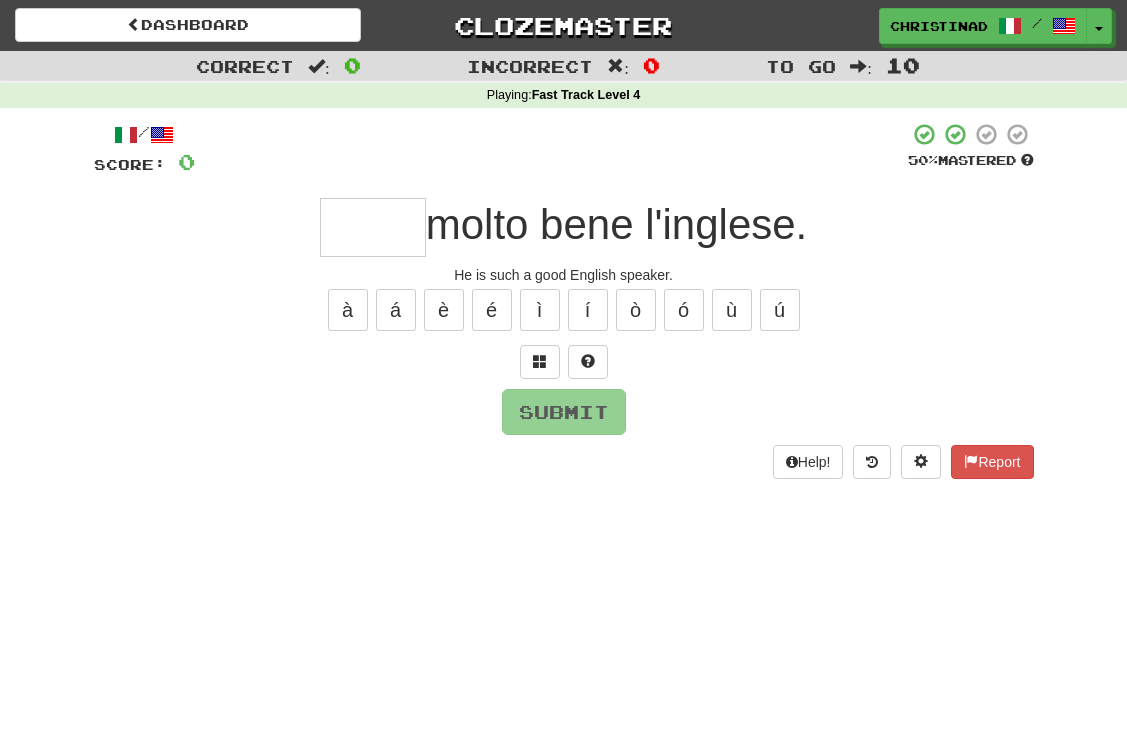 click on "/  Score:   0 50 %  Mastered  molto bene l'inglese. He is such a good English speaker. à á è é ì í ò ó ù ú Submit  Help!  Report" at bounding box center (564, 300) 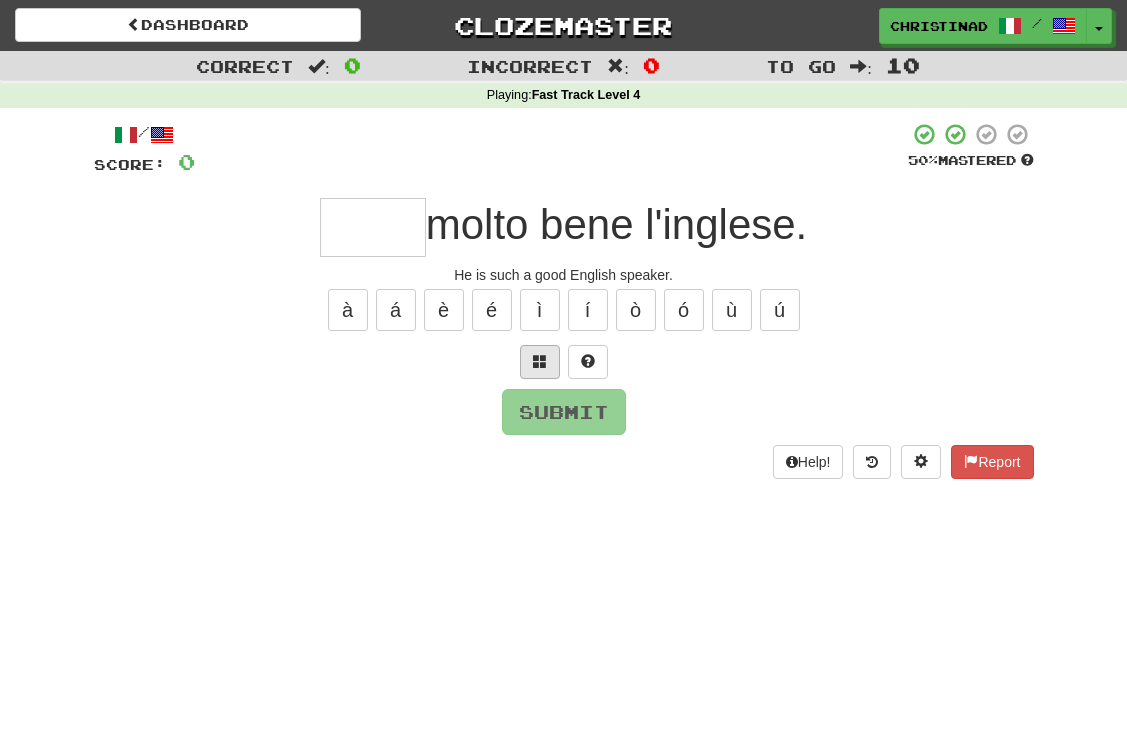 click at bounding box center (540, 362) 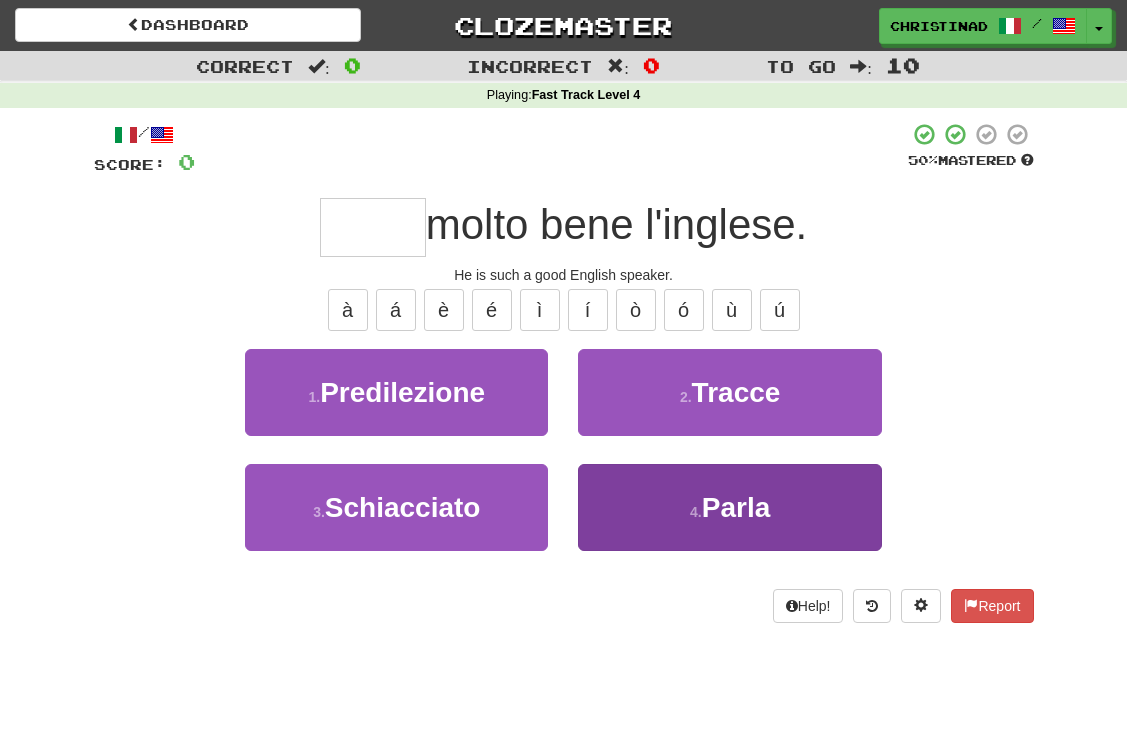 click on "4 .  Parla" at bounding box center [729, 507] 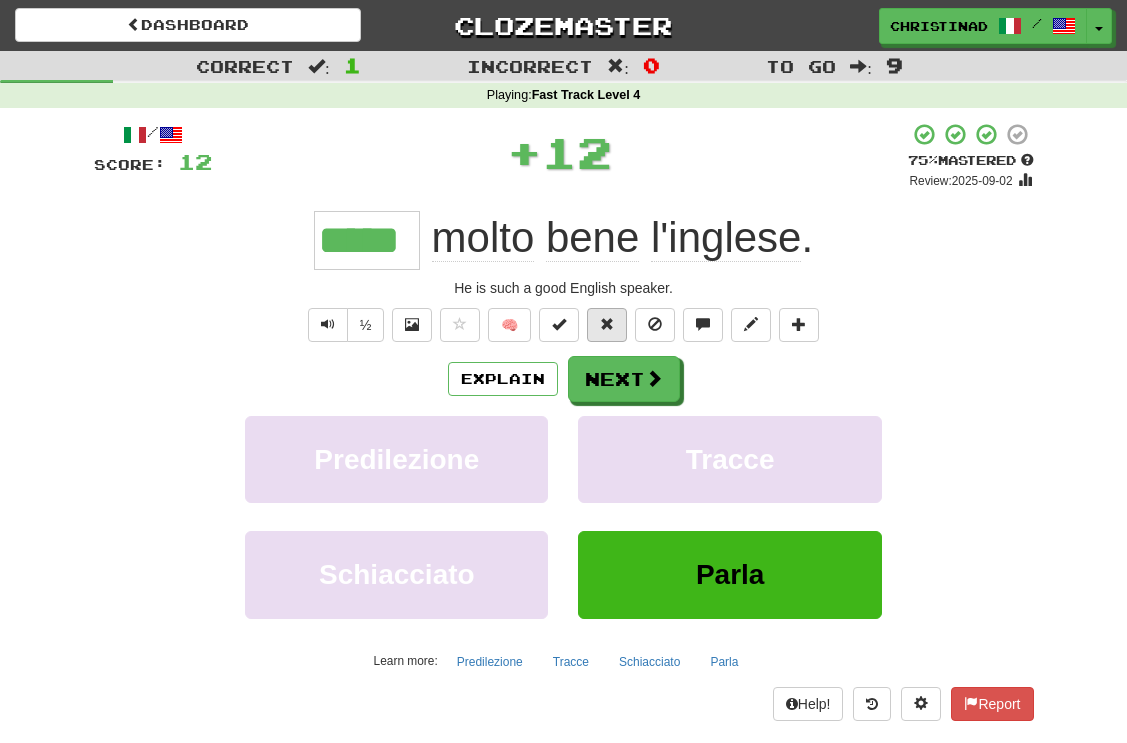 click at bounding box center (607, 325) 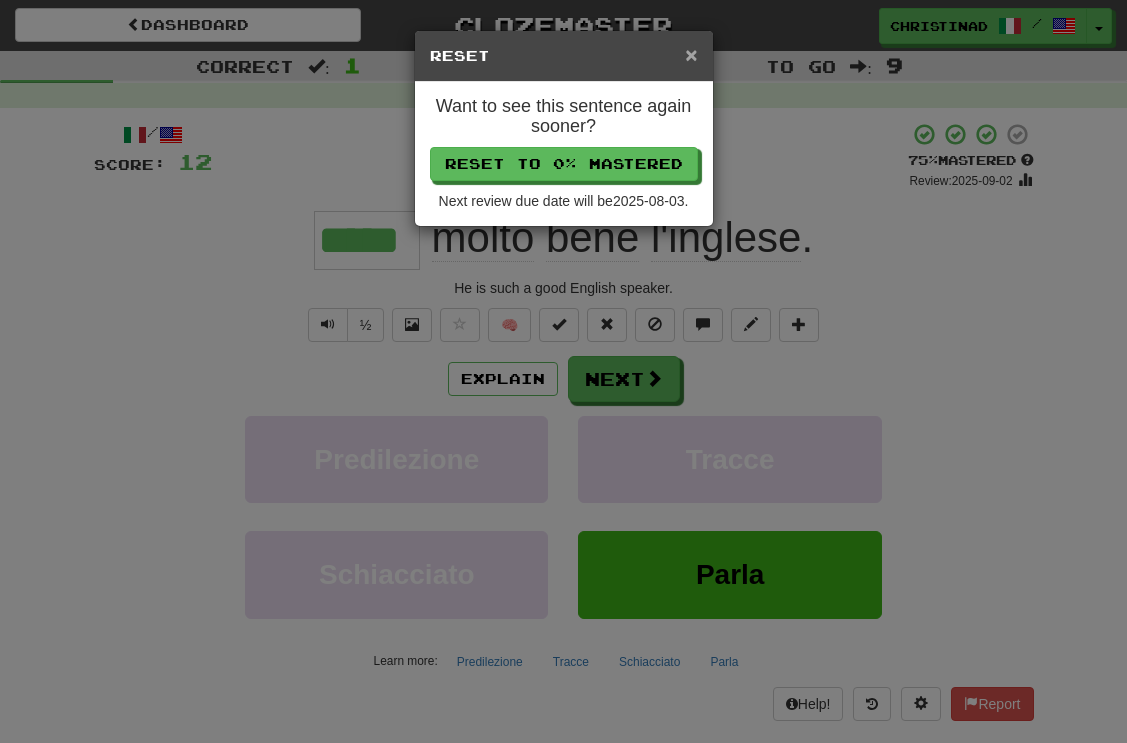 click on "×" at bounding box center (691, 54) 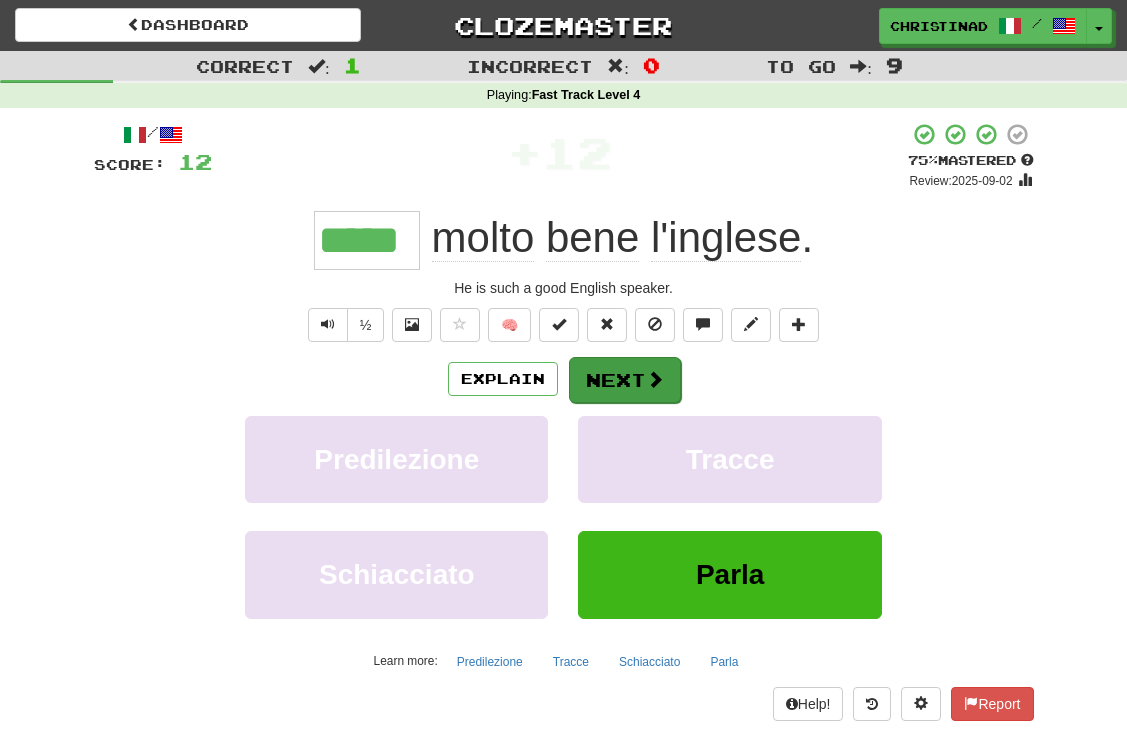 click at bounding box center (655, 379) 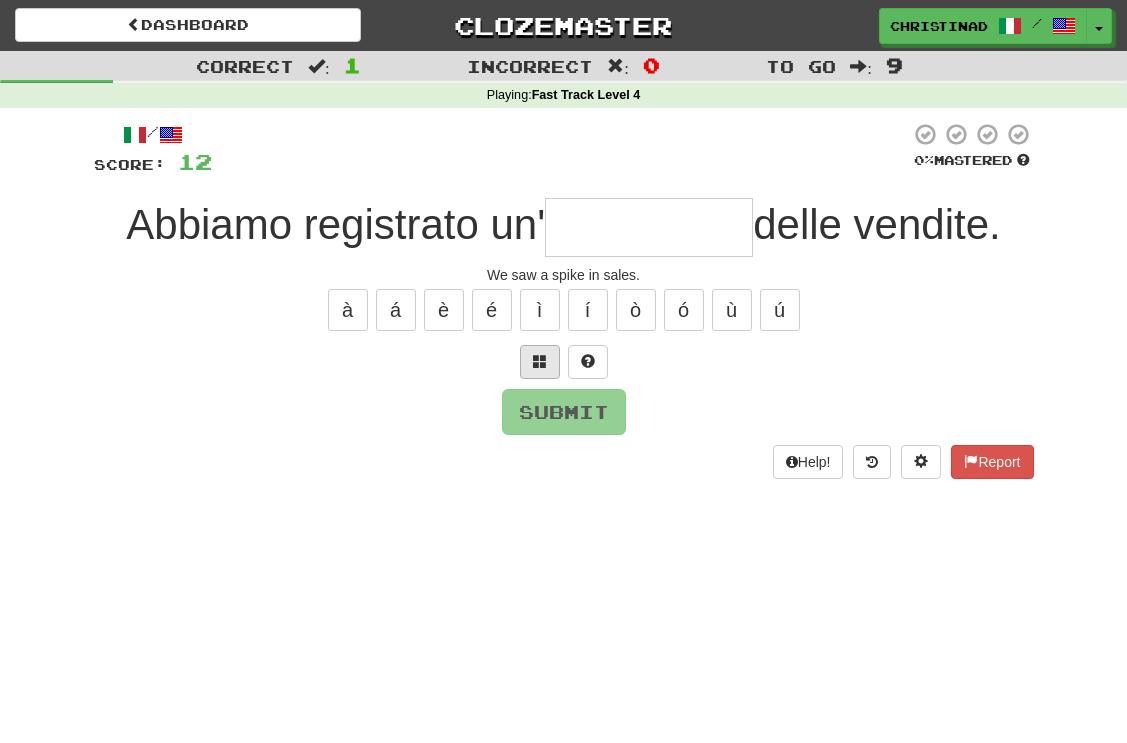 click at bounding box center (540, 362) 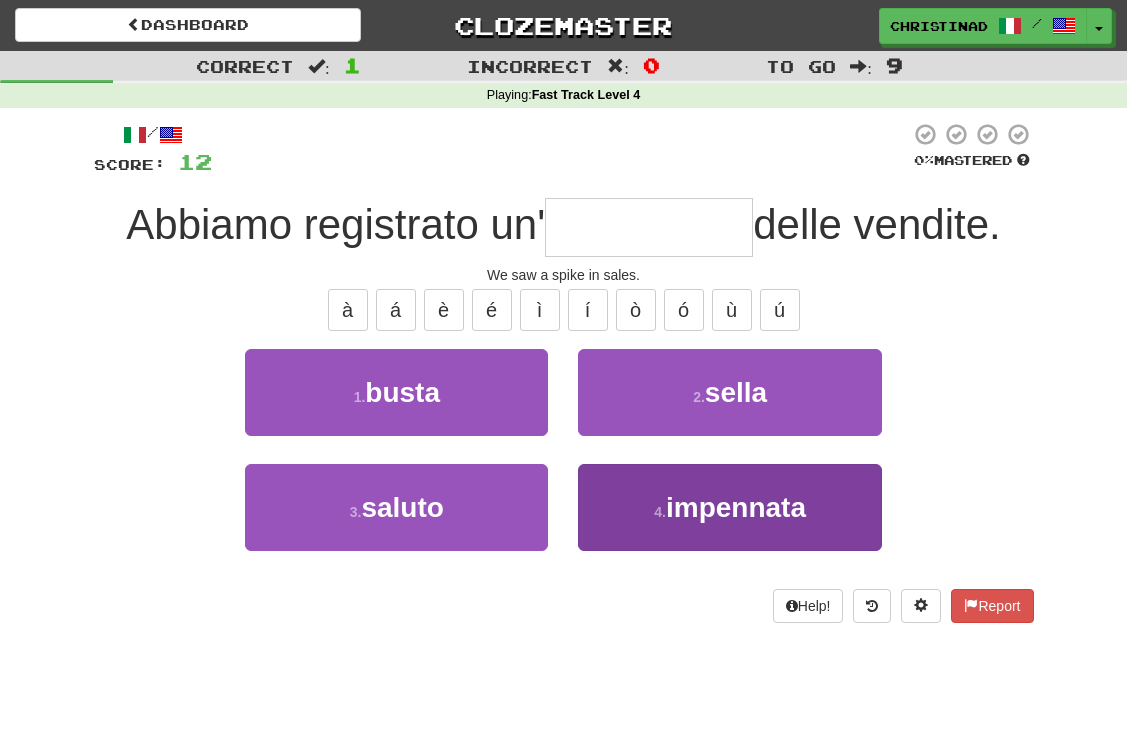 click on "4 .  impennata" at bounding box center (729, 507) 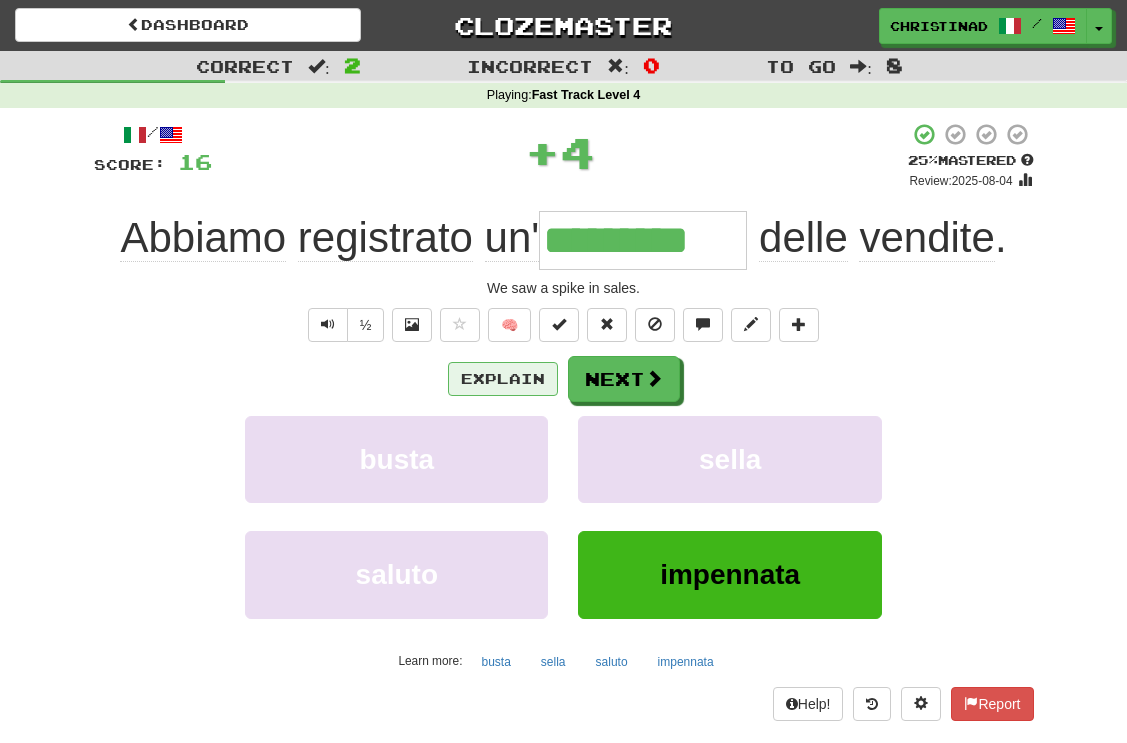 click on "Explain" at bounding box center [503, 379] 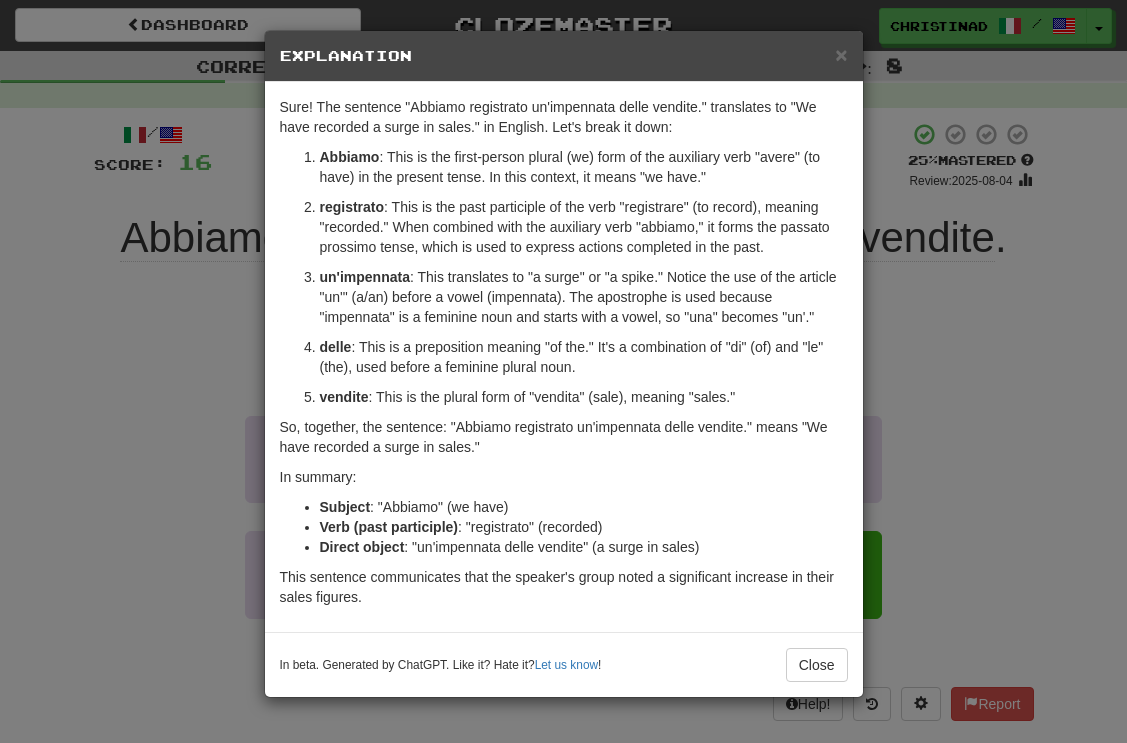 click on "× Explanation" at bounding box center [564, 56] 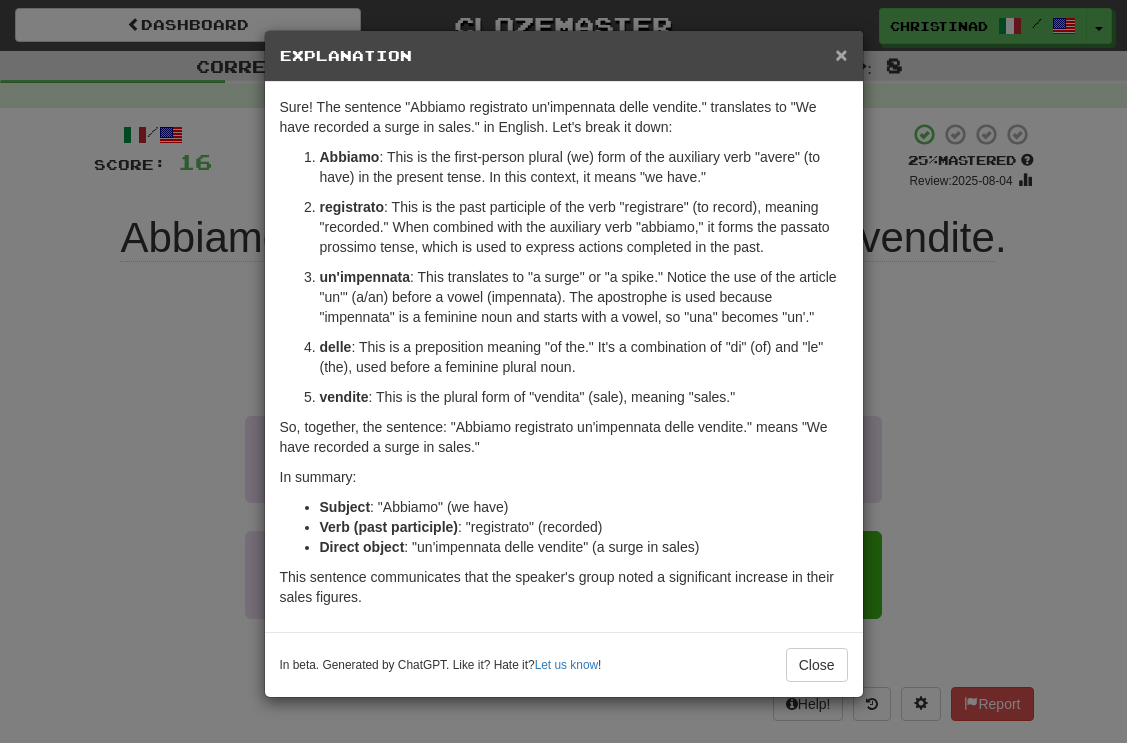 click on "×" at bounding box center (841, 54) 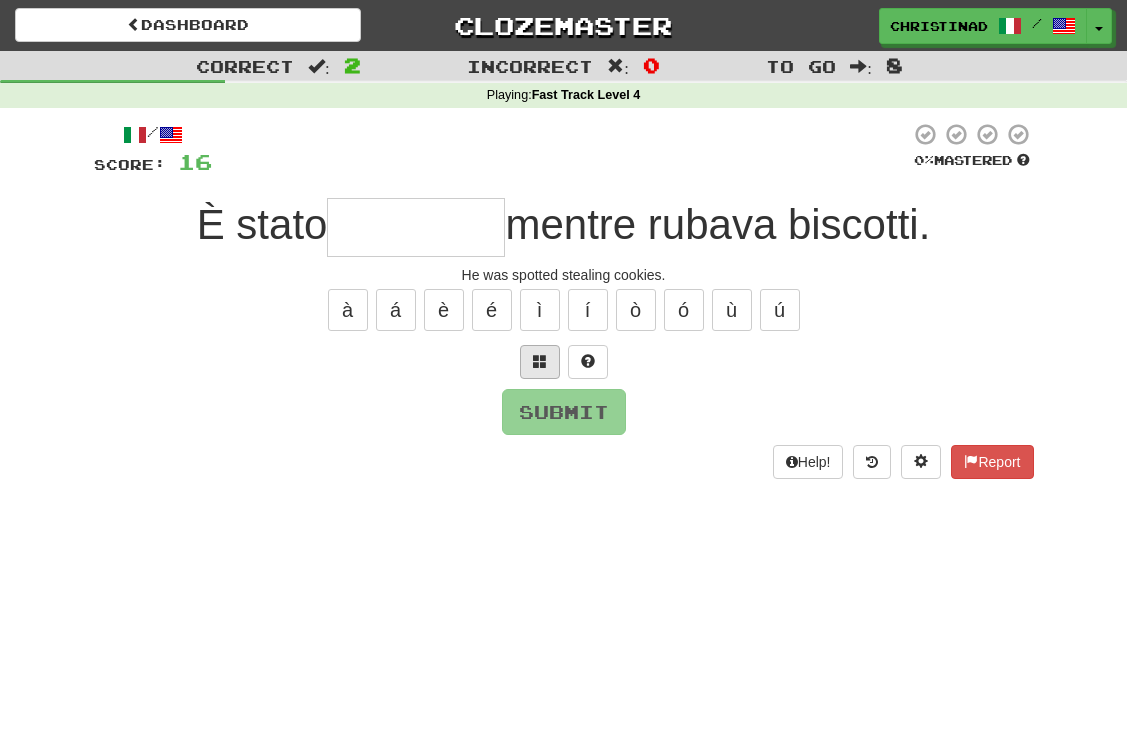 click at bounding box center (540, 362) 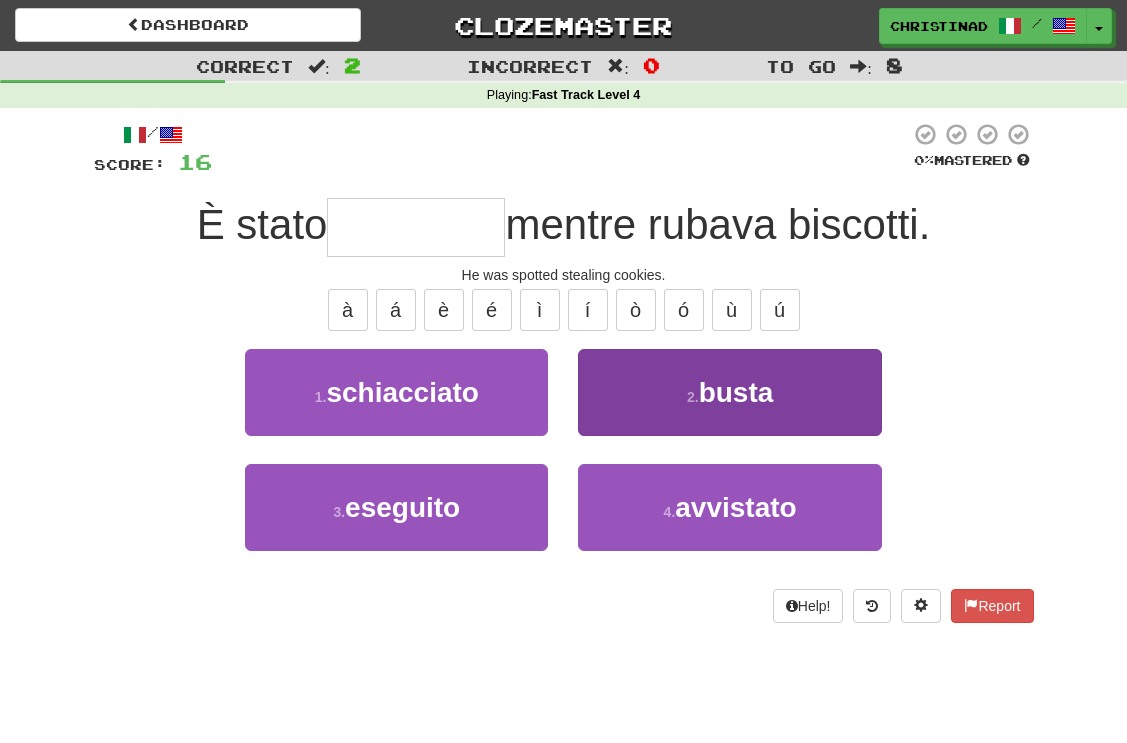 click on "2 .  busta" at bounding box center (729, 392) 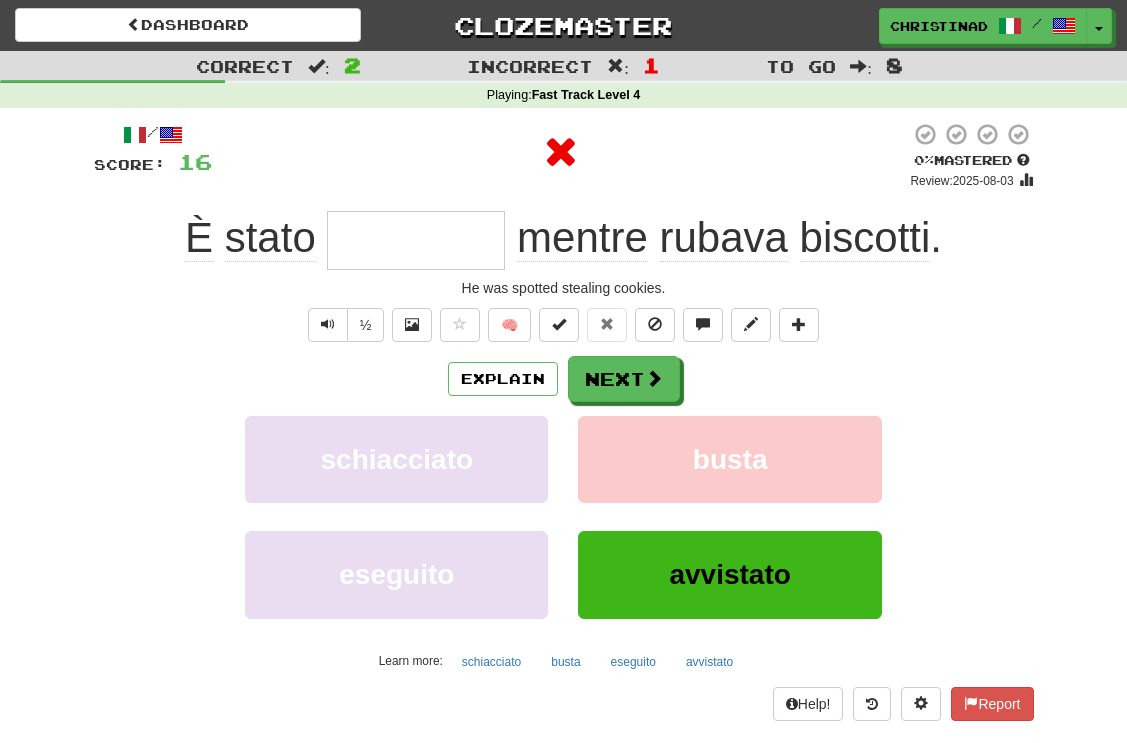 type on "*********" 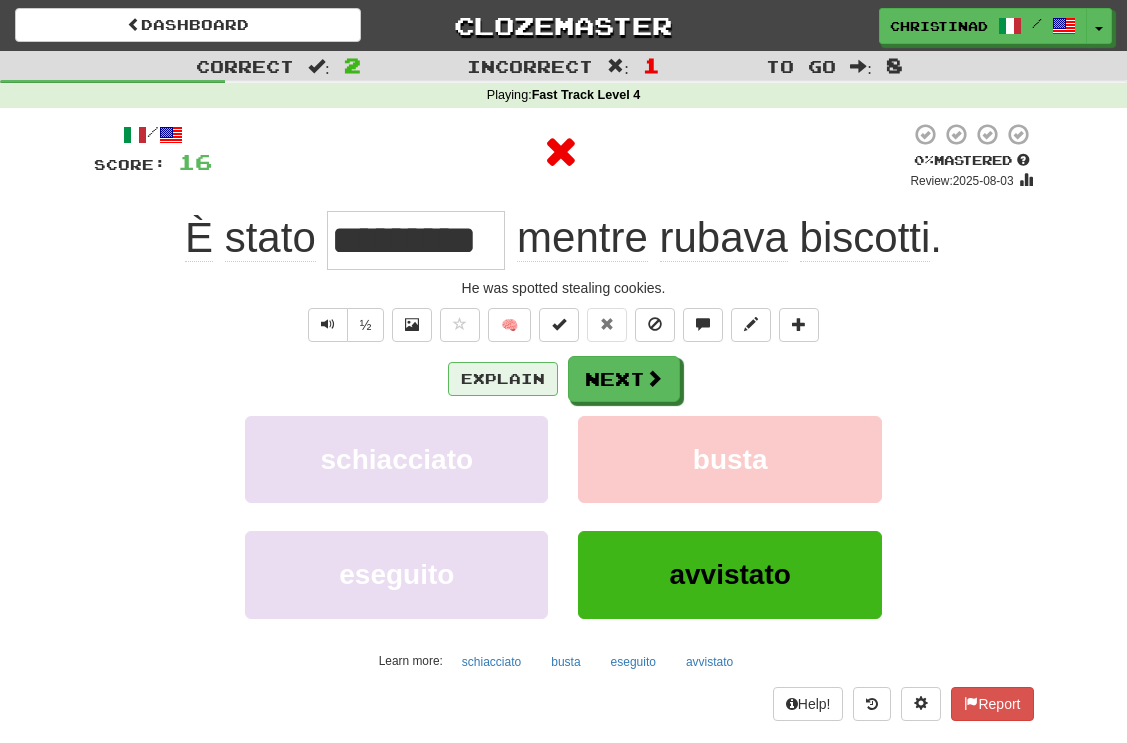click on "Explain" at bounding box center (503, 379) 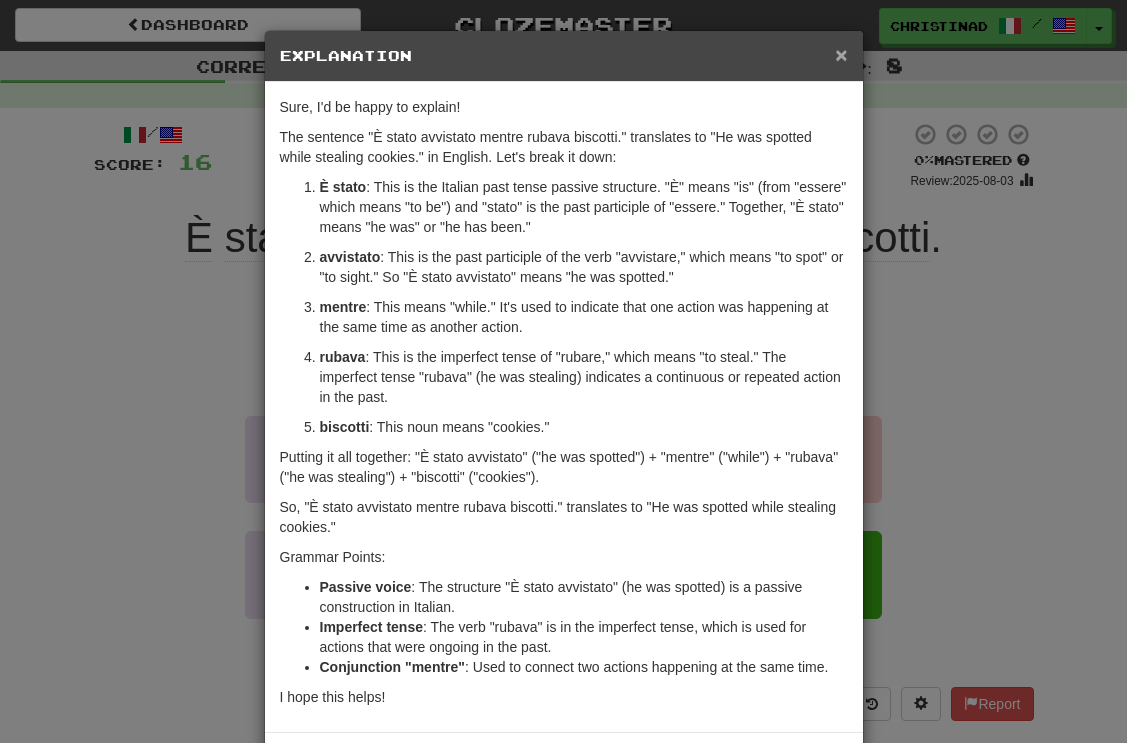 click on "×" at bounding box center (841, 54) 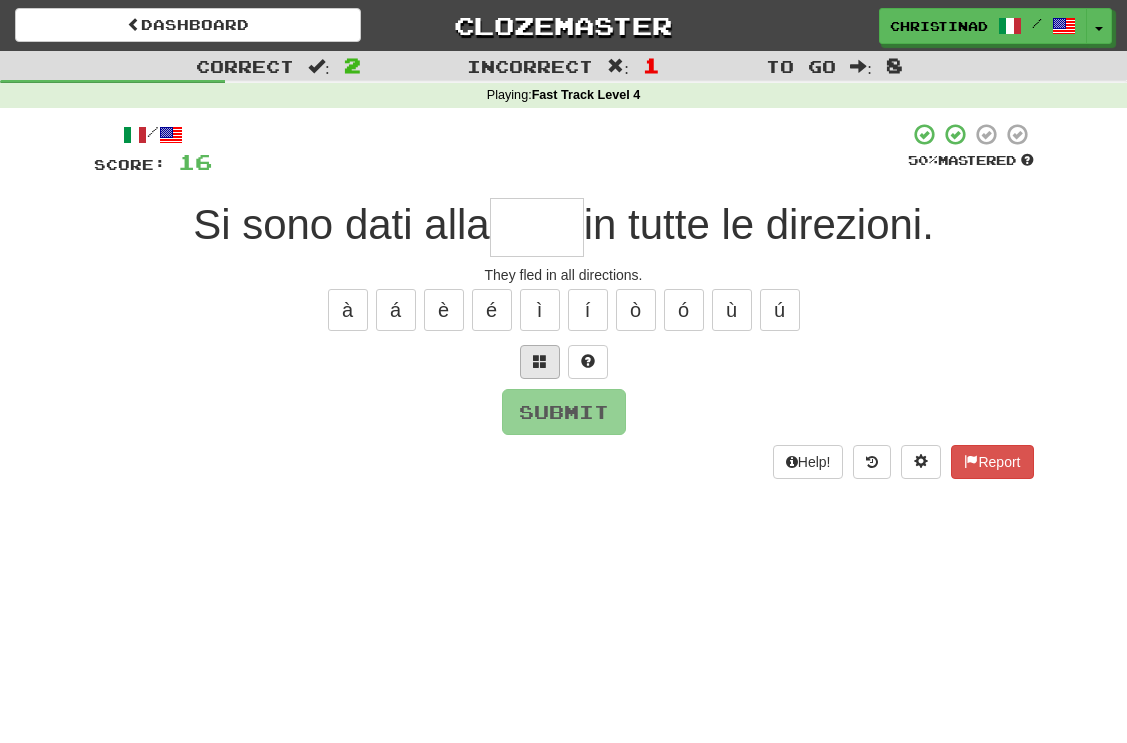 click at bounding box center [540, 361] 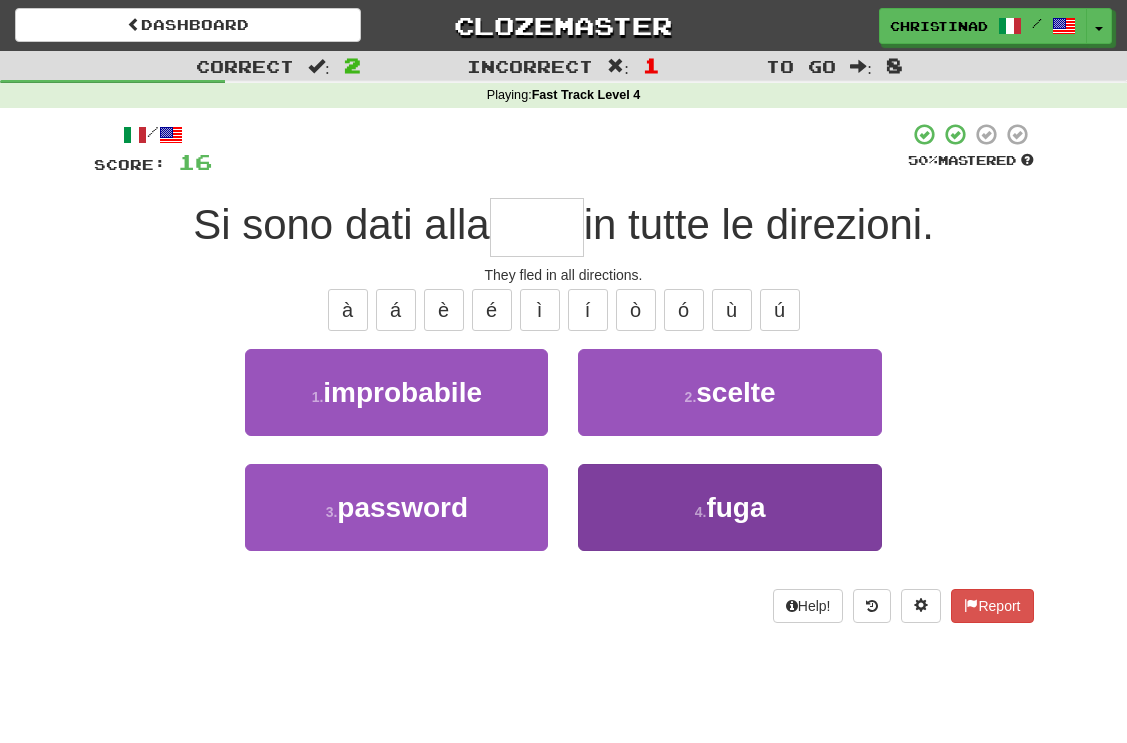 click on "4 .  fuga" at bounding box center [729, 507] 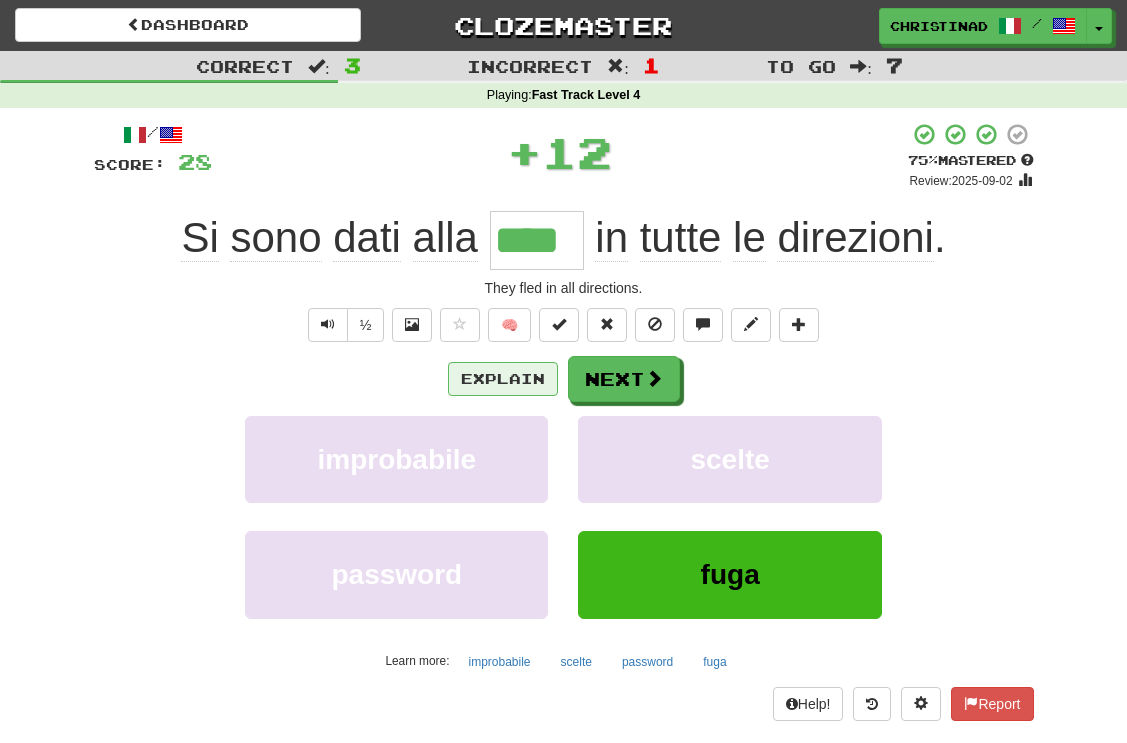 click on "Explain" at bounding box center (503, 379) 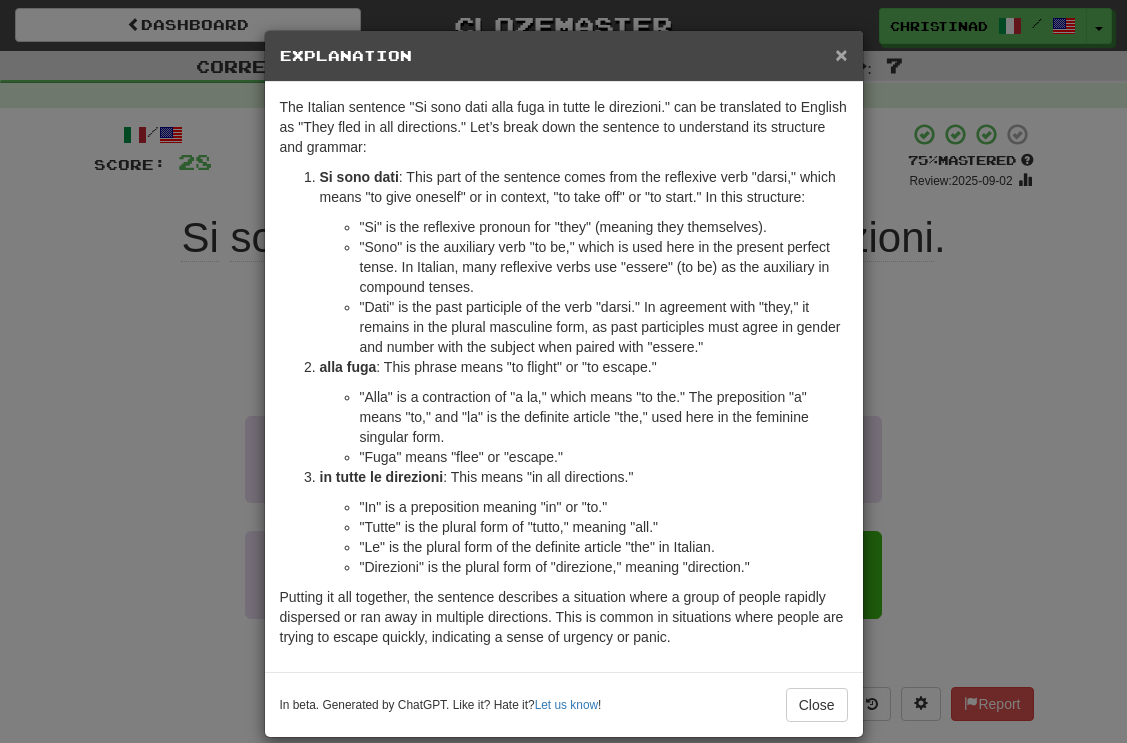 click on "×" at bounding box center (841, 54) 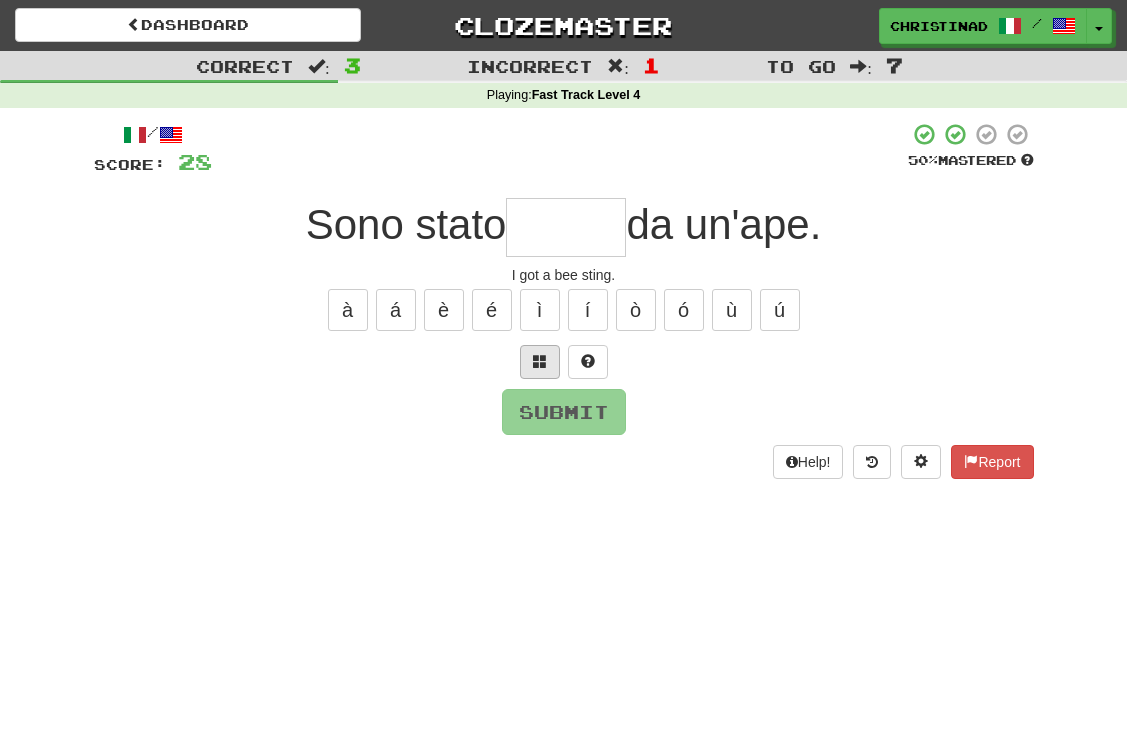 click at bounding box center [540, 362] 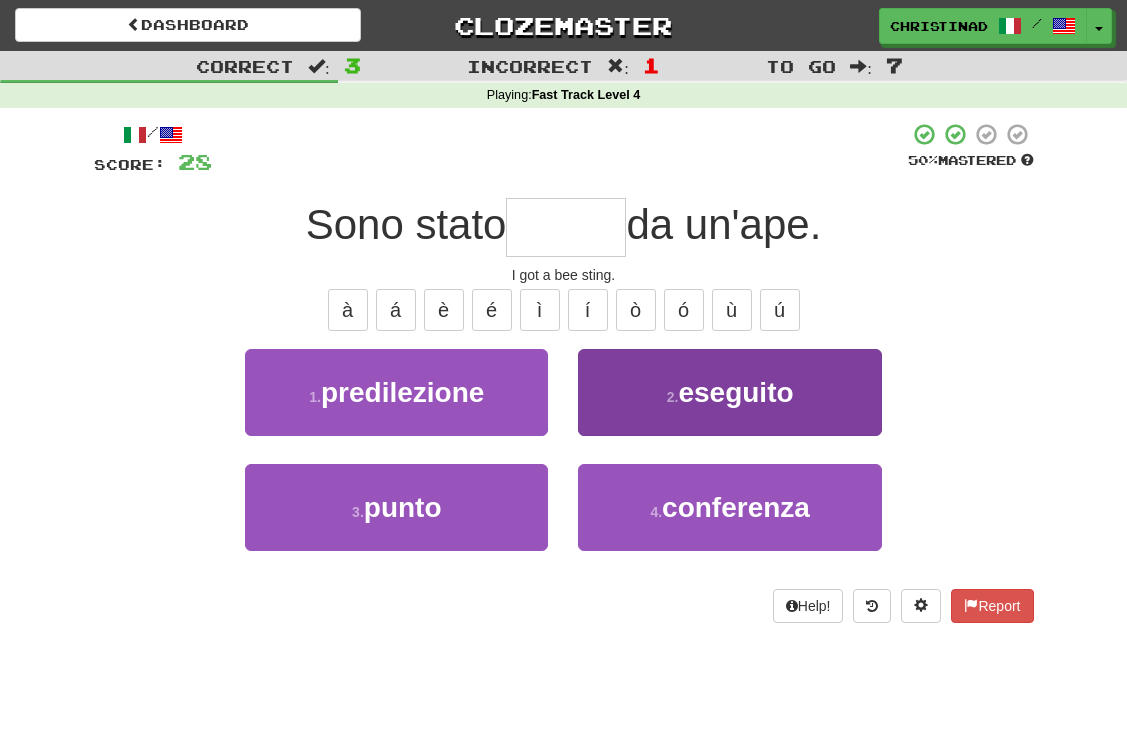 click on "2 .  eseguito" at bounding box center [729, 392] 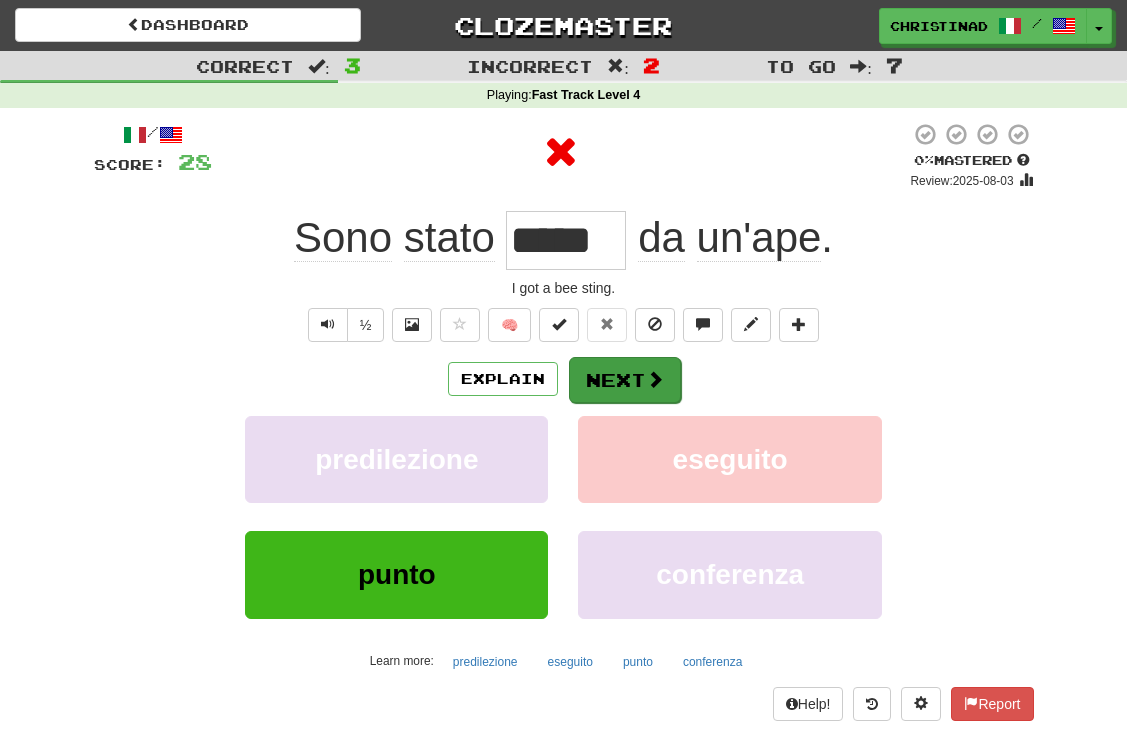 click on "Next" at bounding box center [625, 380] 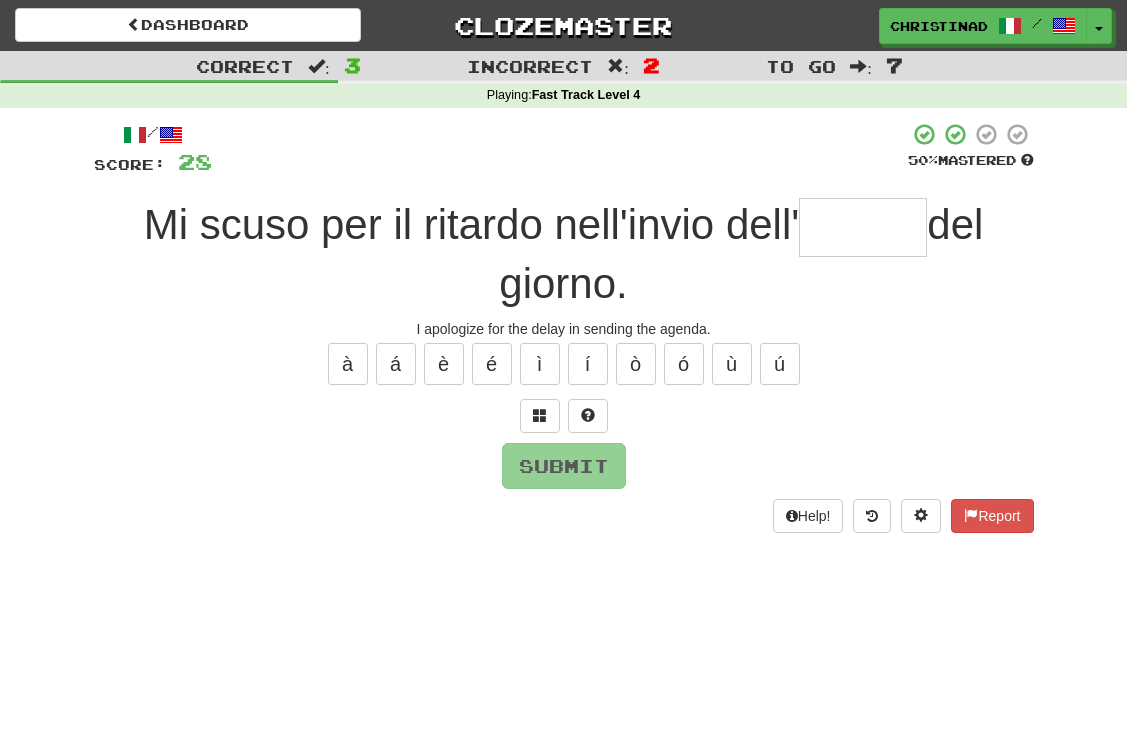 type on "*" 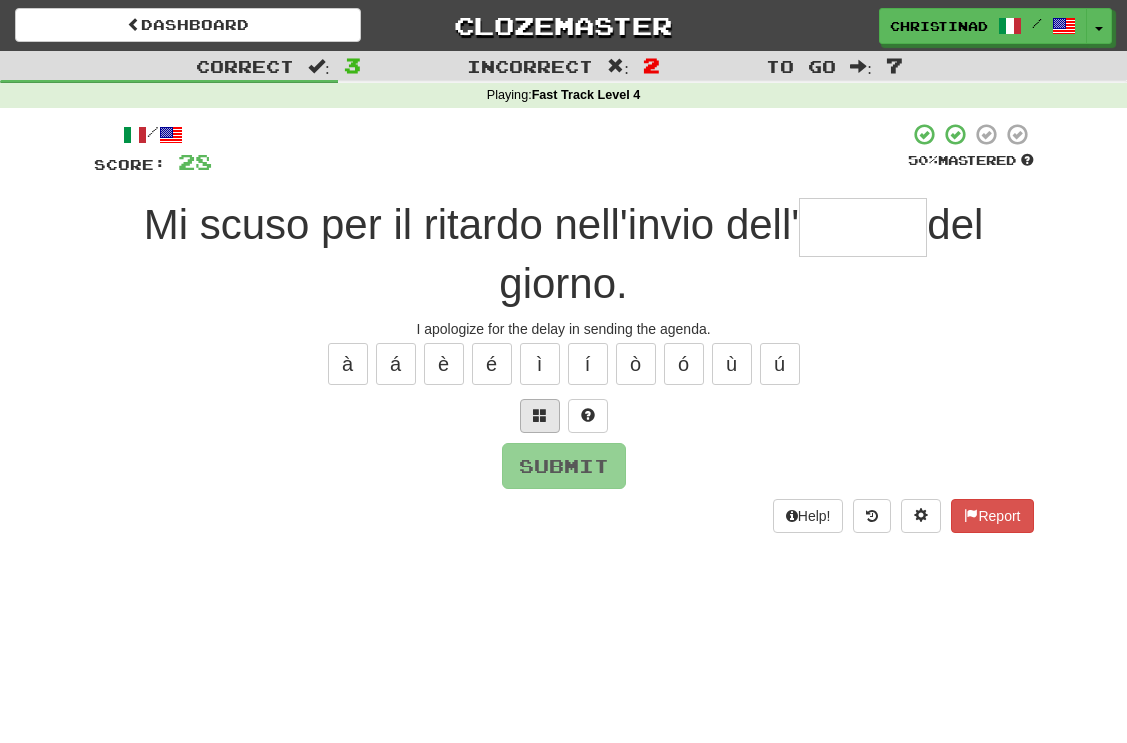 click at bounding box center [540, 416] 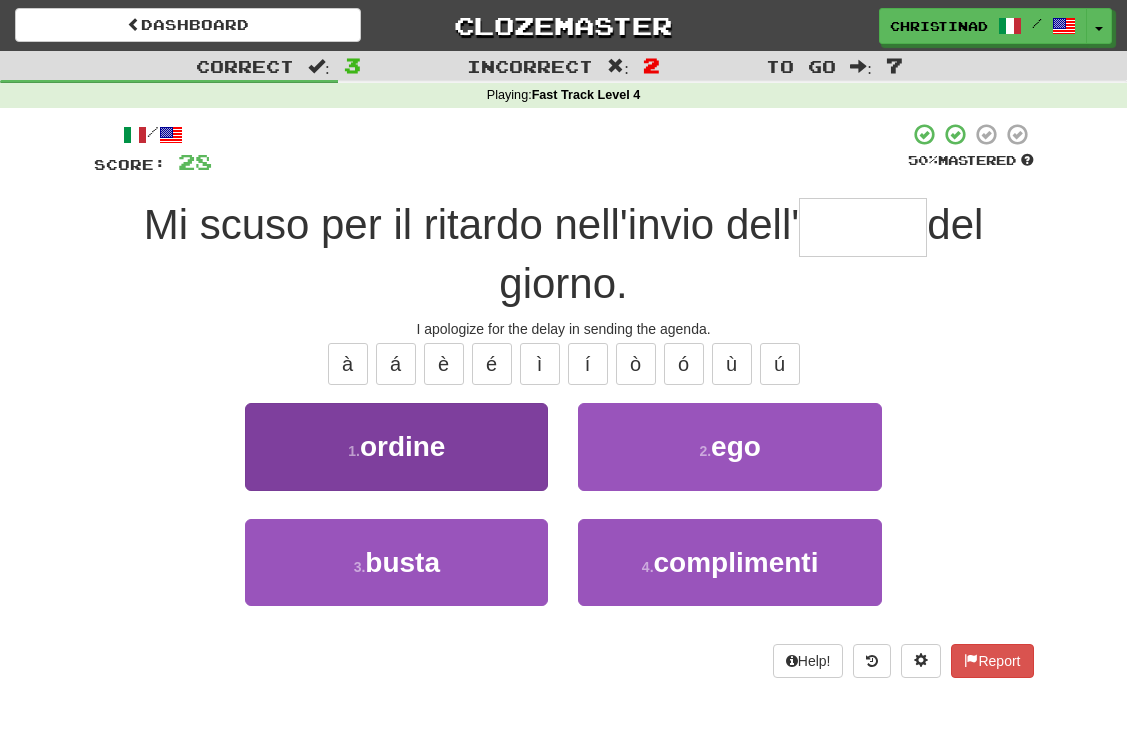 click on "1 .  ordine" at bounding box center (396, 446) 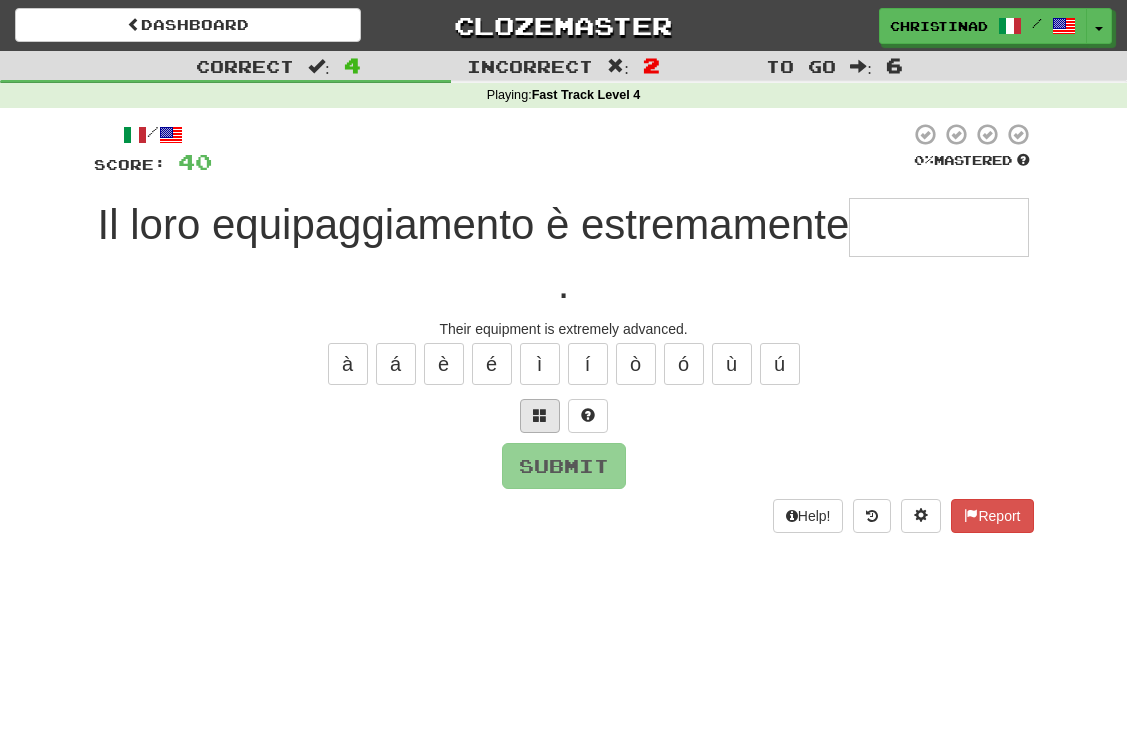 click at bounding box center [540, 416] 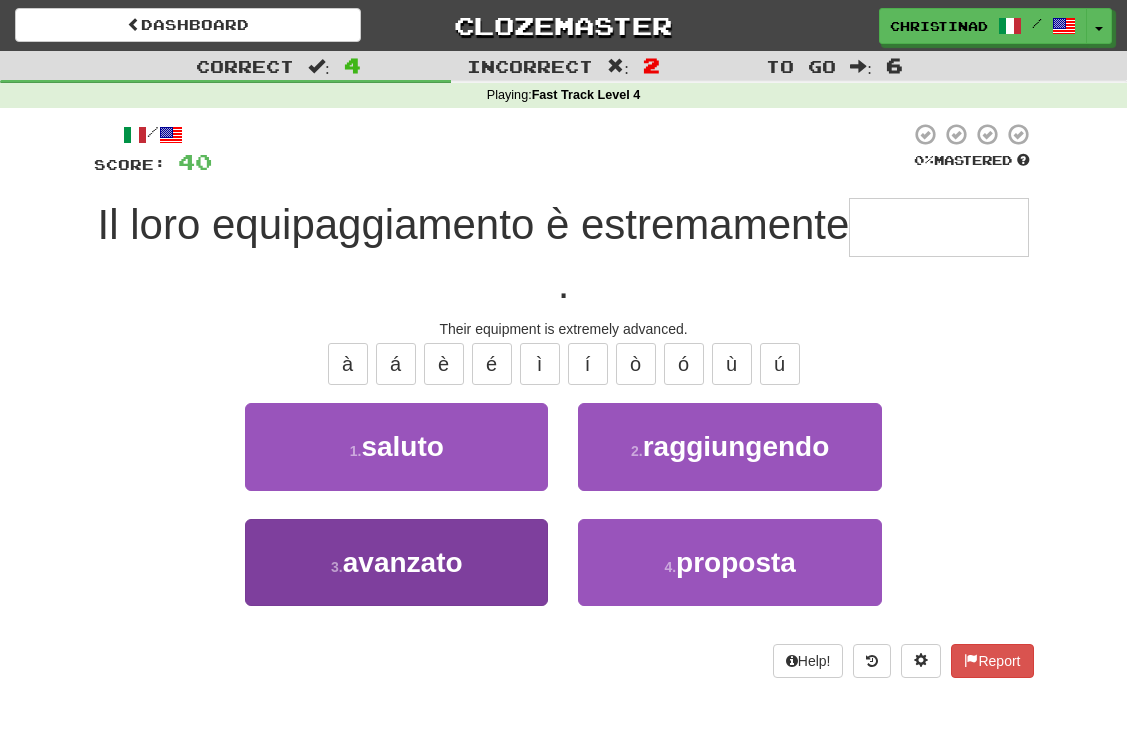 click on "3 .  avanzato" at bounding box center [396, 562] 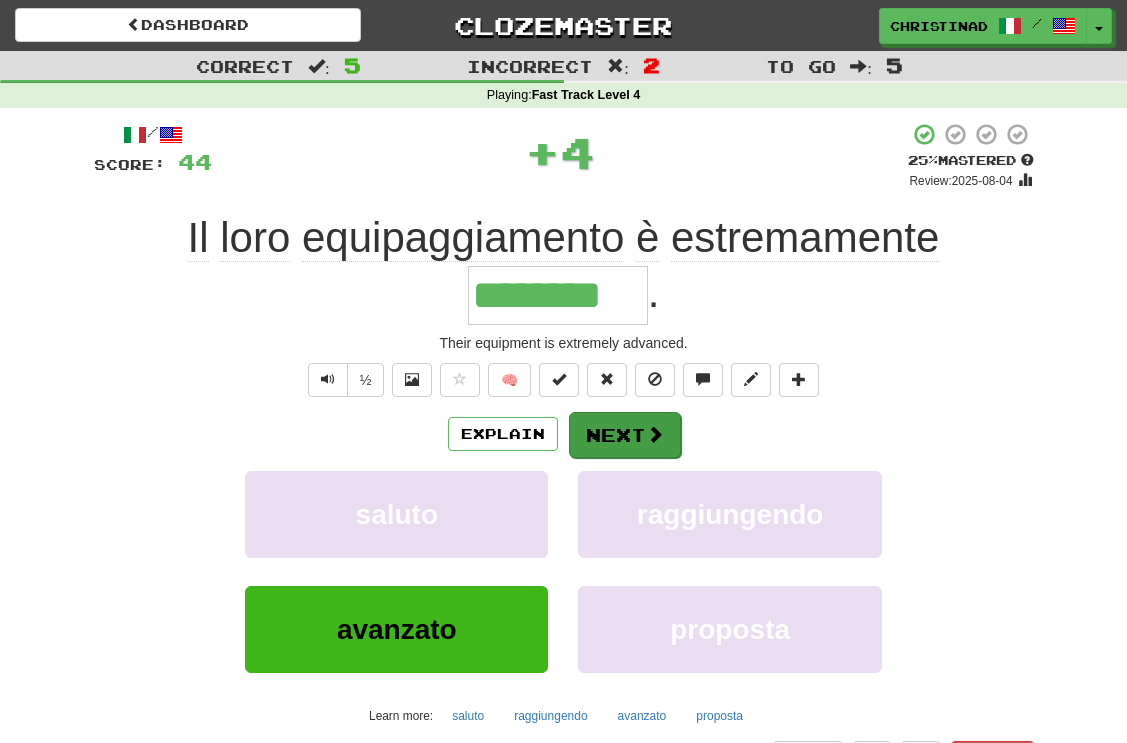 click on "Next" at bounding box center (625, 435) 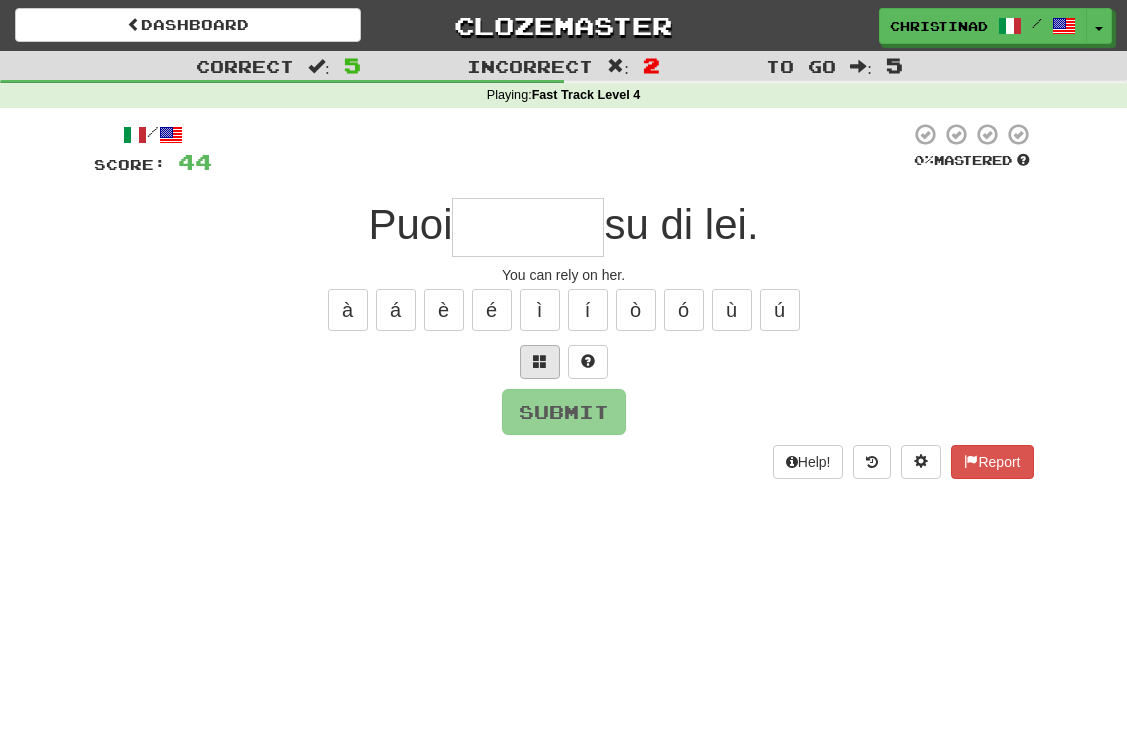 click at bounding box center [540, 362] 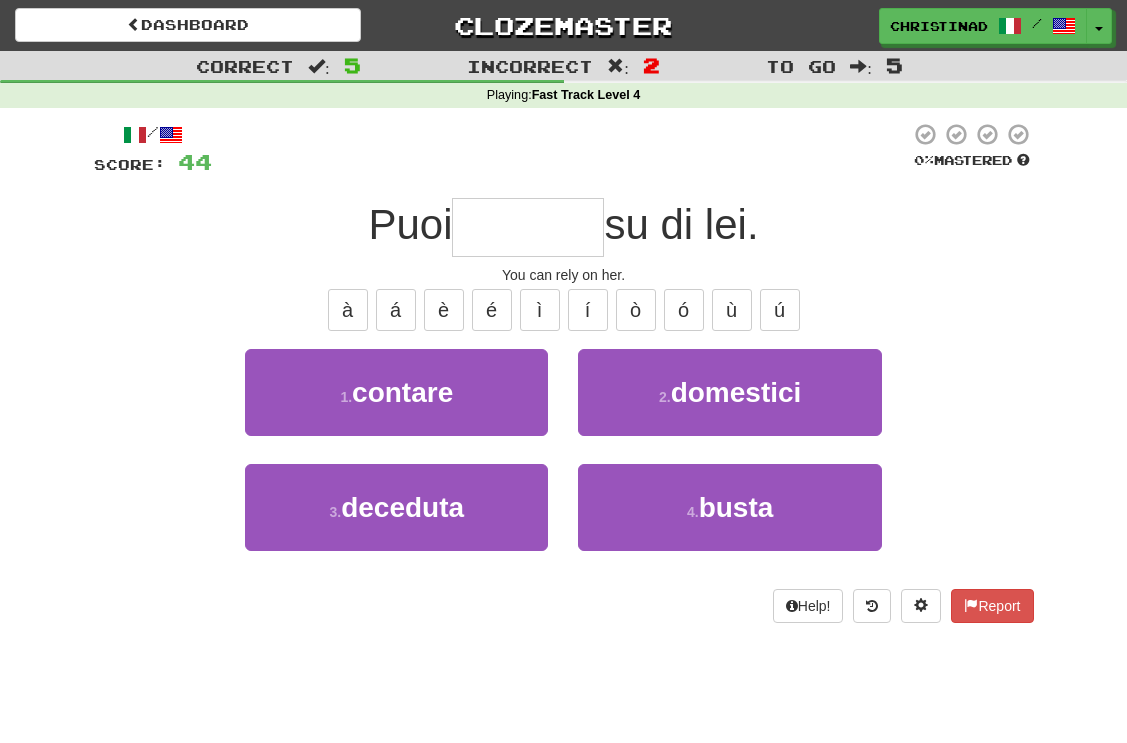 click on "1 .  contare" at bounding box center [396, 392] 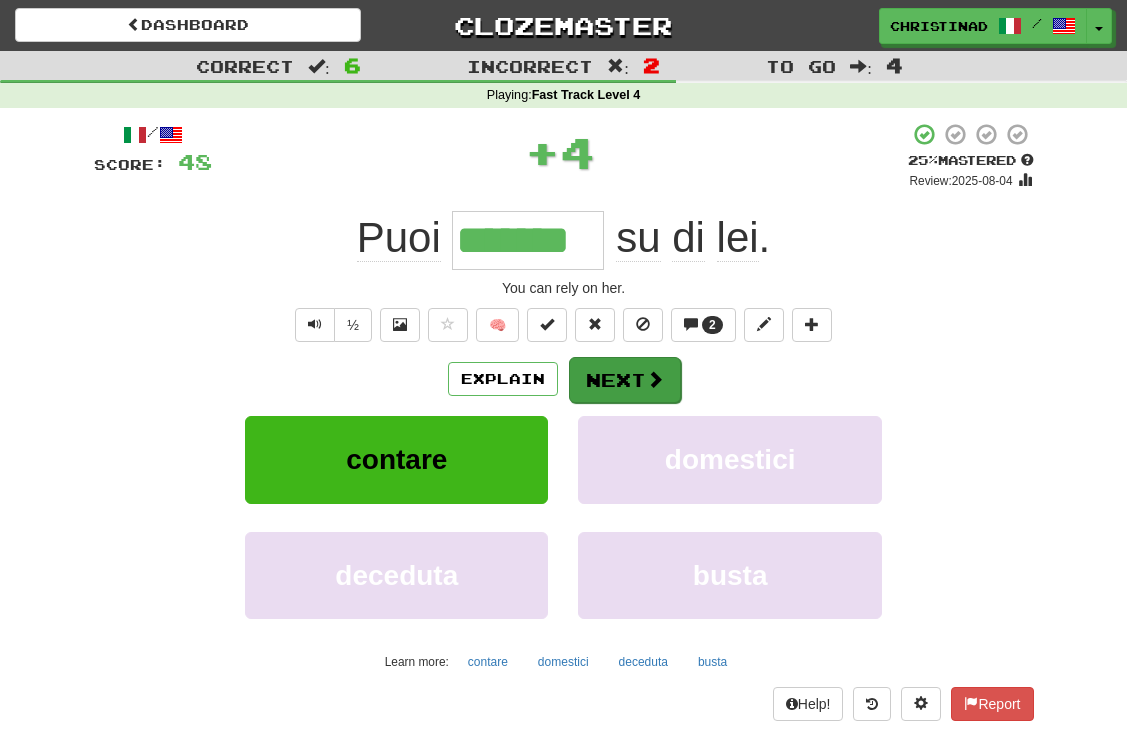 click on "Next" at bounding box center (625, 380) 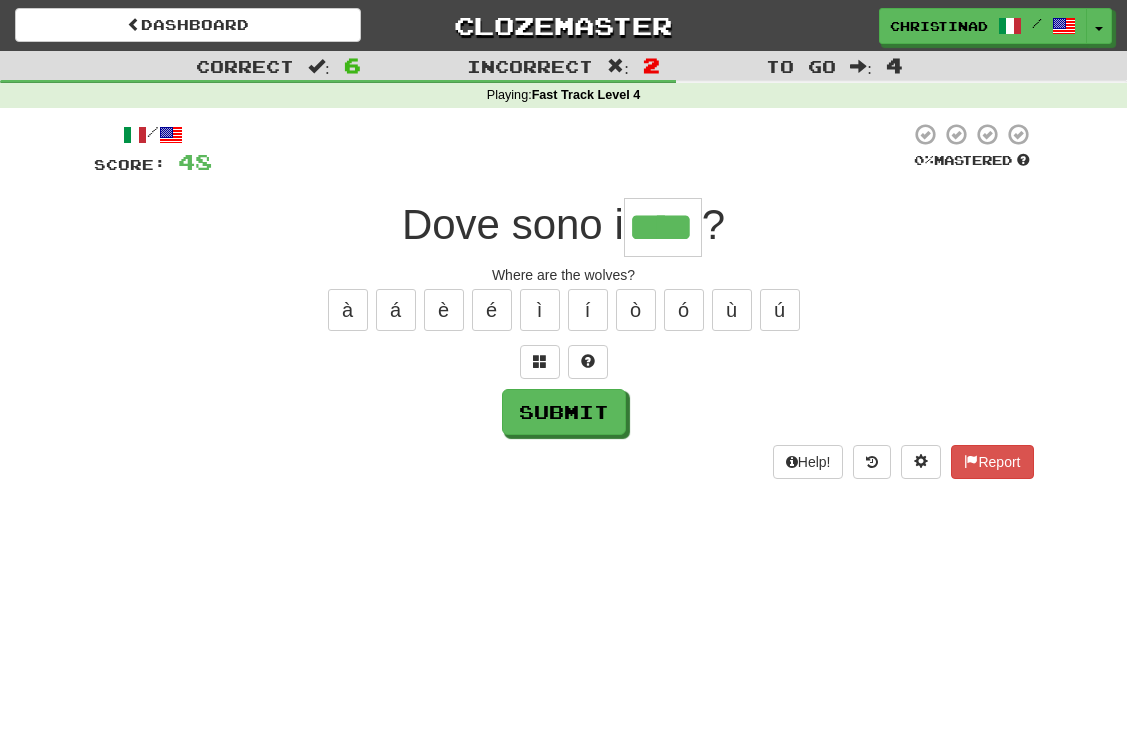 type on "****" 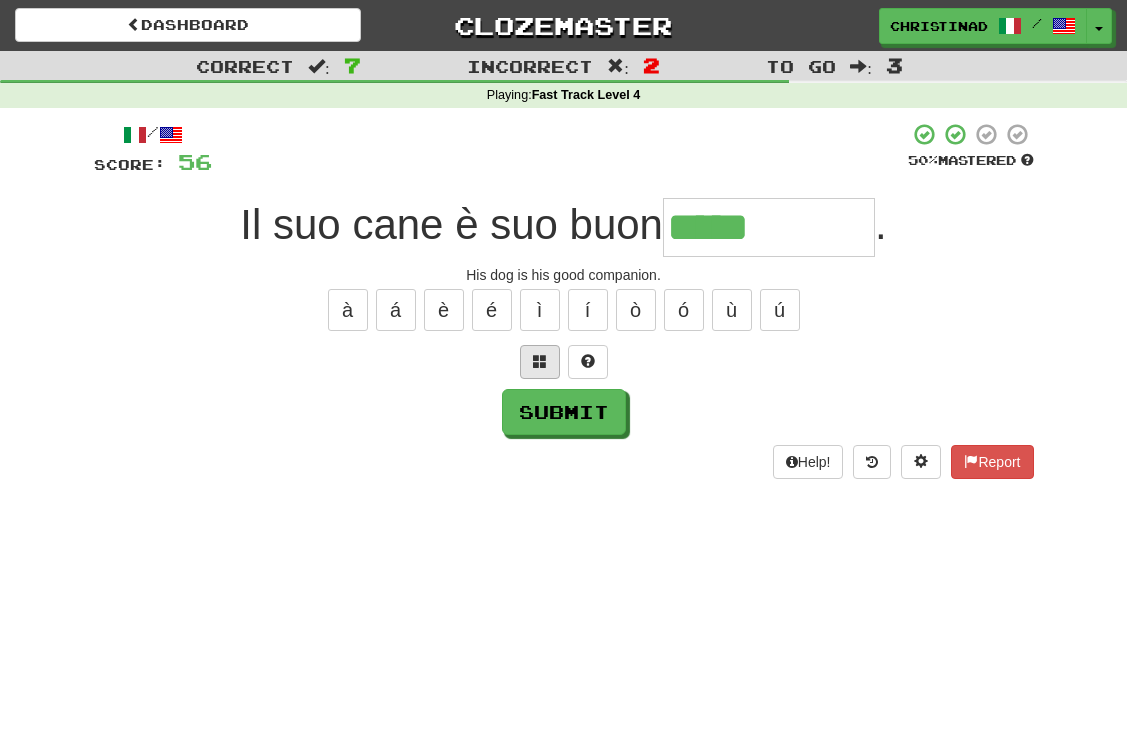 click at bounding box center (540, 361) 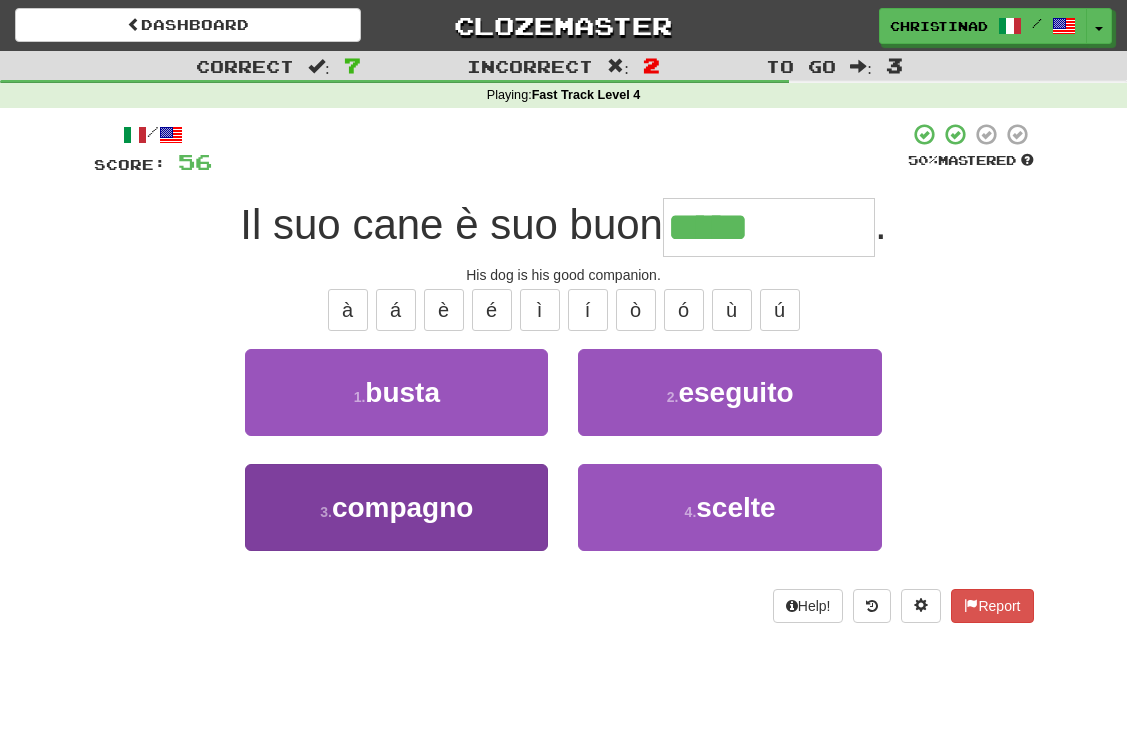 click on "3 .  compagno" at bounding box center (396, 507) 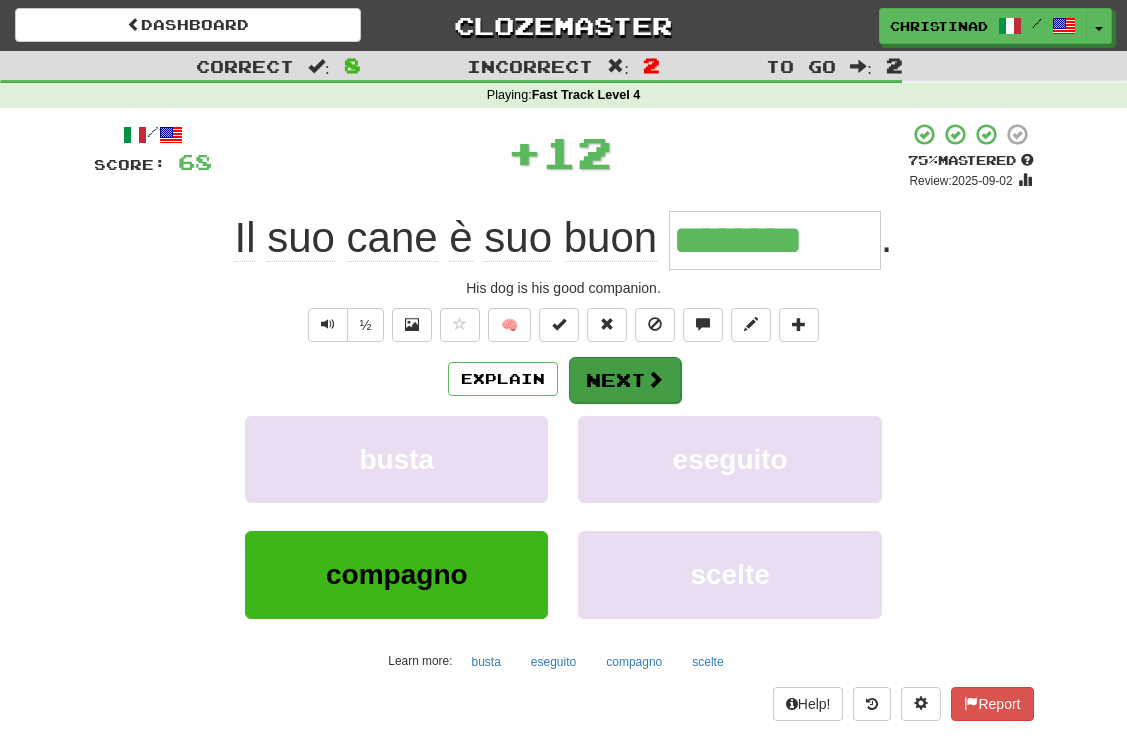 click on "Next" at bounding box center [625, 380] 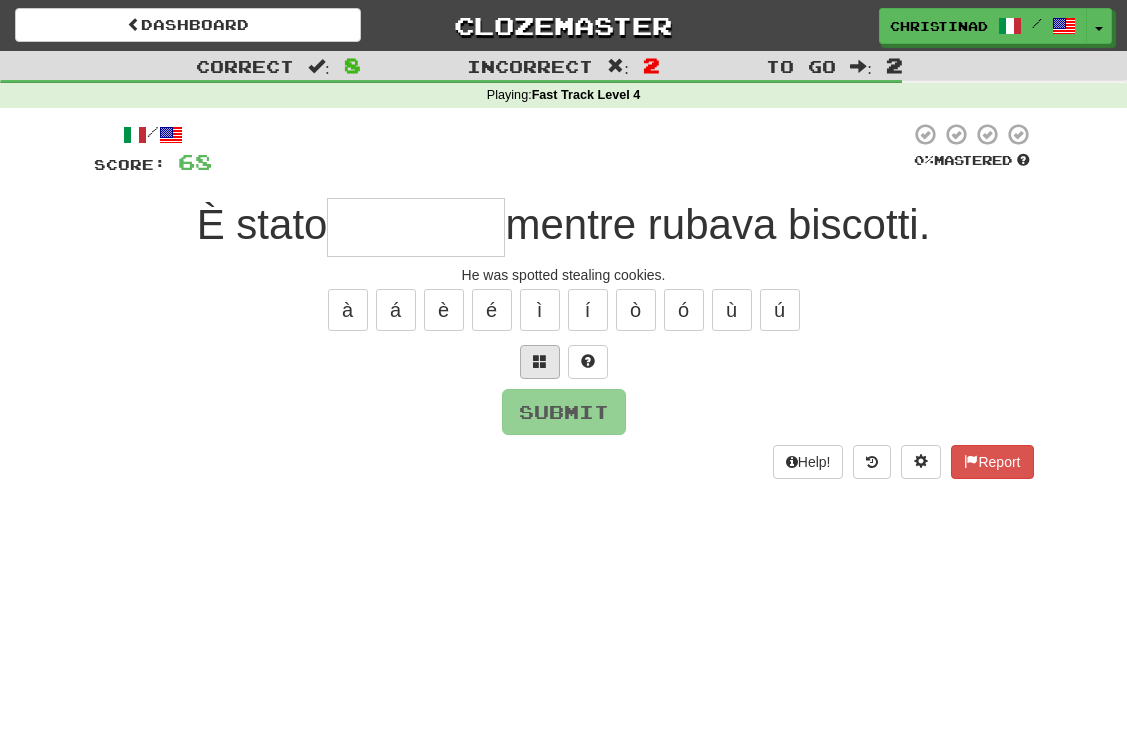 click at bounding box center [540, 361] 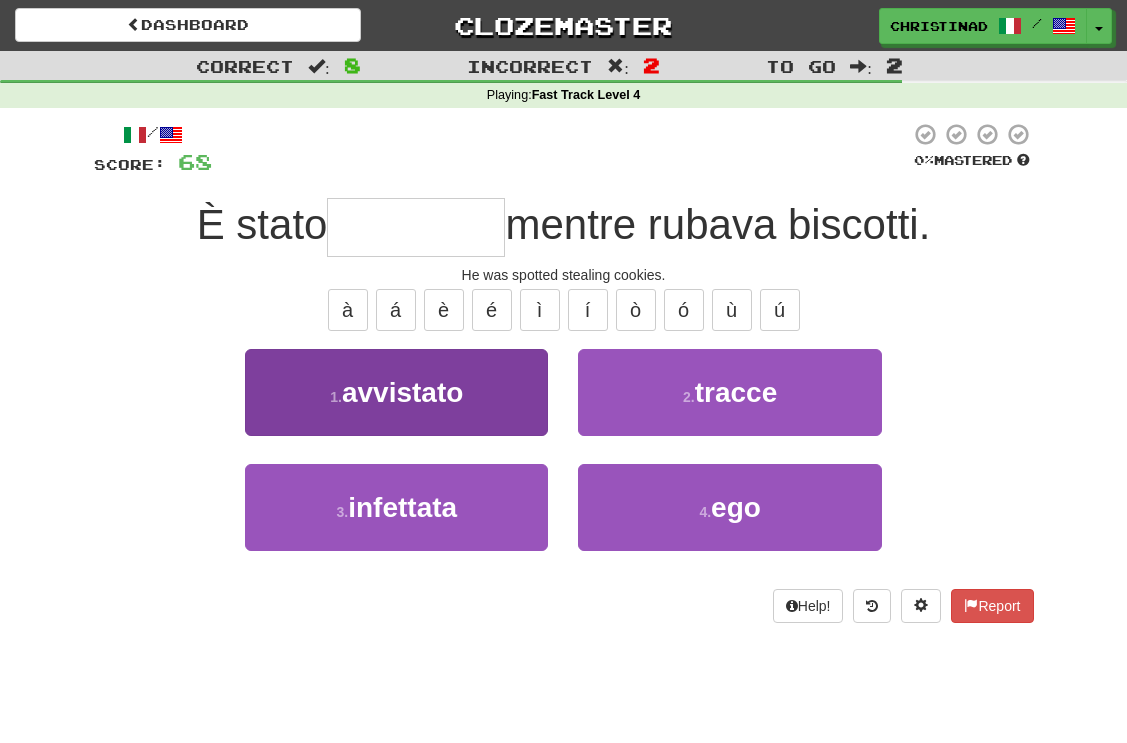 click on "1 .  avvistato" at bounding box center (396, 392) 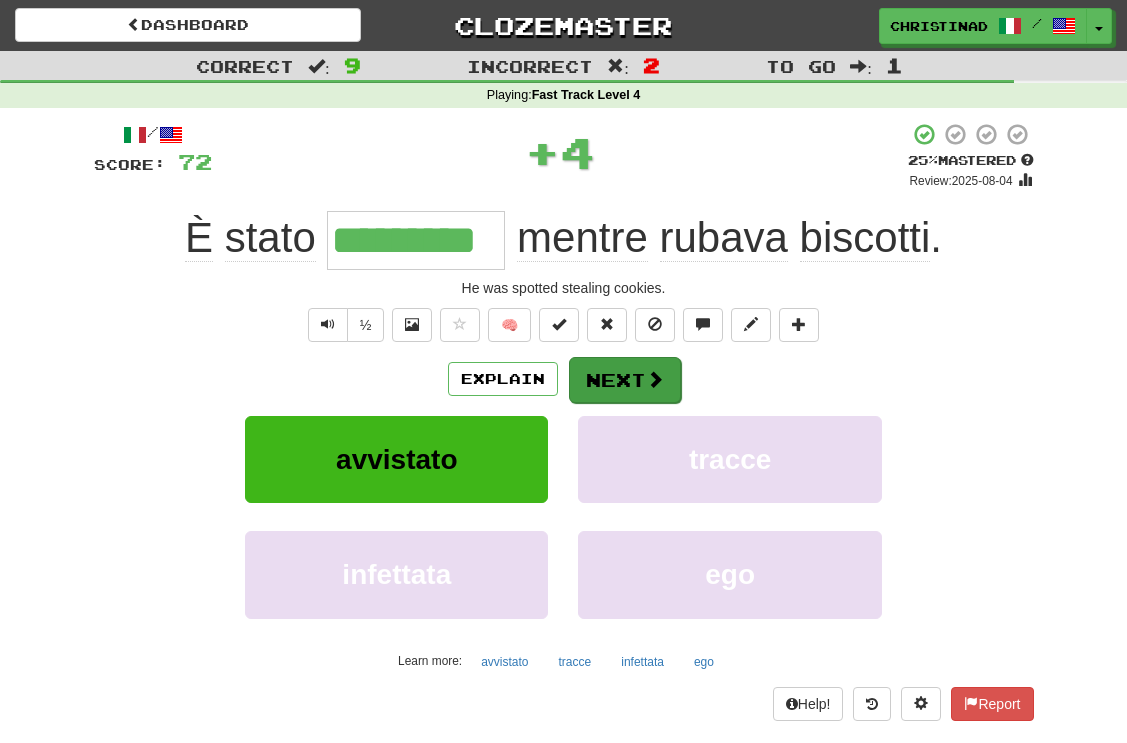 click on "Next" at bounding box center (625, 380) 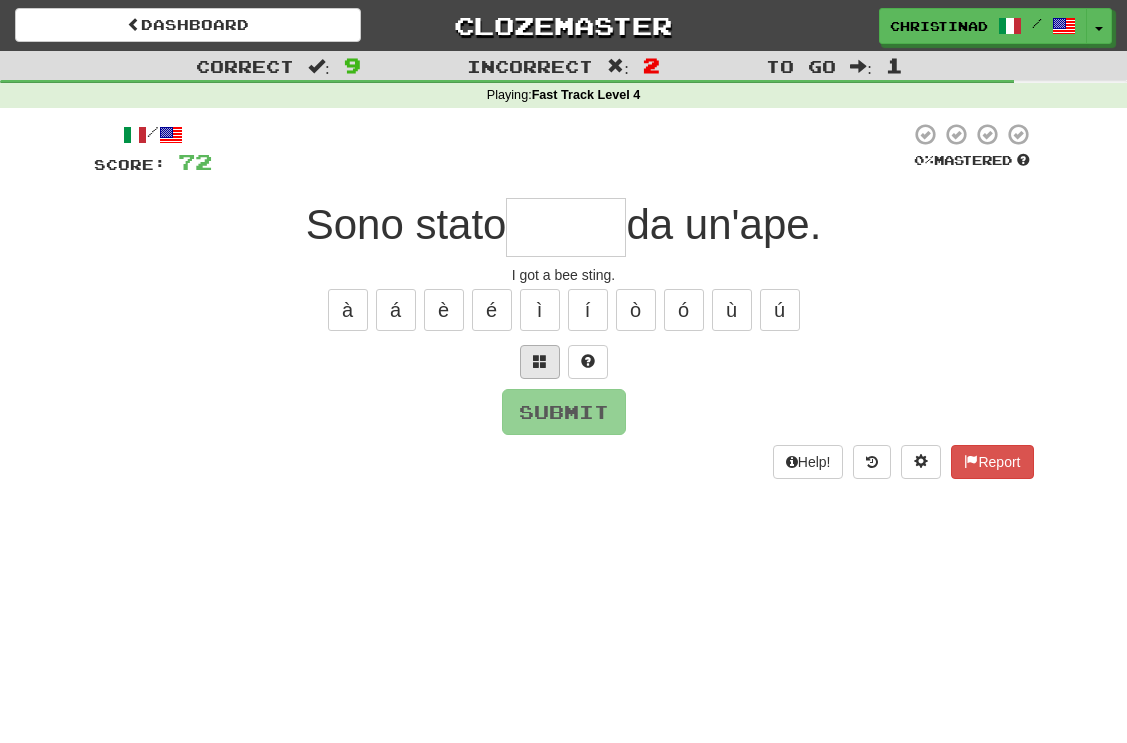 click at bounding box center (540, 362) 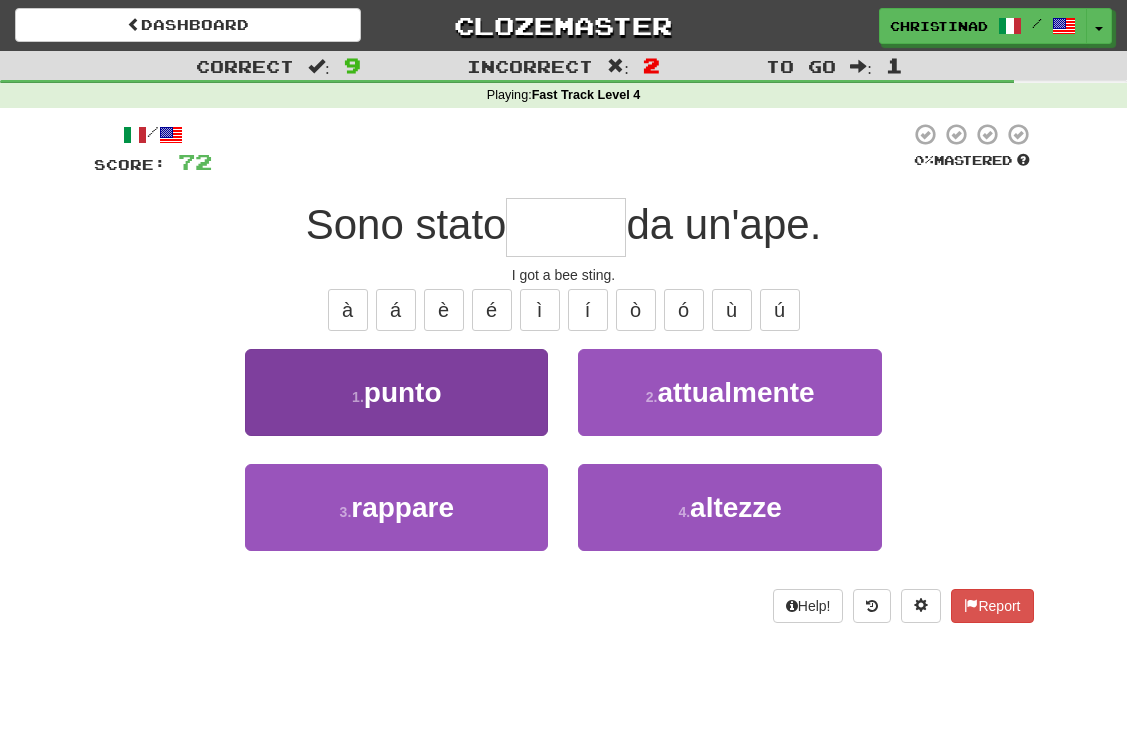 click on "1 .  punto" at bounding box center (396, 392) 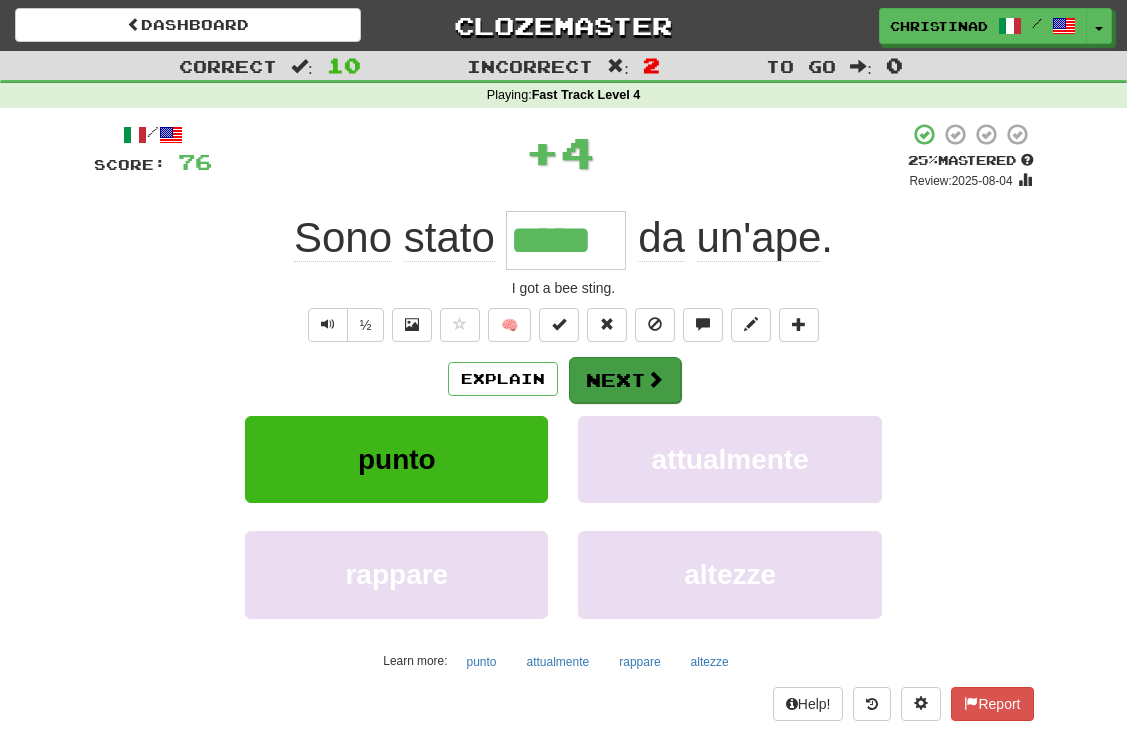 click on "Next" at bounding box center [625, 380] 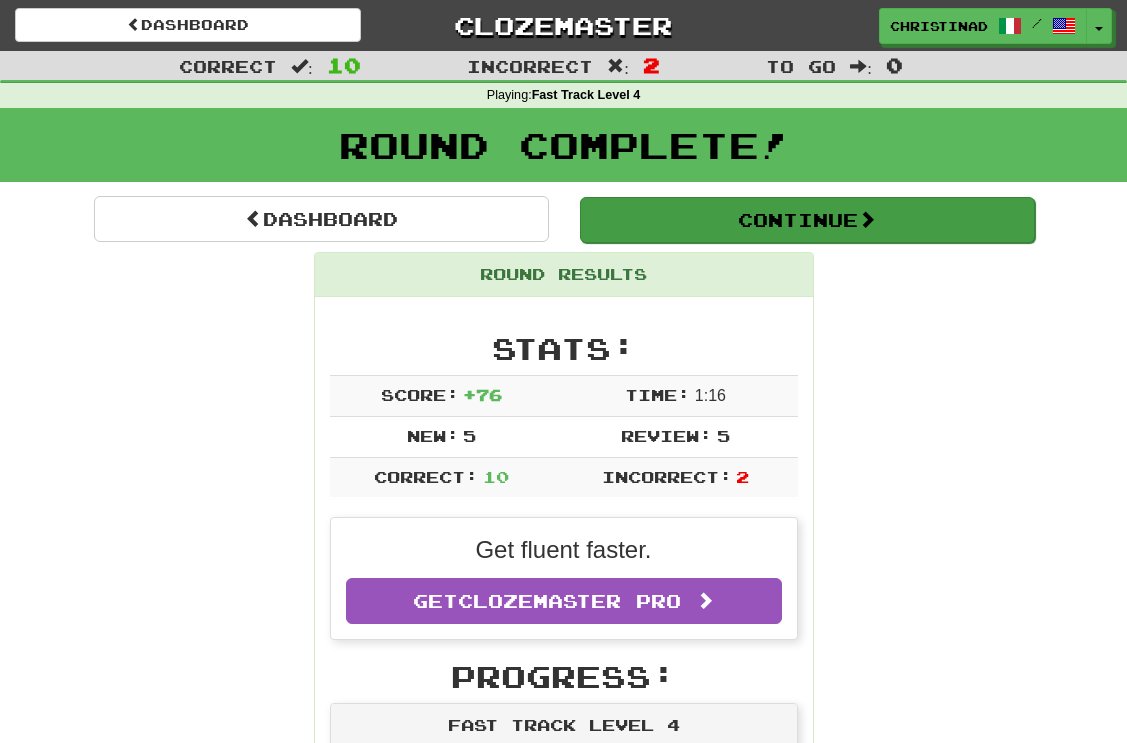 click on "Continue" at bounding box center (807, 220) 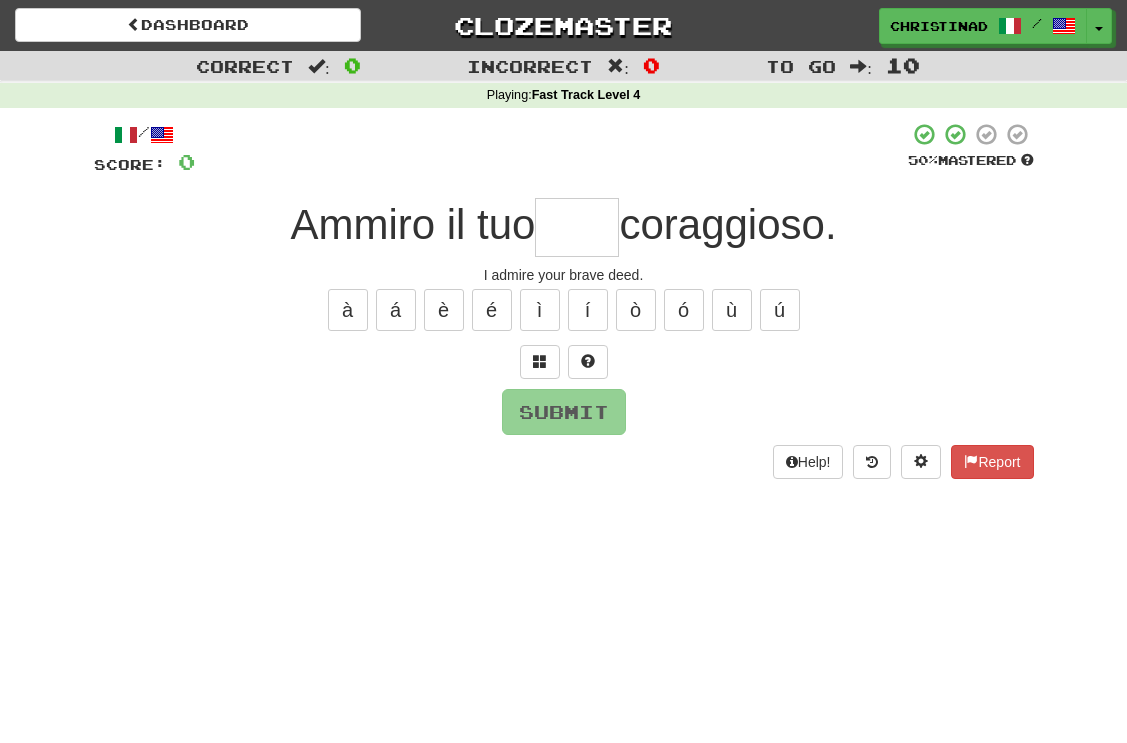 type on "*" 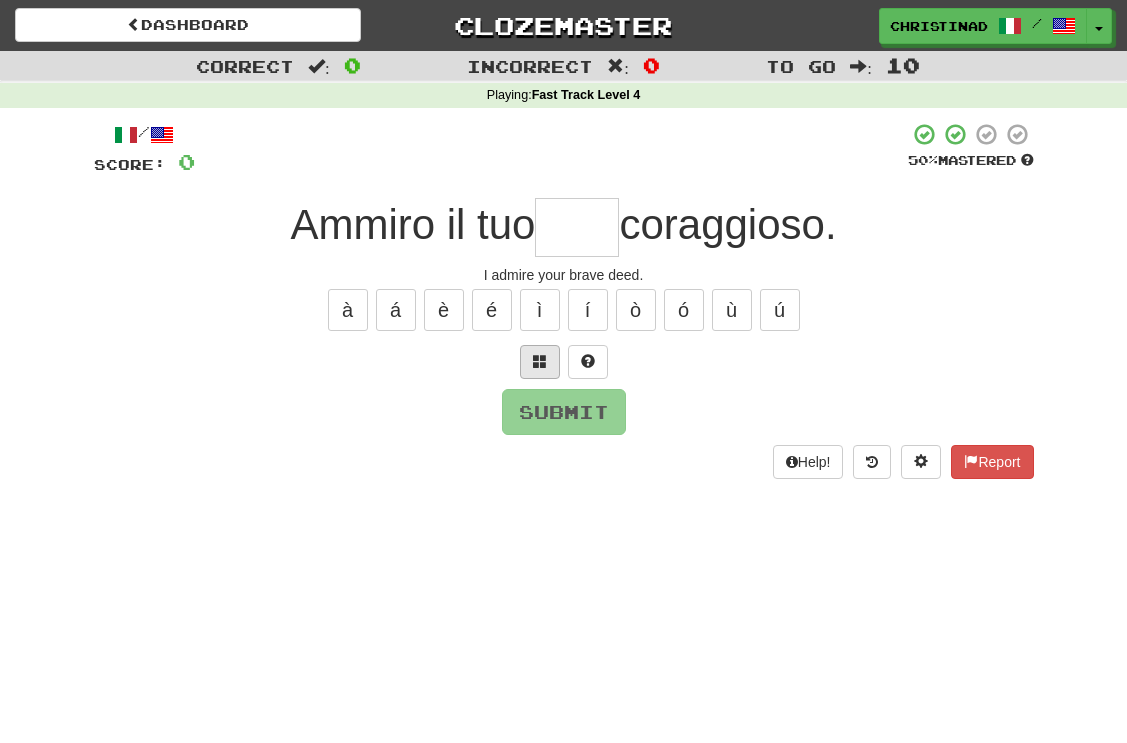 click at bounding box center [540, 361] 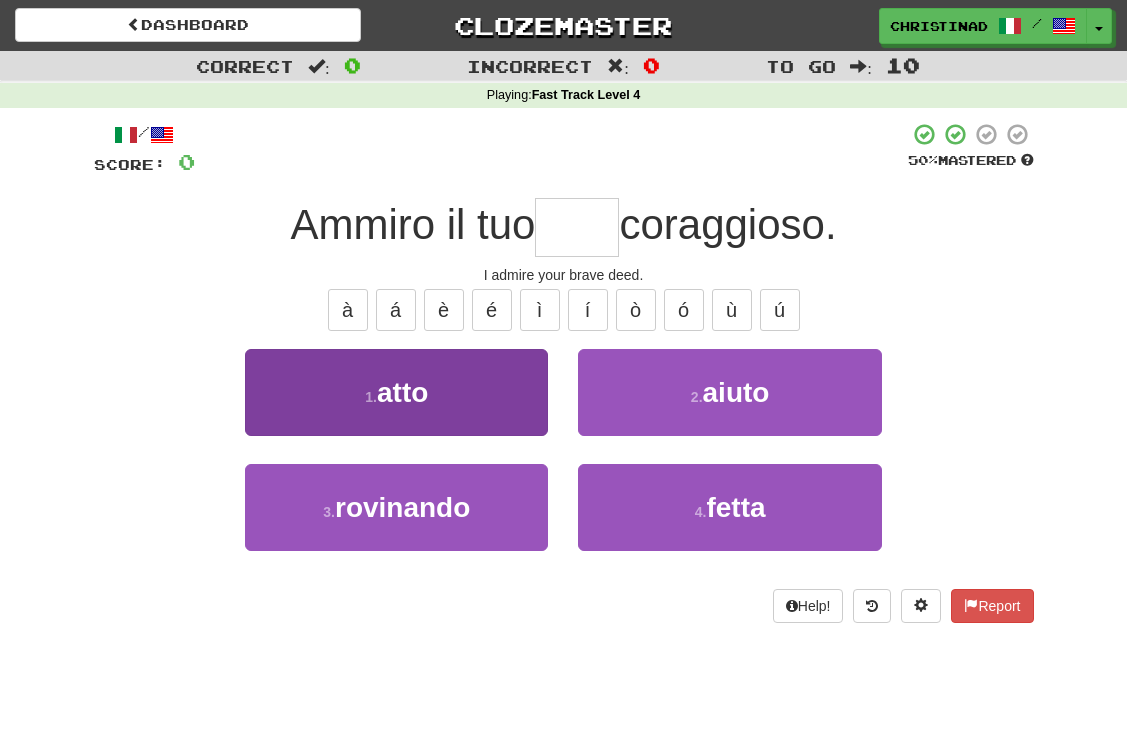 click on "1 .  atto" at bounding box center (396, 392) 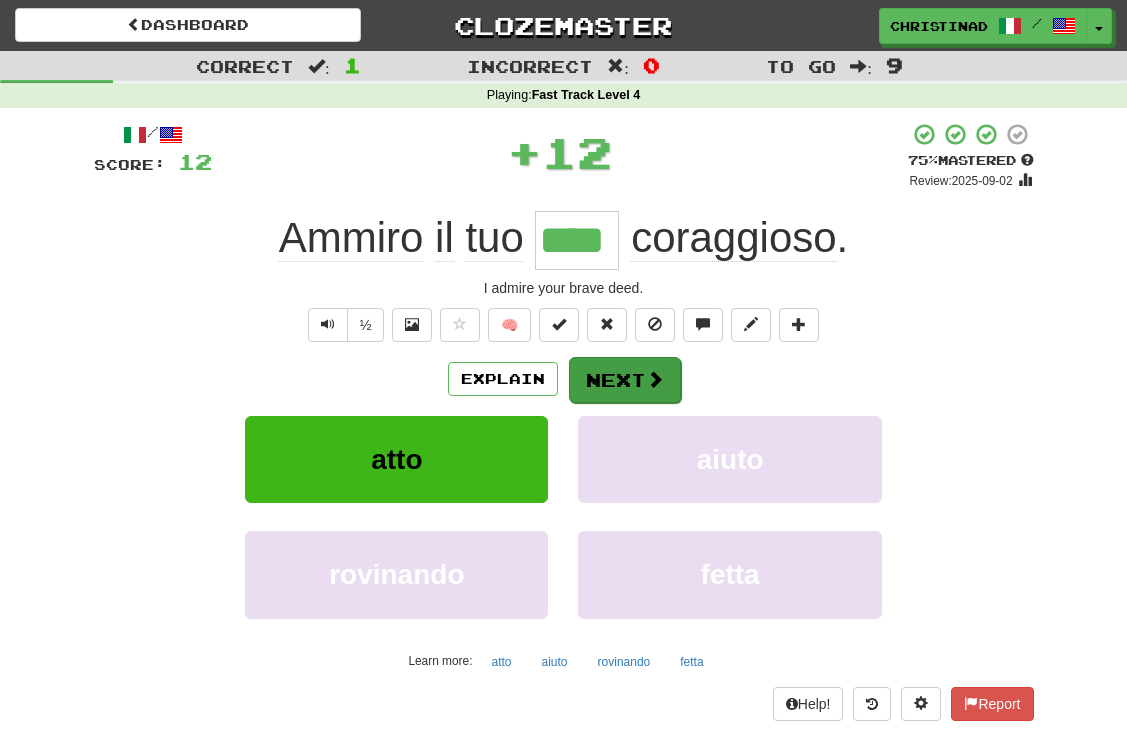 click on "Next" at bounding box center [625, 380] 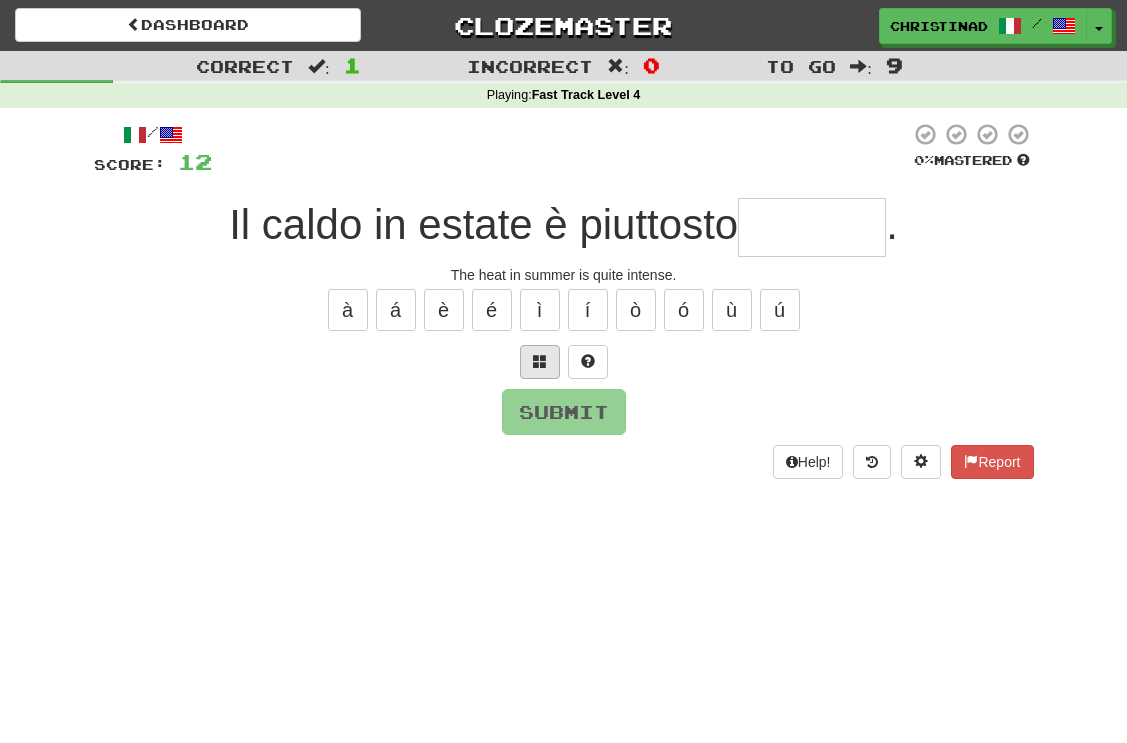 click at bounding box center (540, 362) 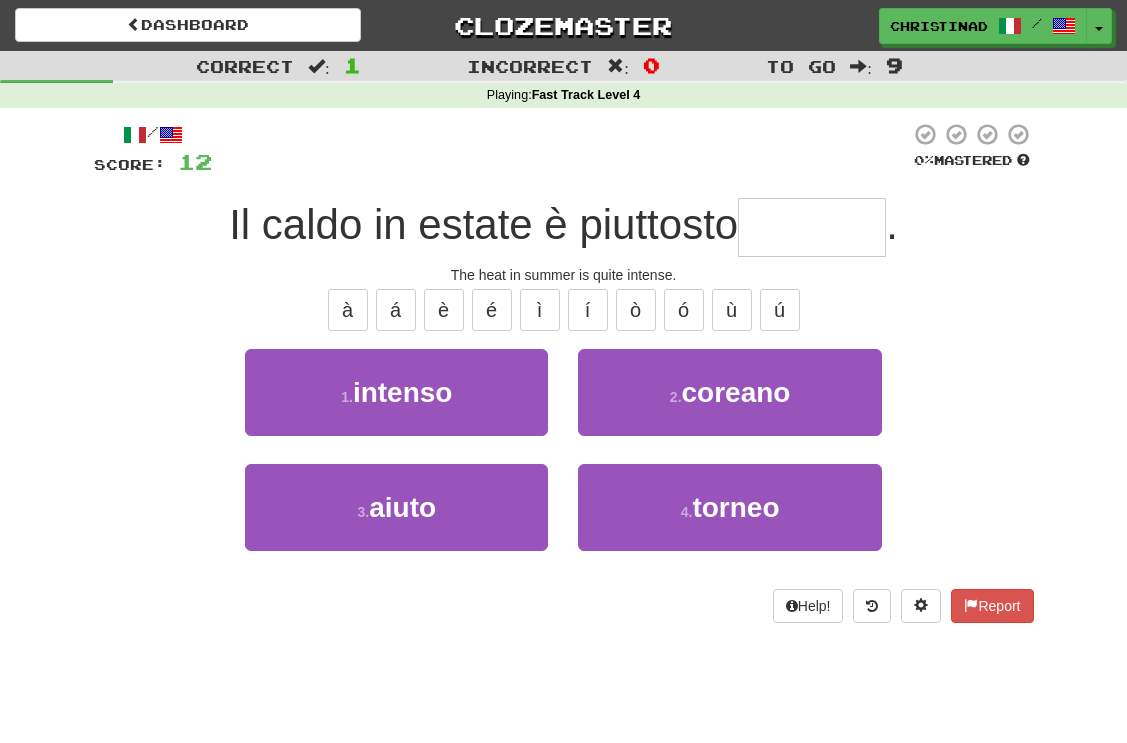 click on "1 .  intenso" at bounding box center (396, 392) 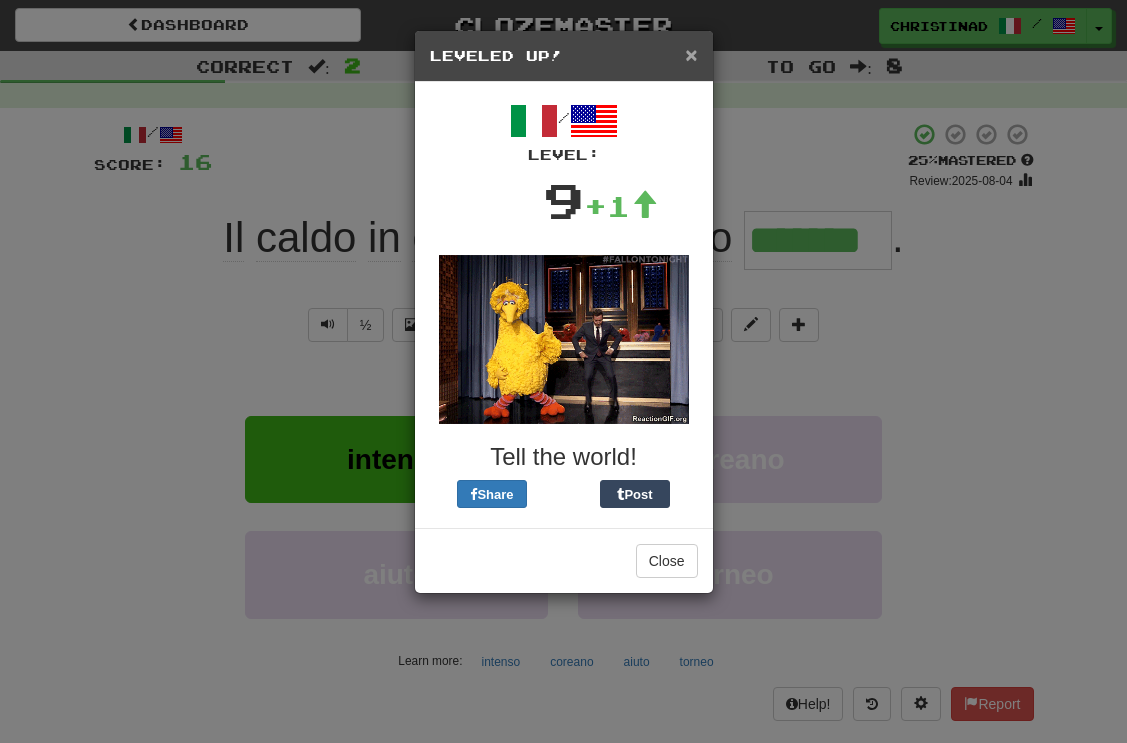 click on "×" at bounding box center (691, 54) 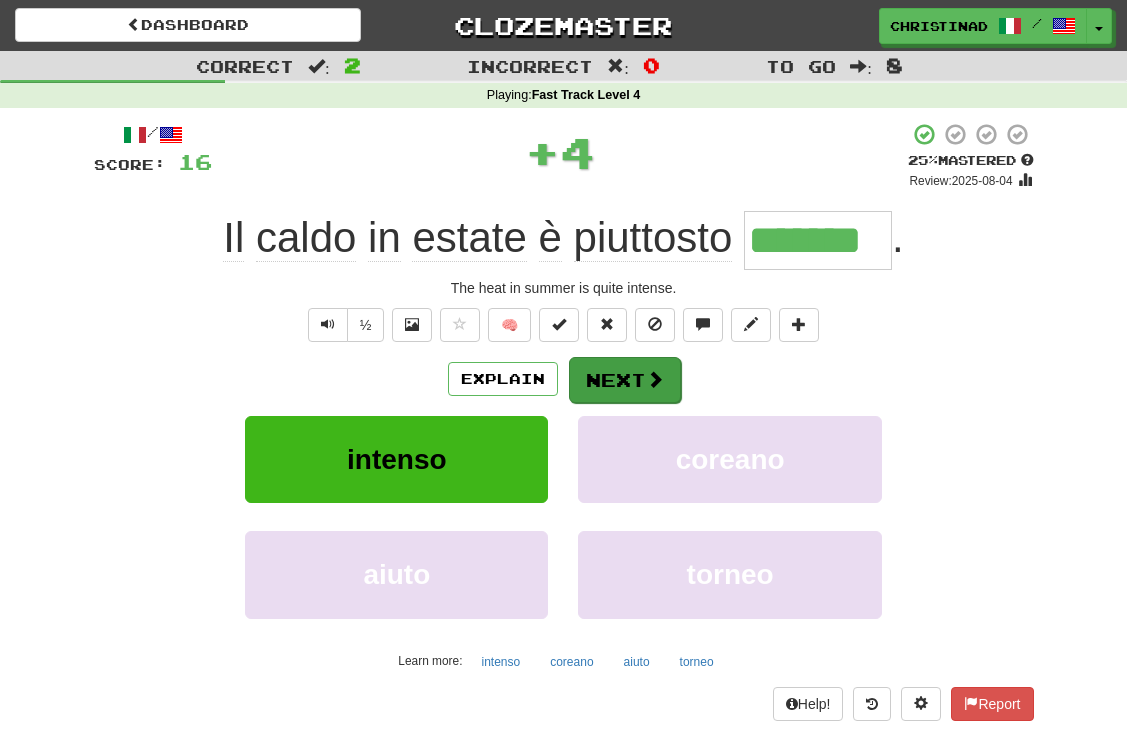 click on "Next" at bounding box center (625, 380) 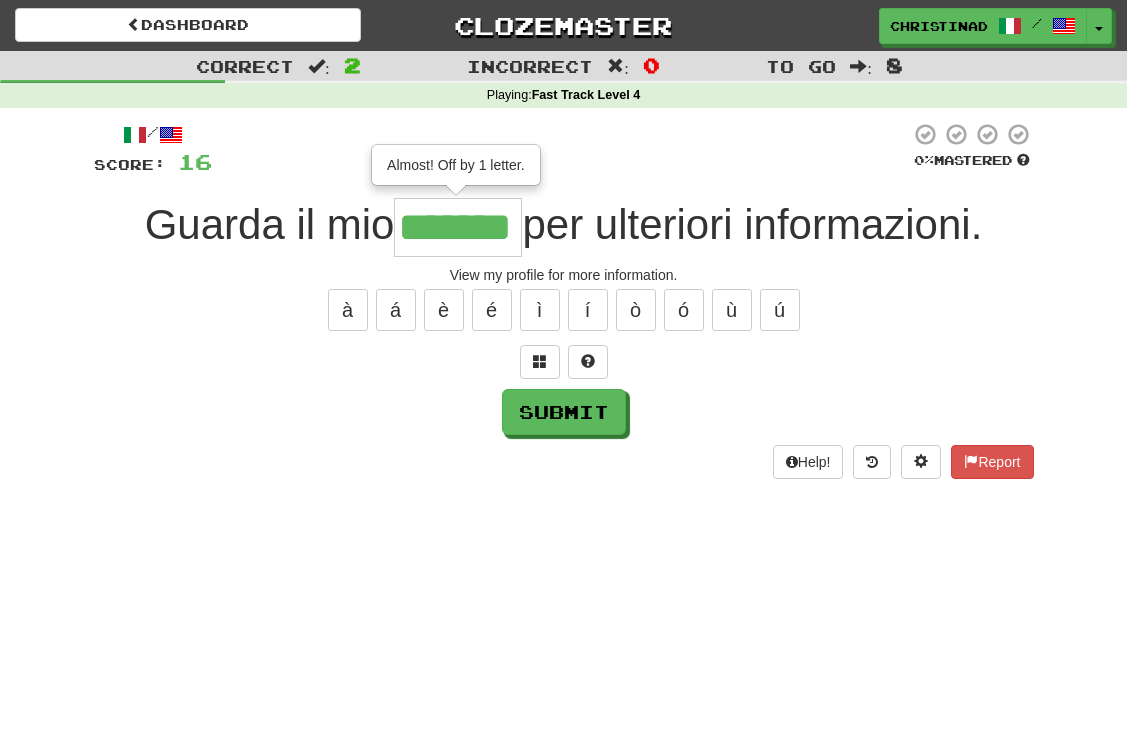 type on "*******" 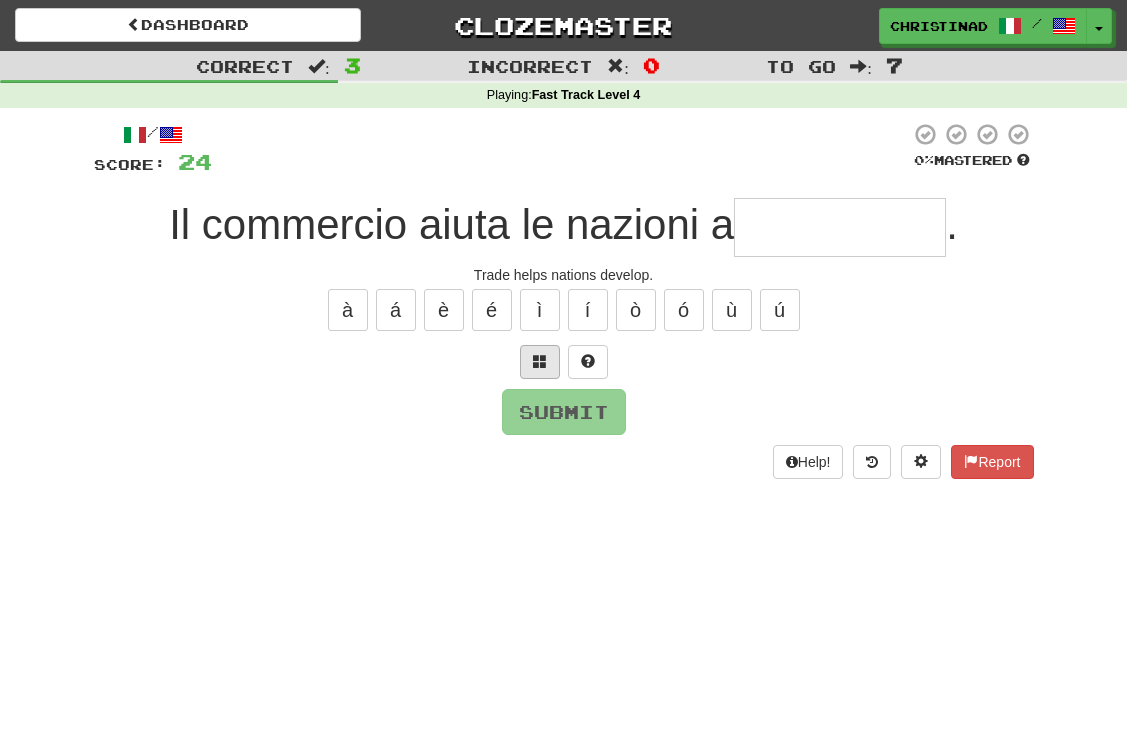 click at bounding box center (540, 362) 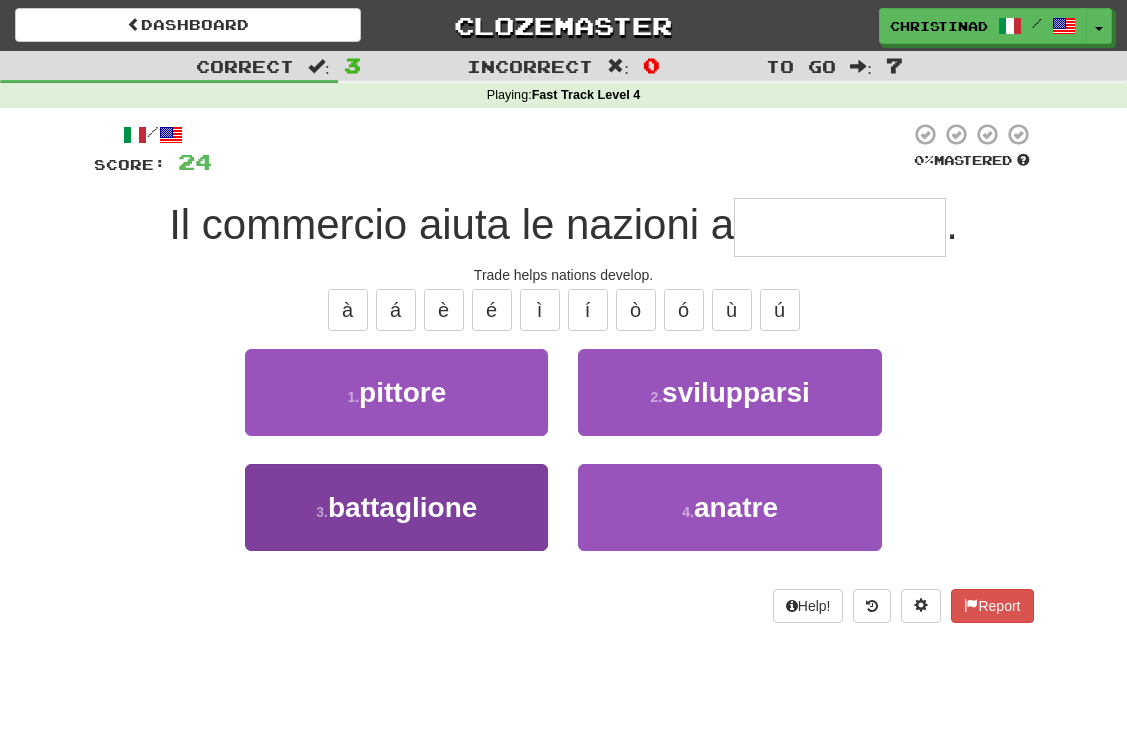 click on "3 .  battaglione" at bounding box center (396, 507) 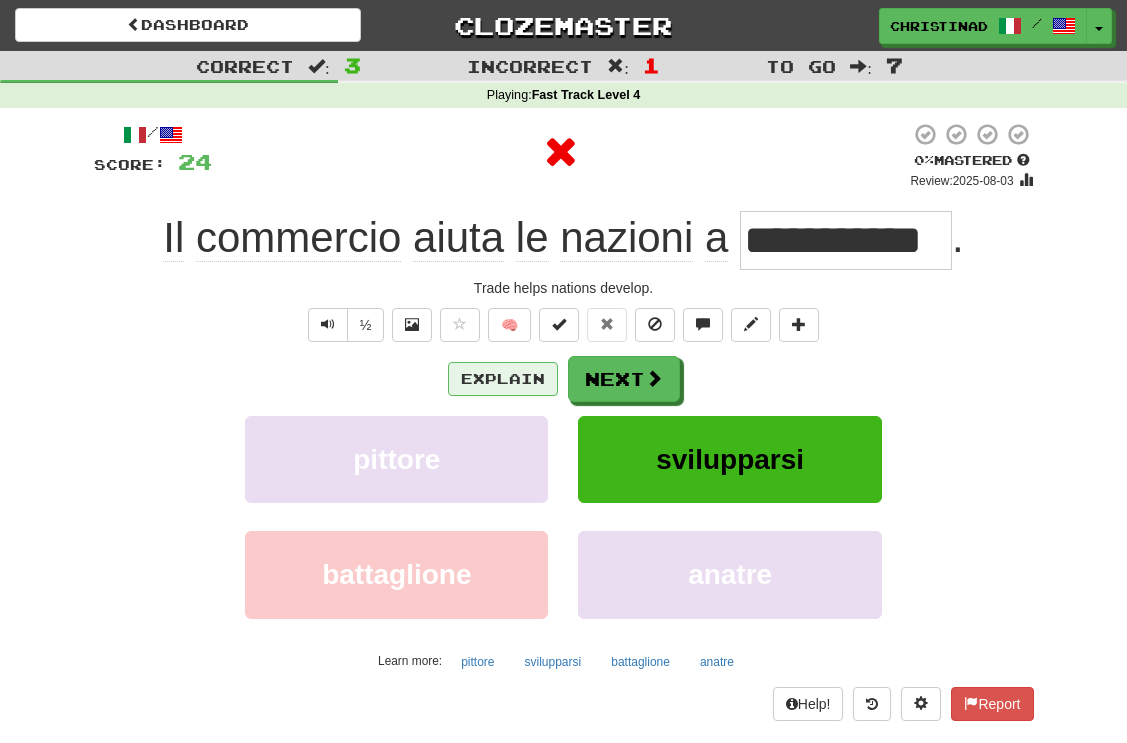 click on "Explain" at bounding box center [503, 379] 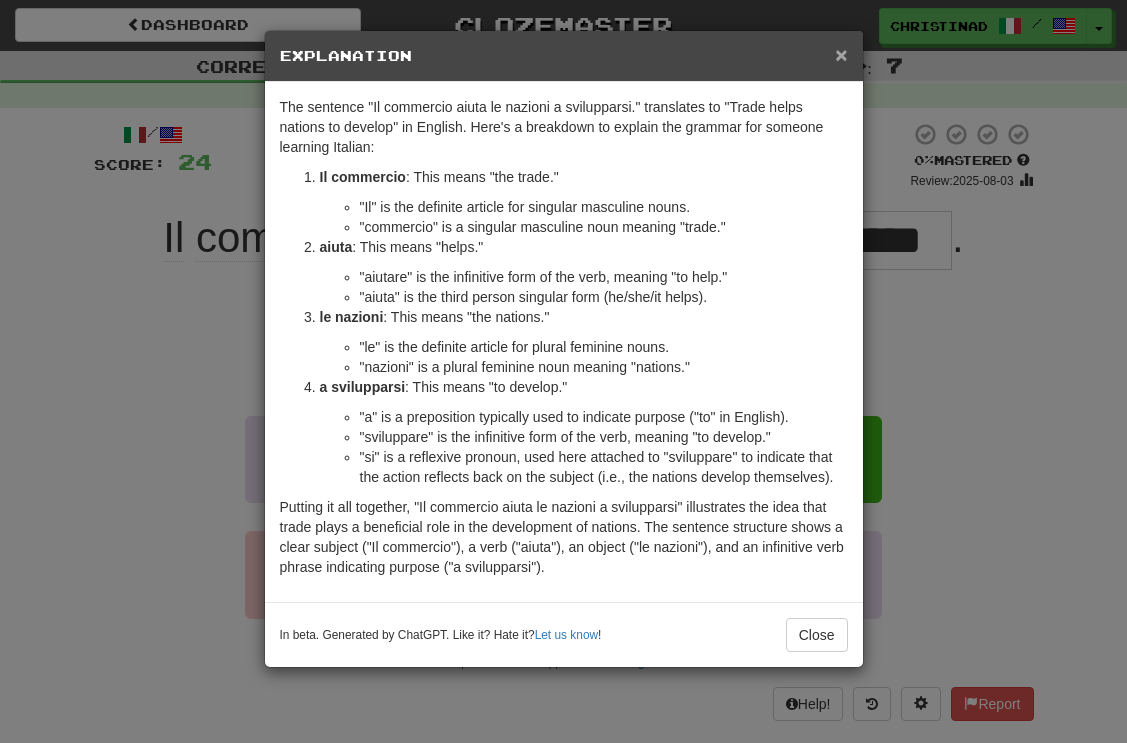 click on "×" at bounding box center (841, 54) 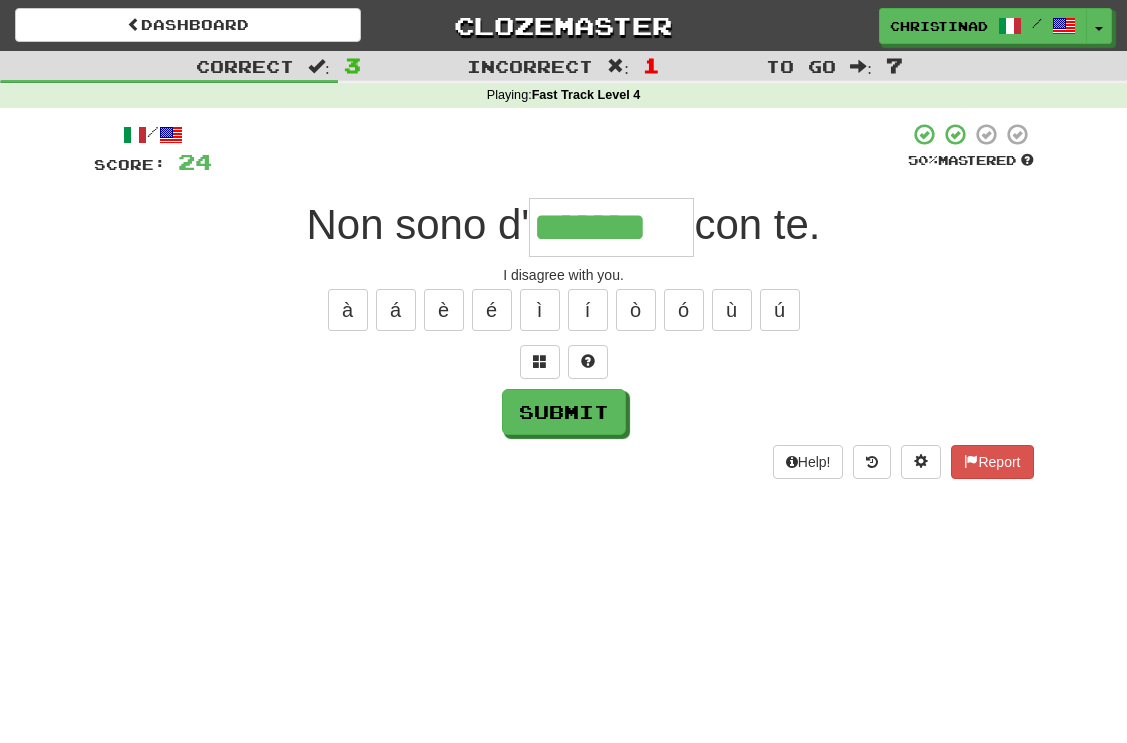 type on "*******" 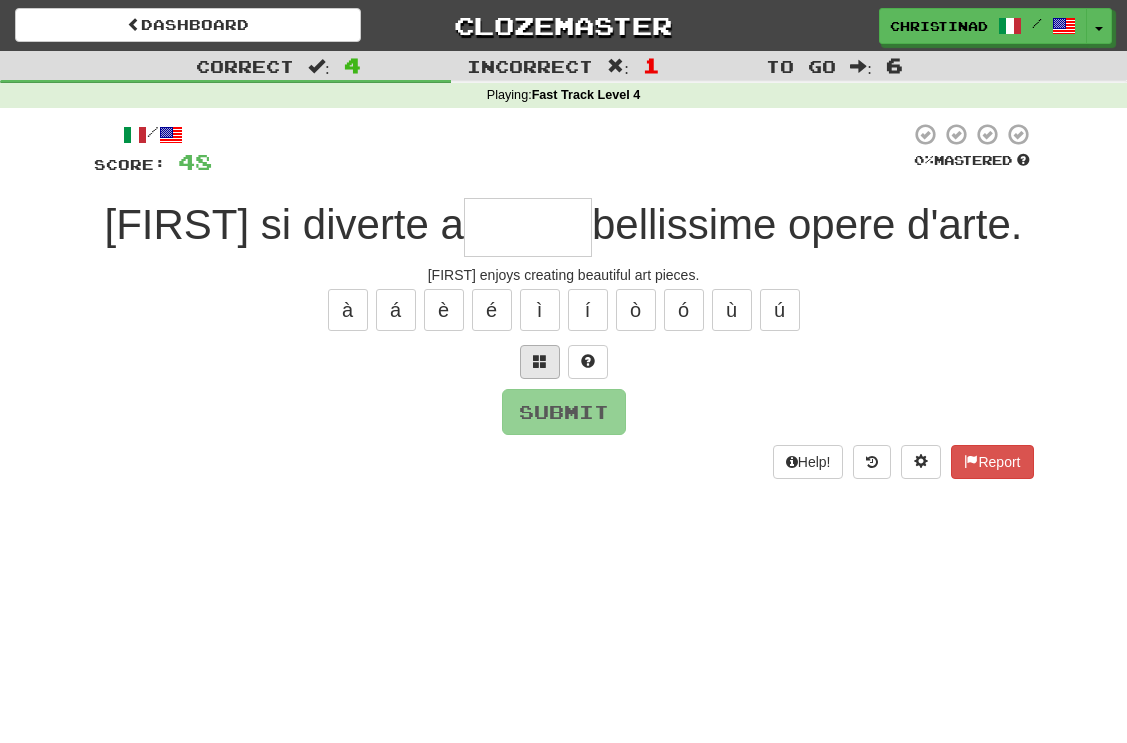 click at bounding box center [540, 362] 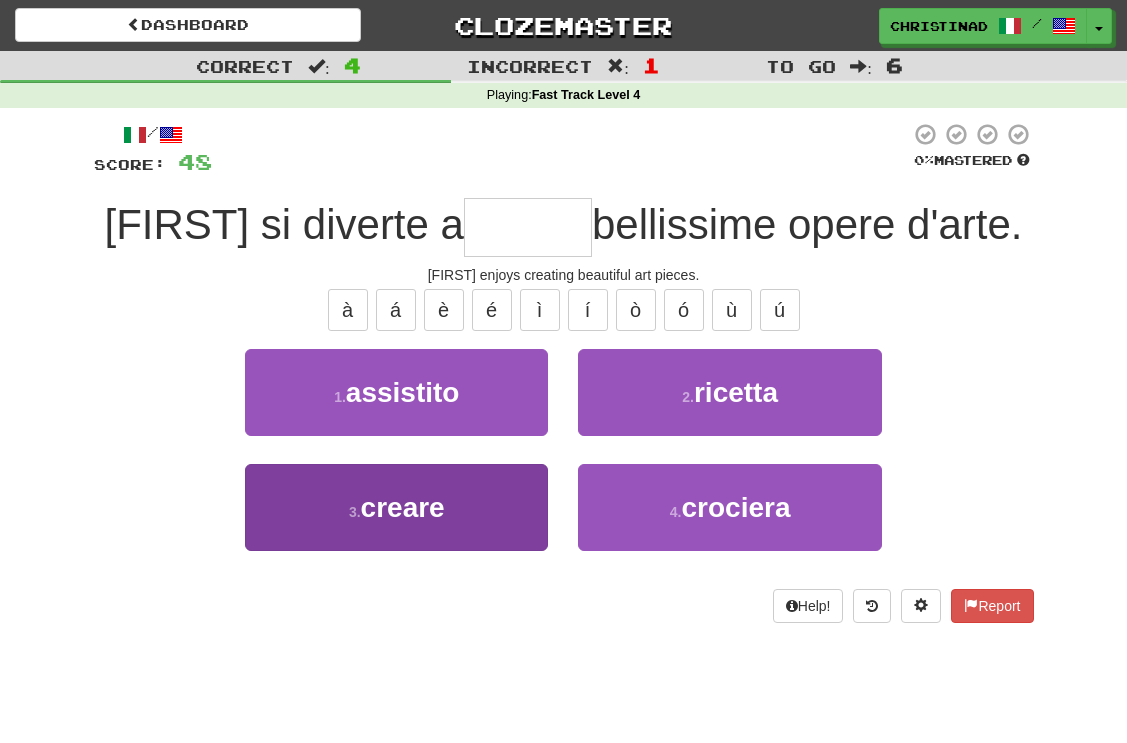 click on "3 .  creare" at bounding box center (396, 507) 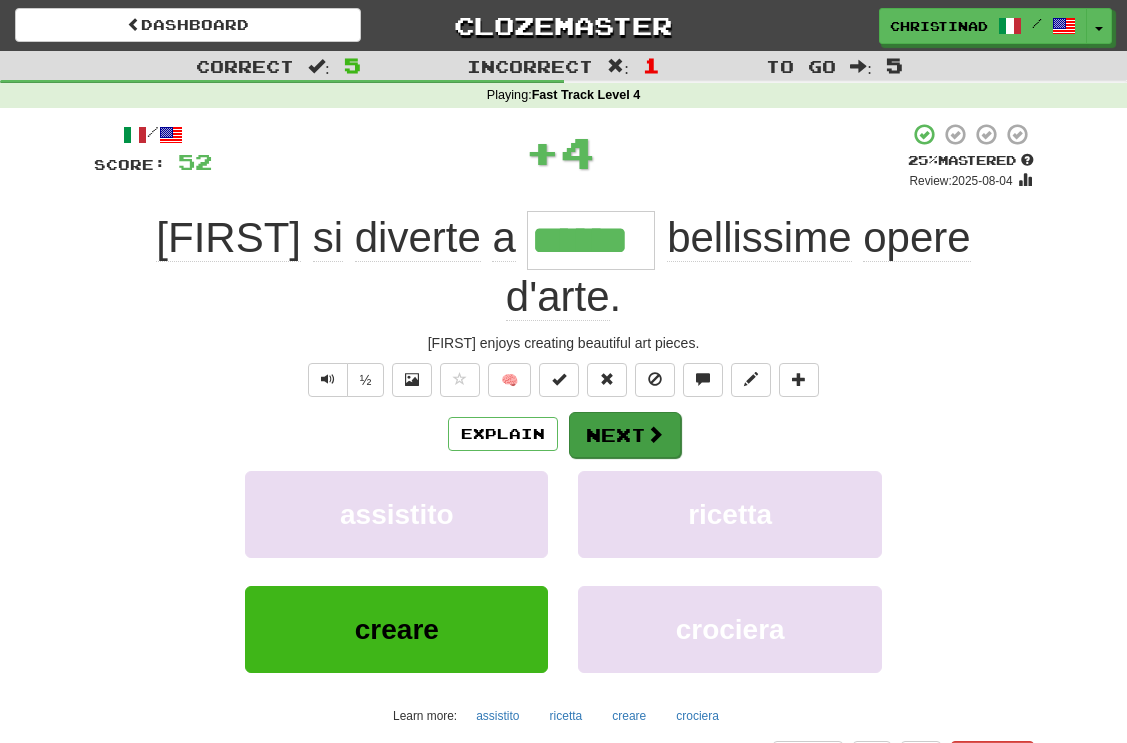 click on "Next" at bounding box center (625, 435) 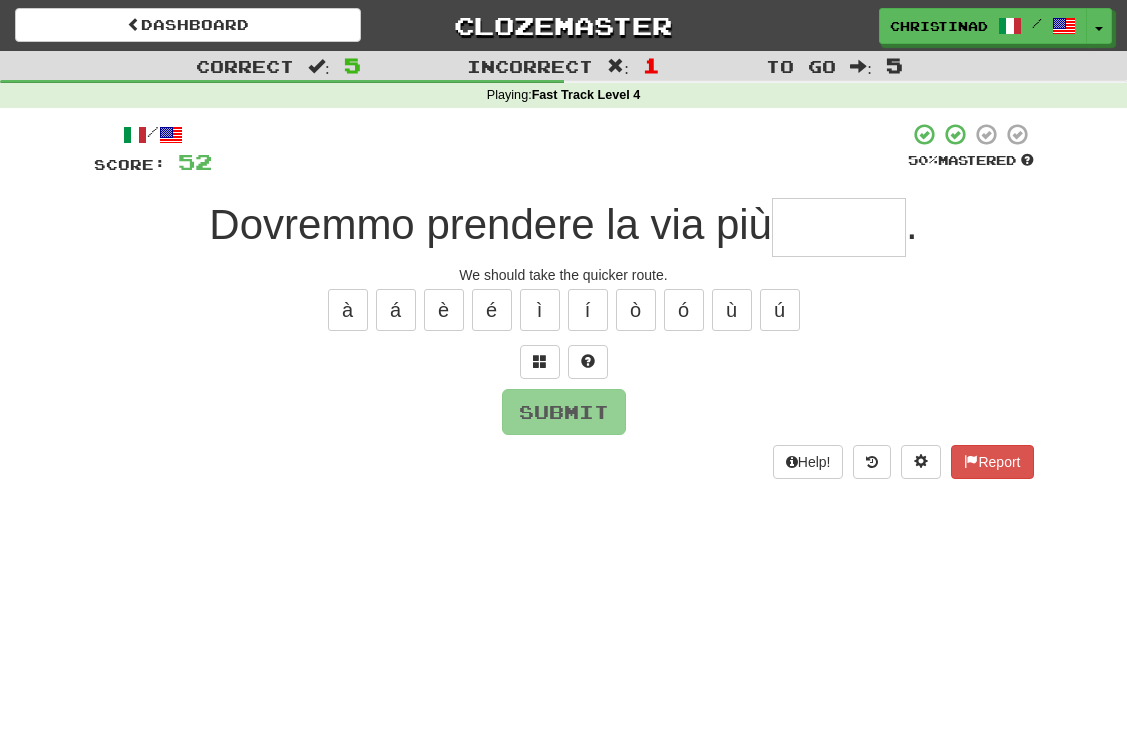 type on "*" 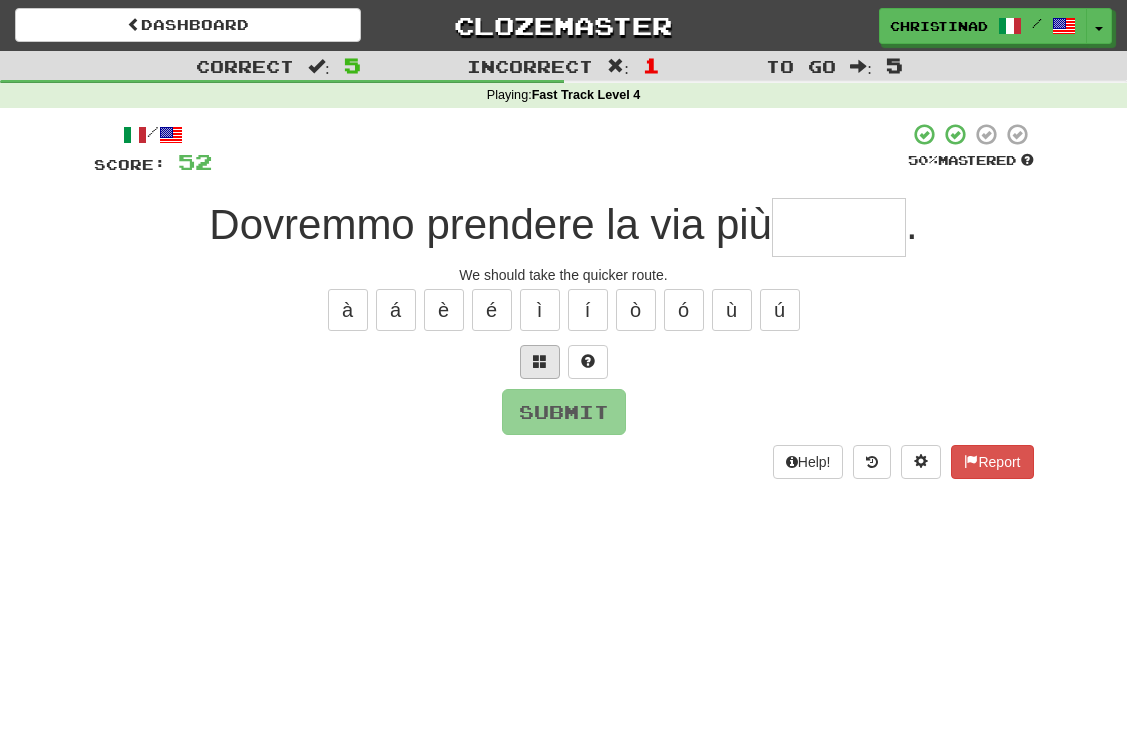 click at bounding box center [540, 362] 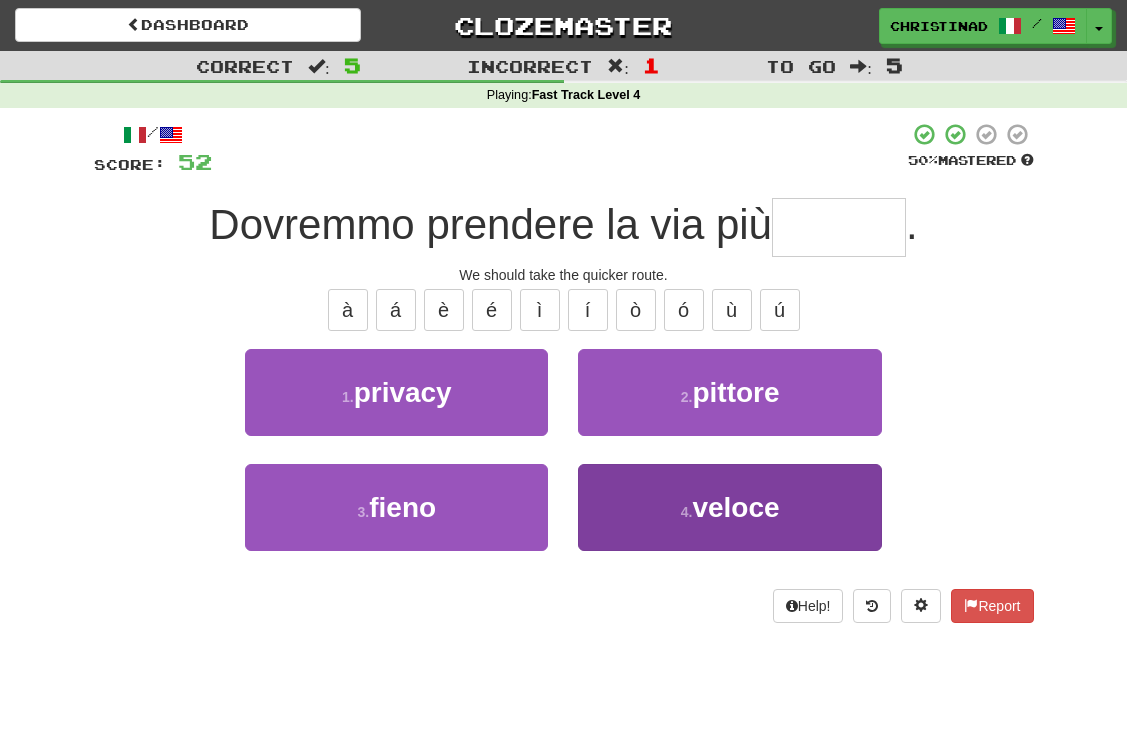 click on "4 .  veloce" at bounding box center [729, 507] 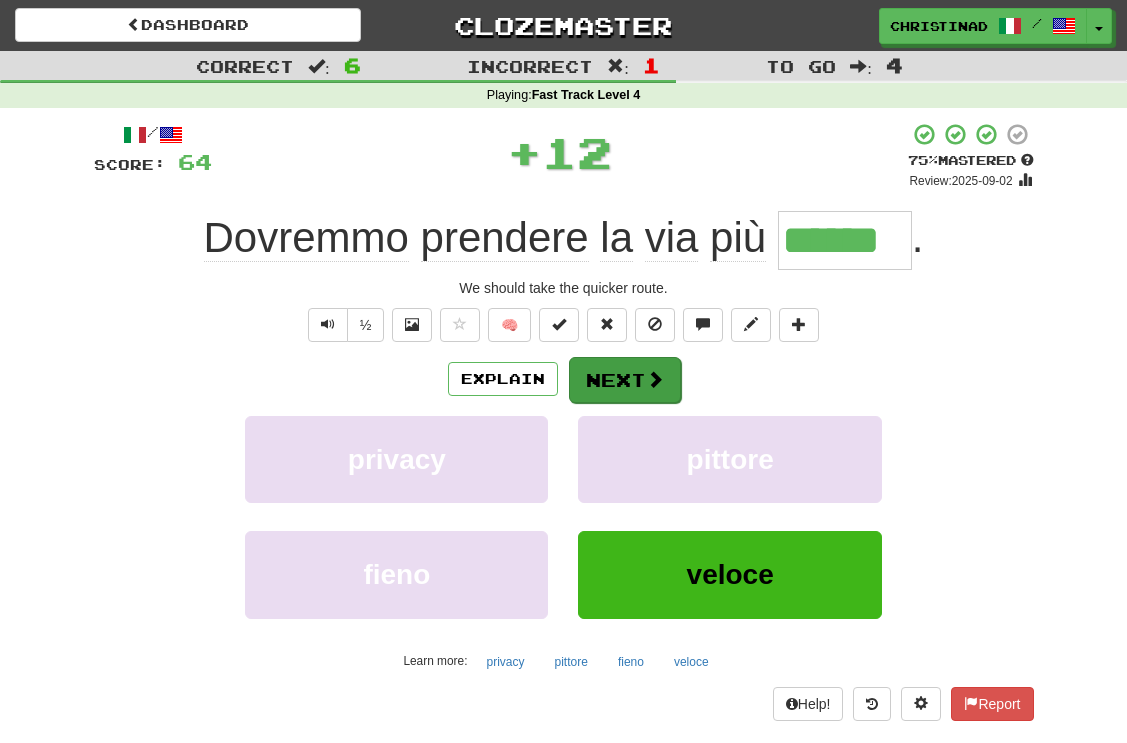 click on "Next" at bounding box center (625, 380) 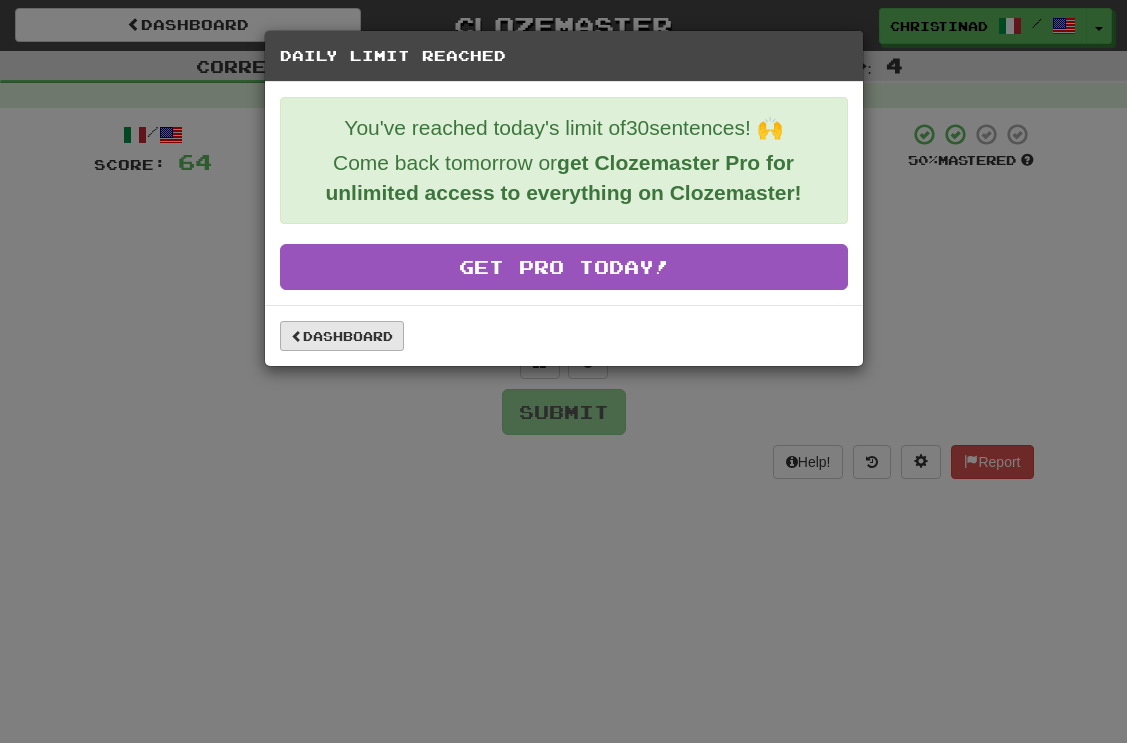 click on "Dashboard" at bounding box center [342, 336] 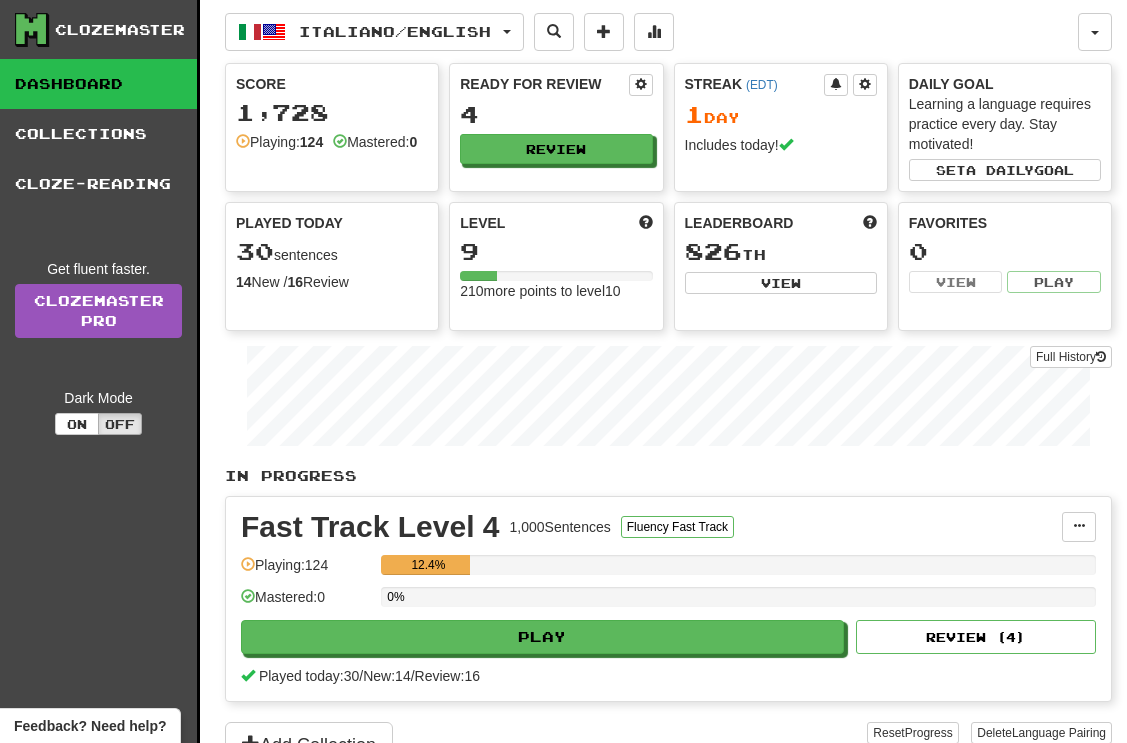 scroll, scrollTop: 0, scrollLeft: 0, axis: both 